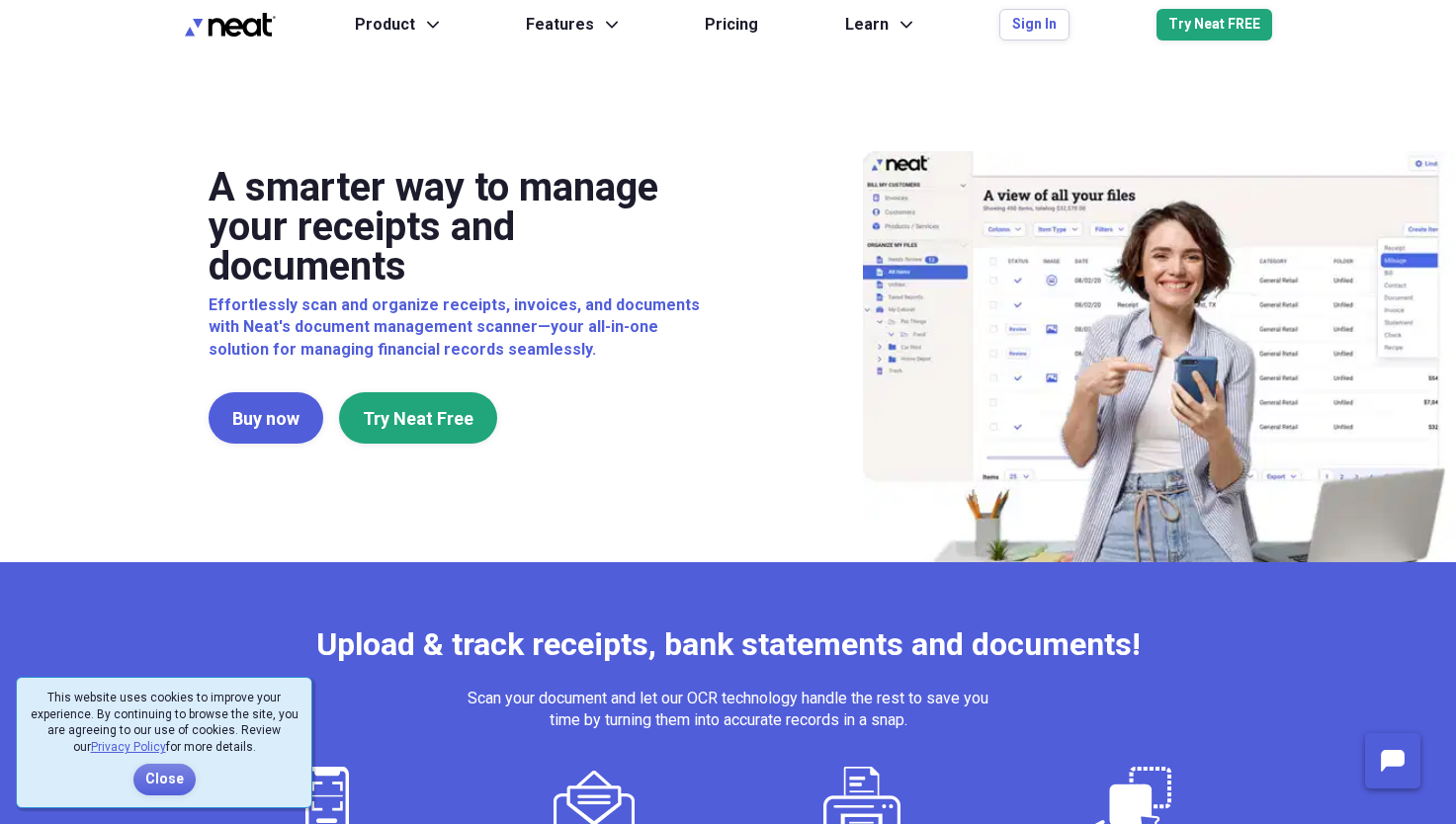 scroll, scrollTop: 0, scrollLeft: 0, axis: both 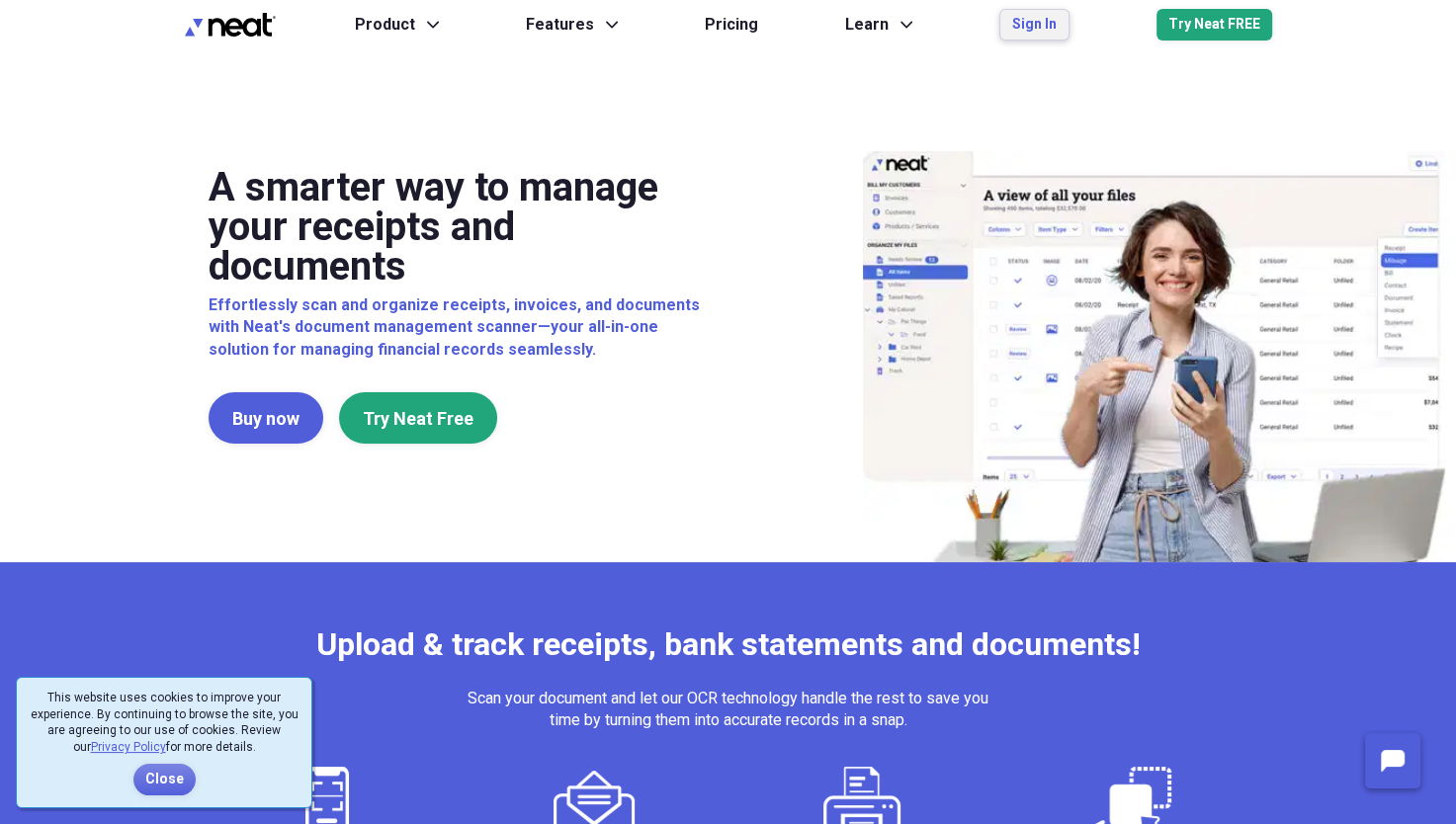 click on "Sign In" at bounding box center (1034, 25) 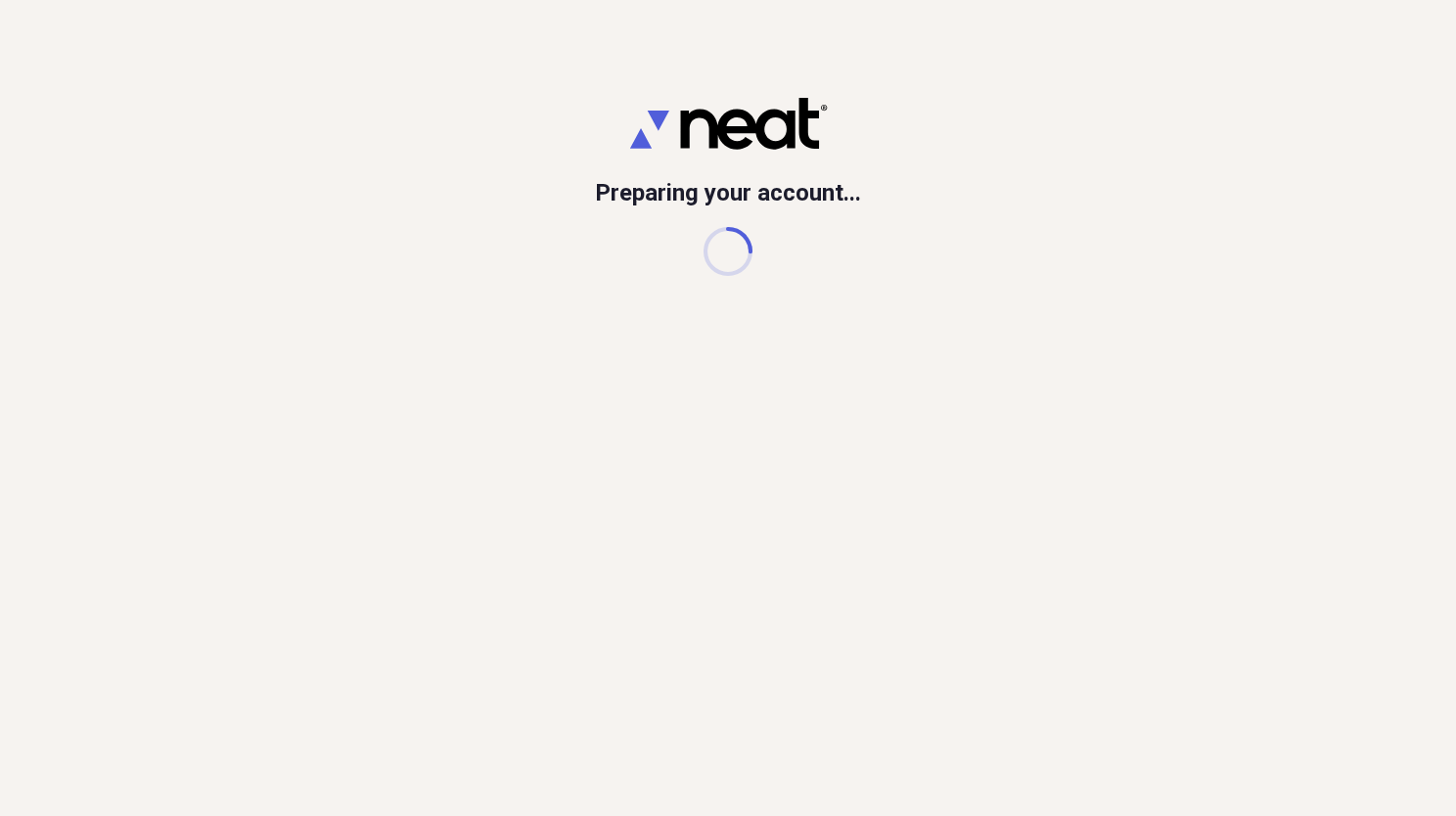 scroll, scrollTop: 0, scrollLeft: 0, axis: both 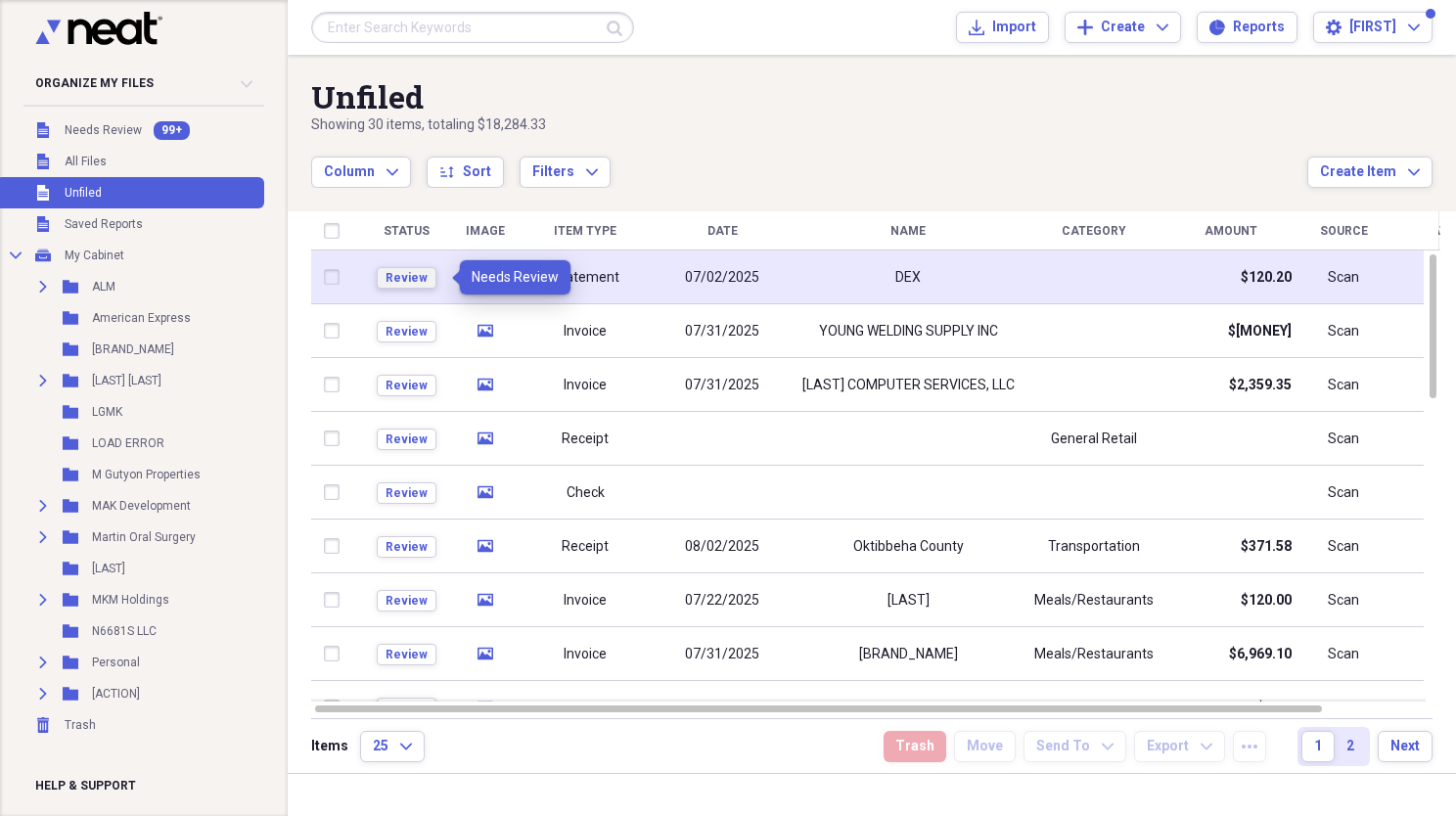 click on "Review" at bounding box center (406, 278) 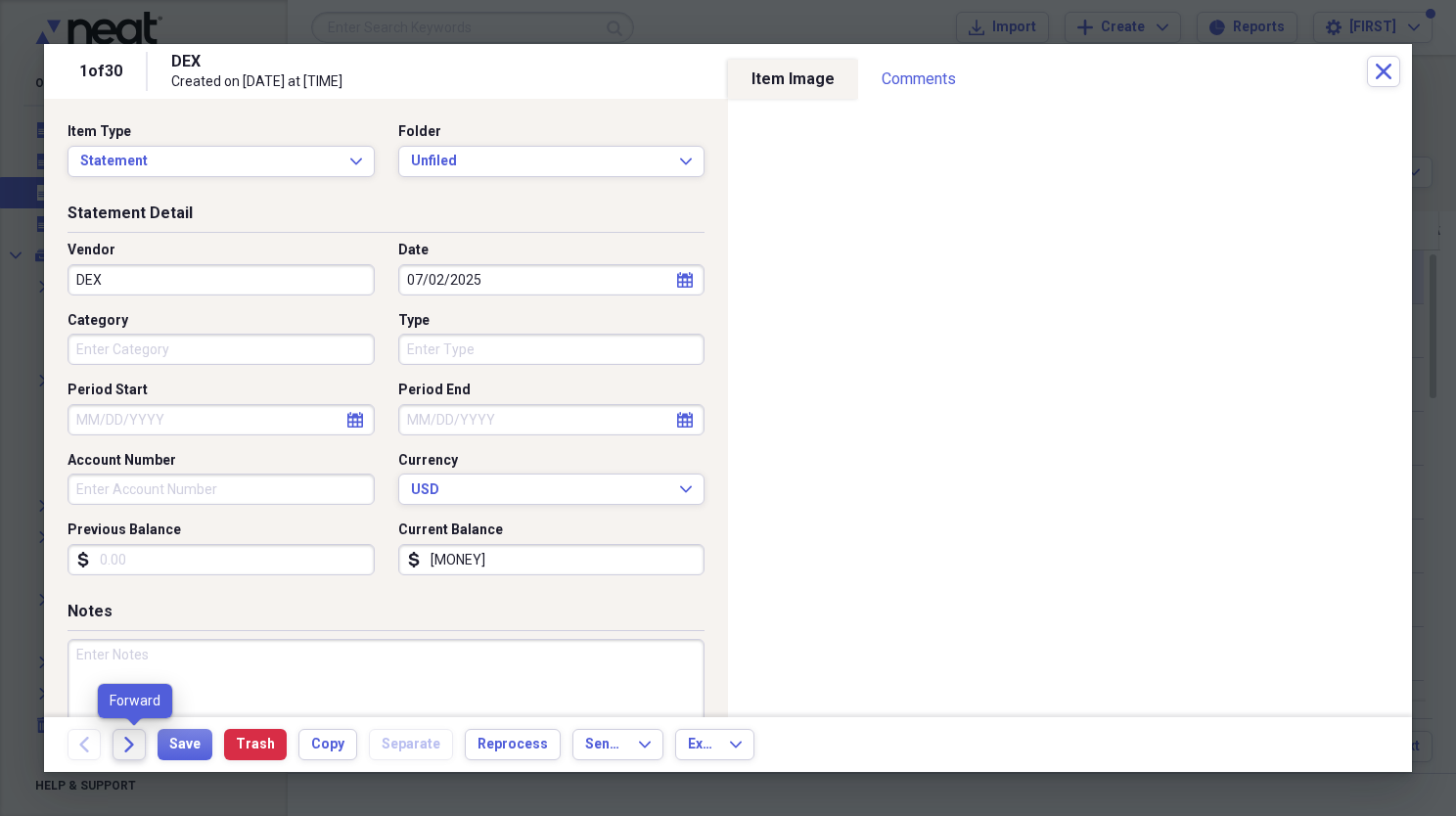 click on "Forward" 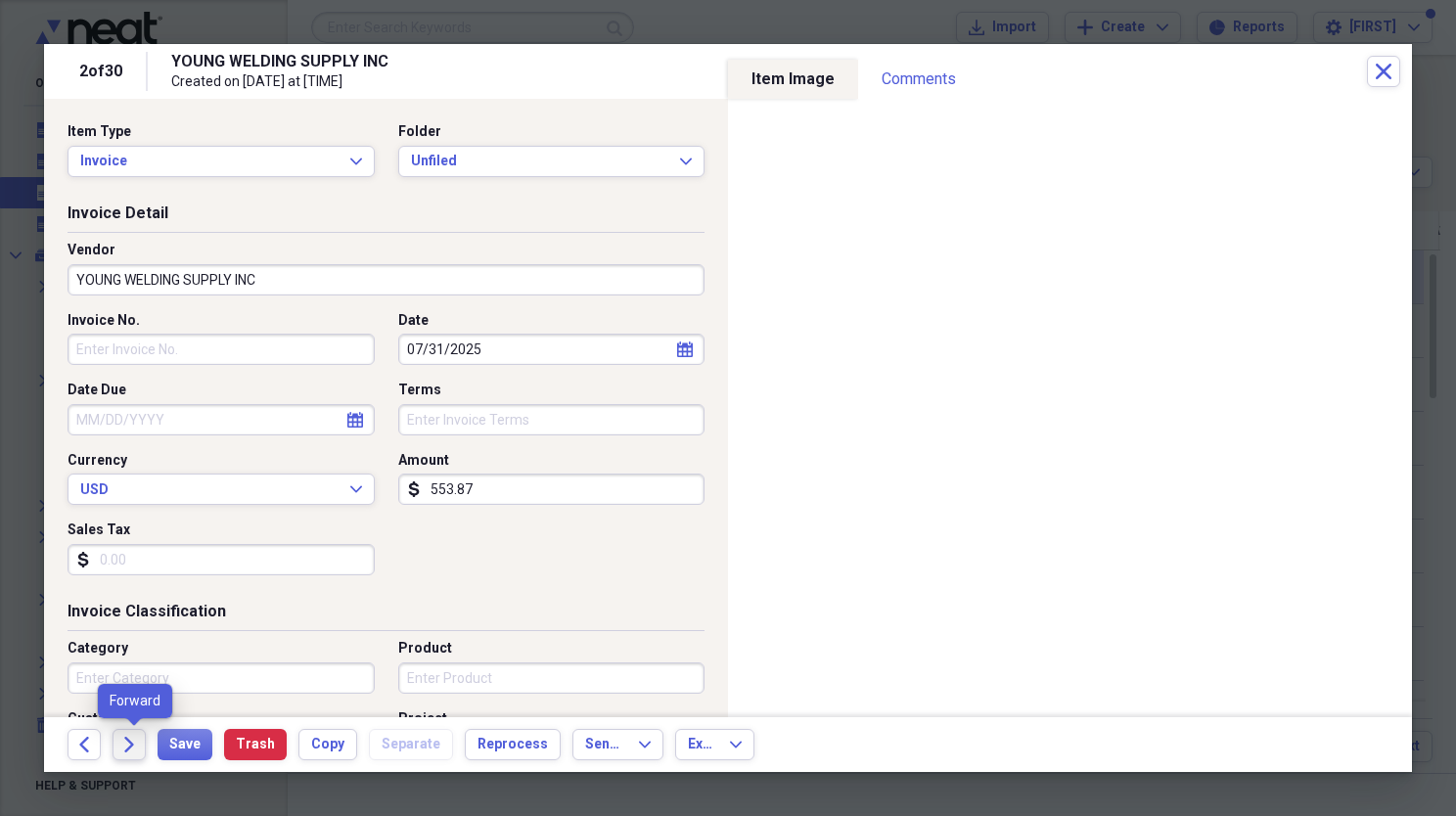 click on "Forward" 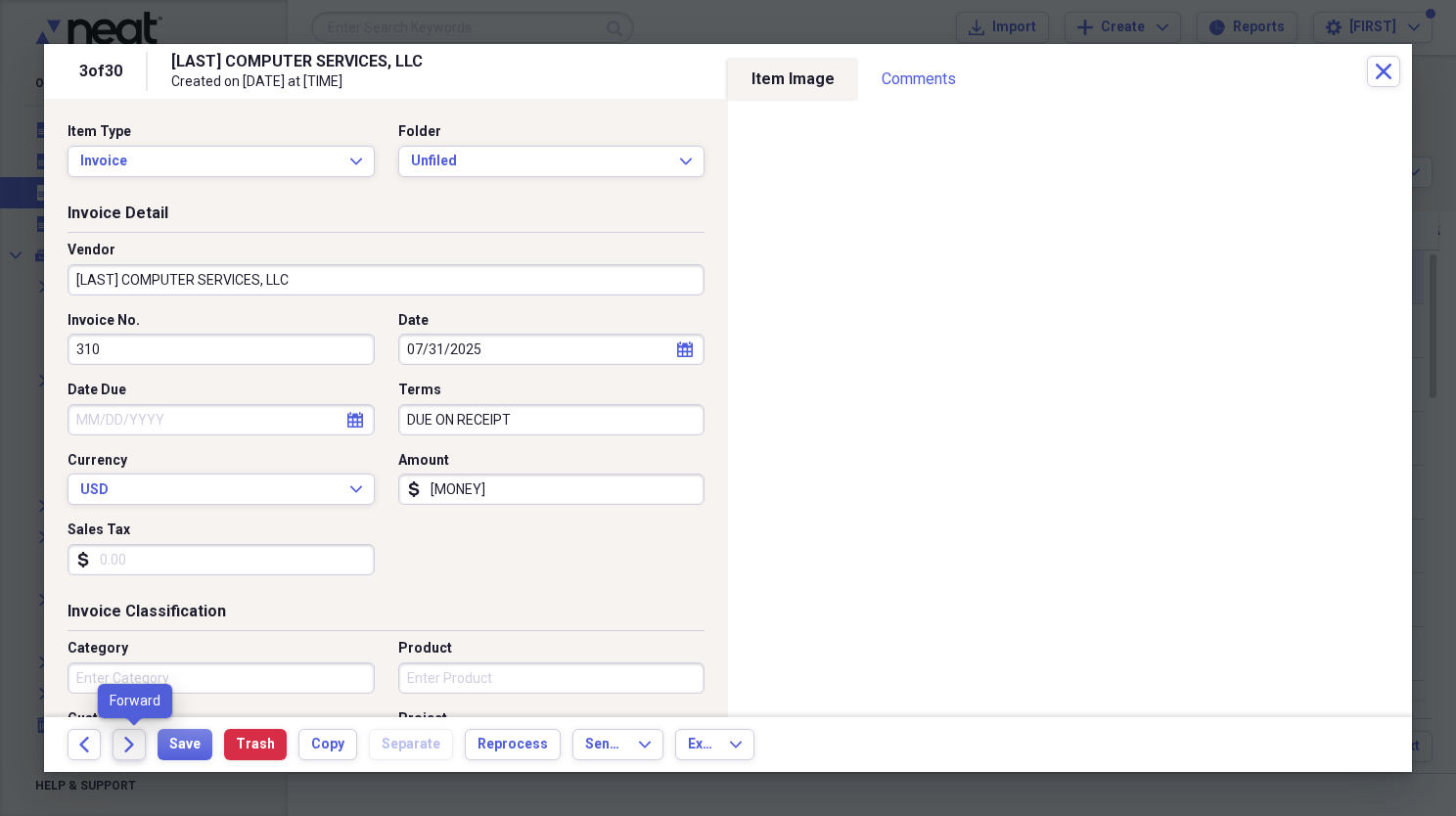 click on "Forward" 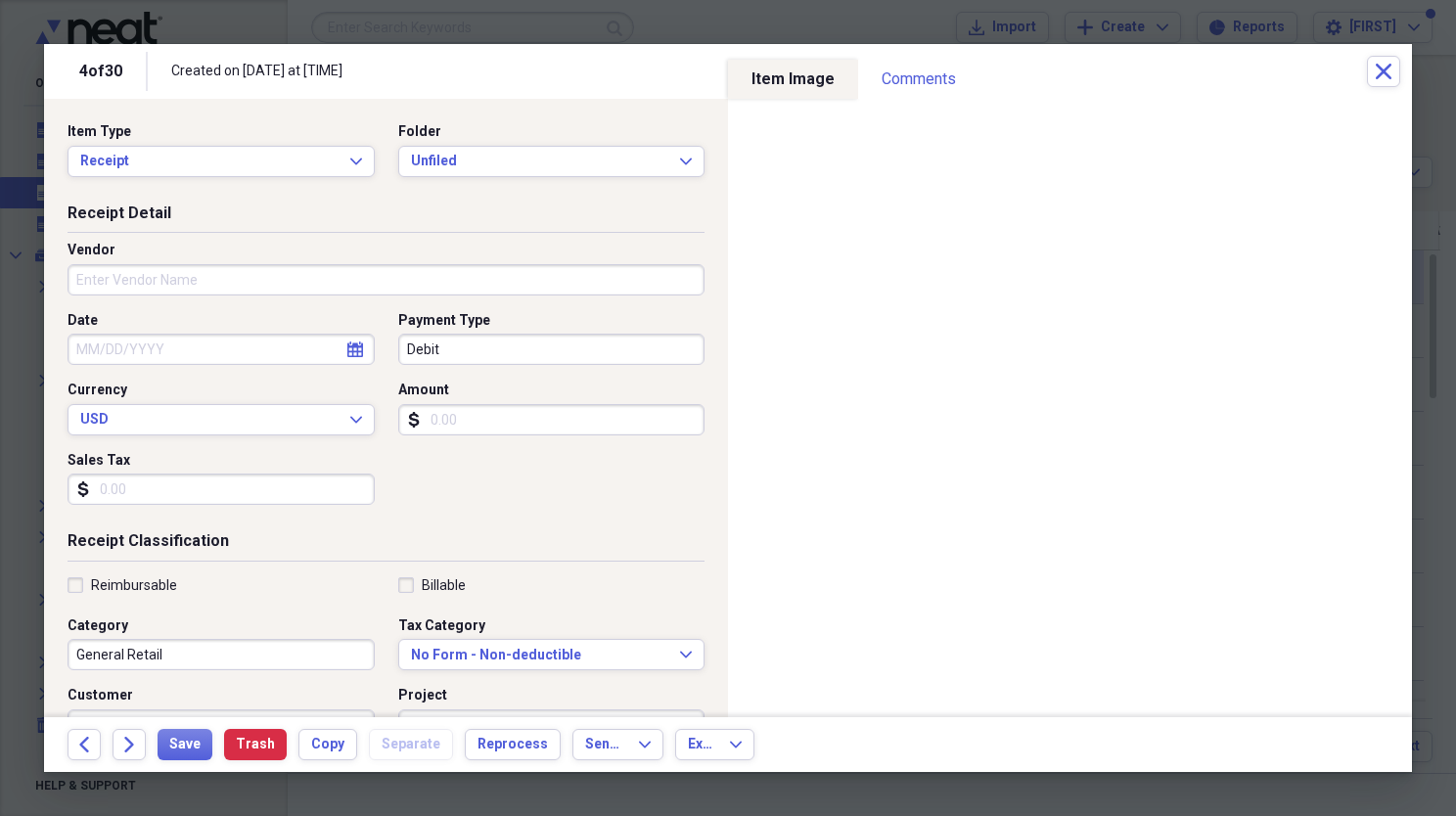 click on "Vendor" at bounding box center (386, 280) 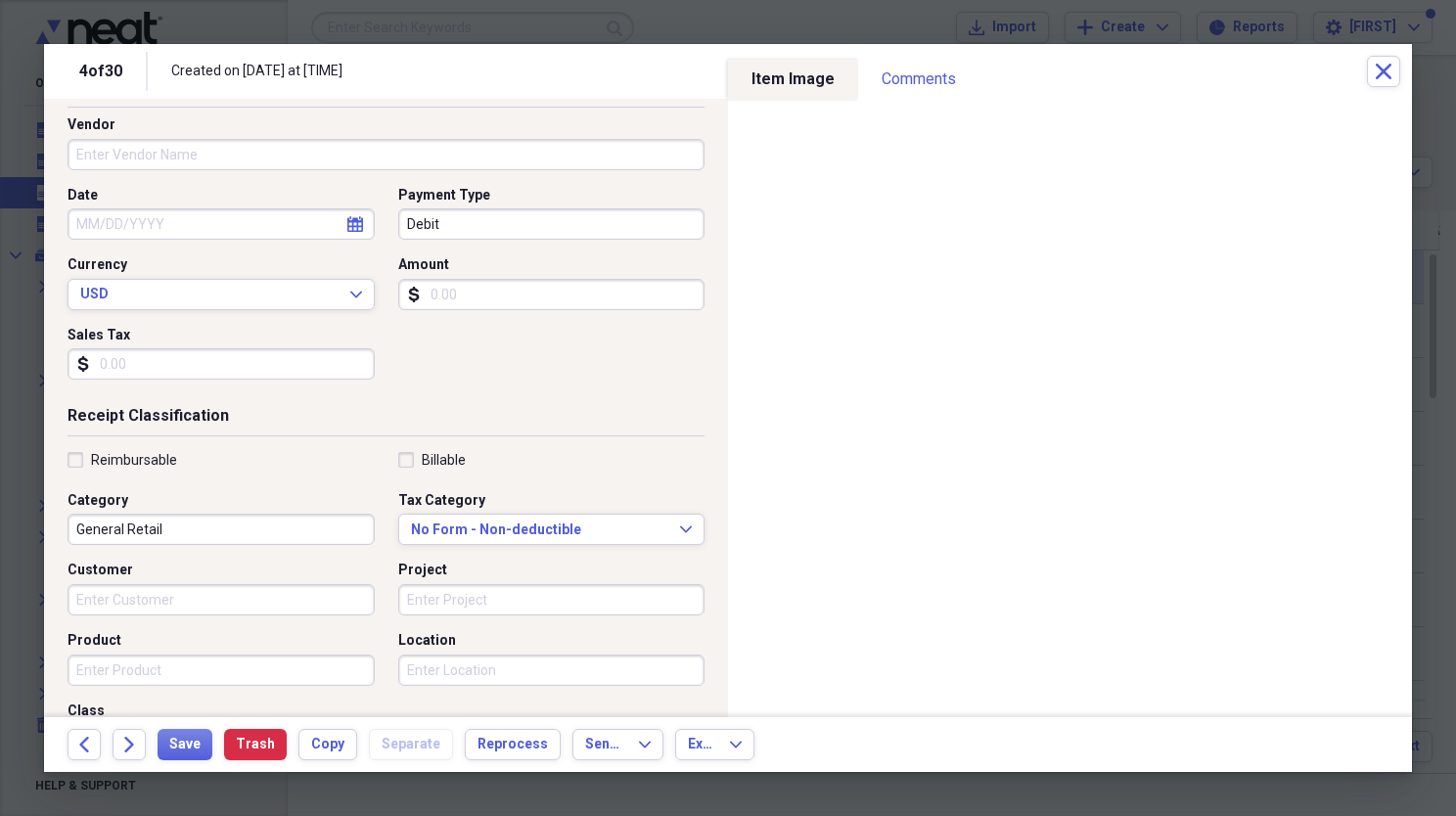 scroll, scrollTop: 0, scrollLeft: 0, axis: both 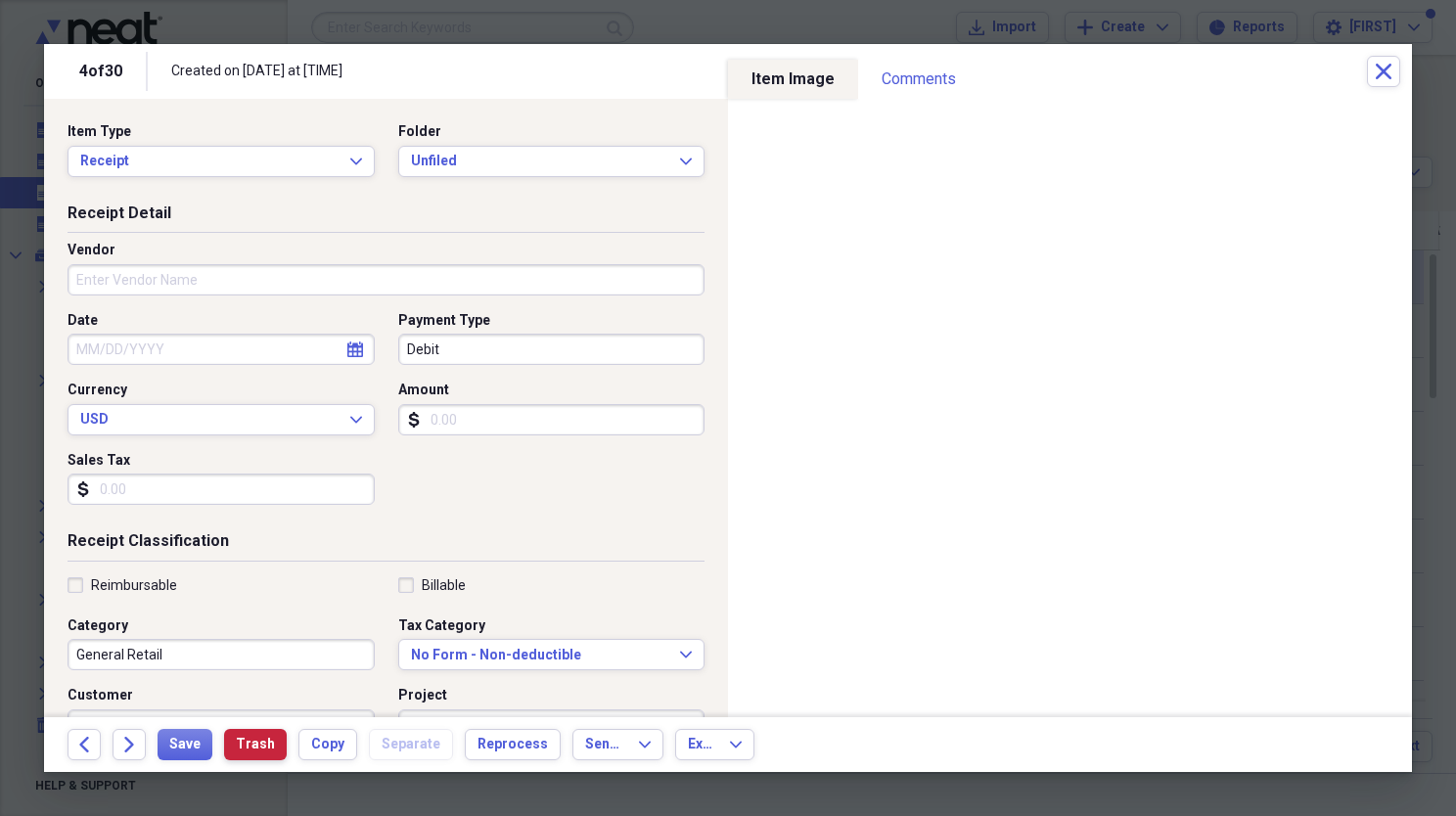 click on "Trash" at bounding box center [255, 745] 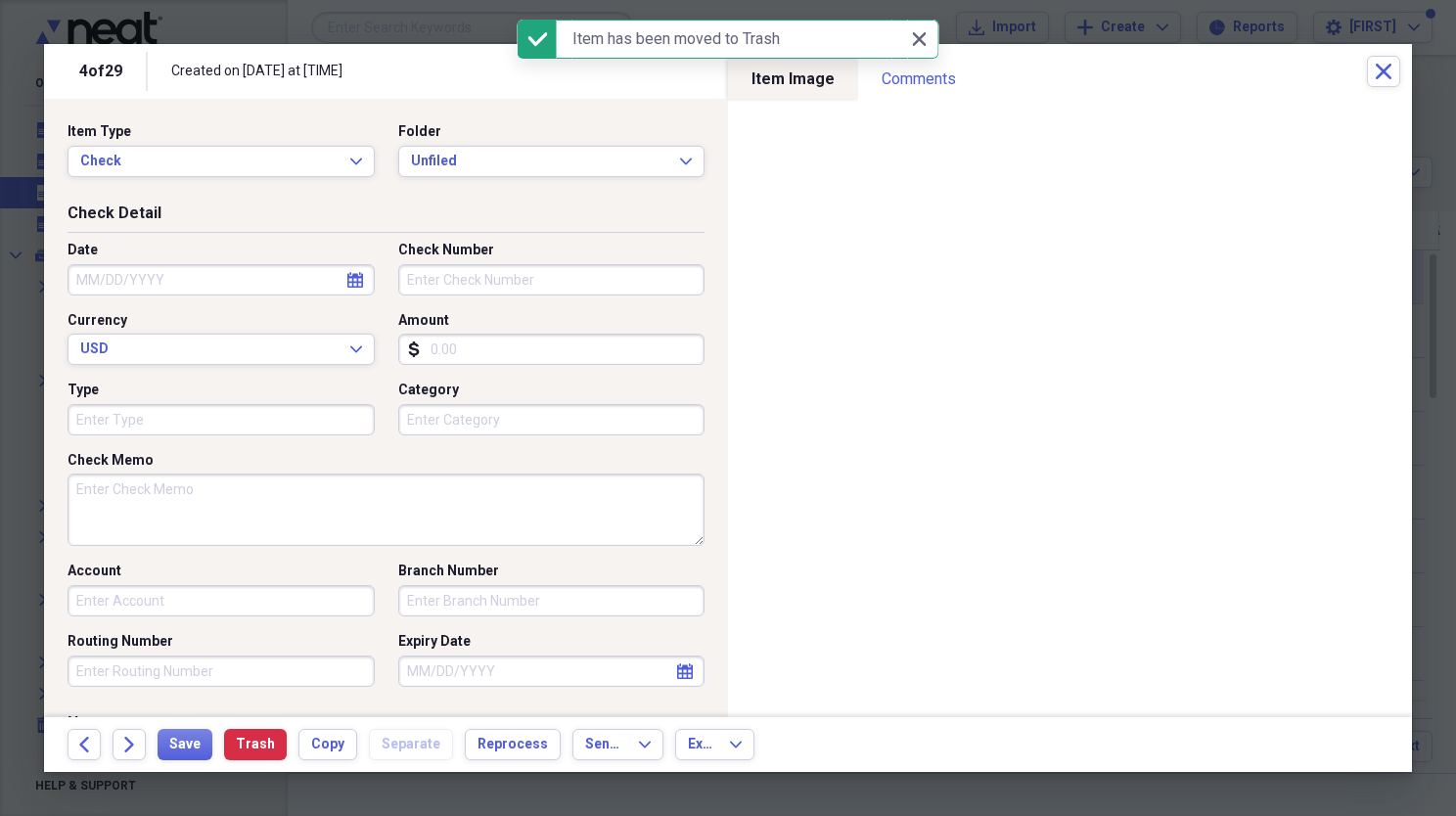 click on "Date" at bounding box center [221, 280] 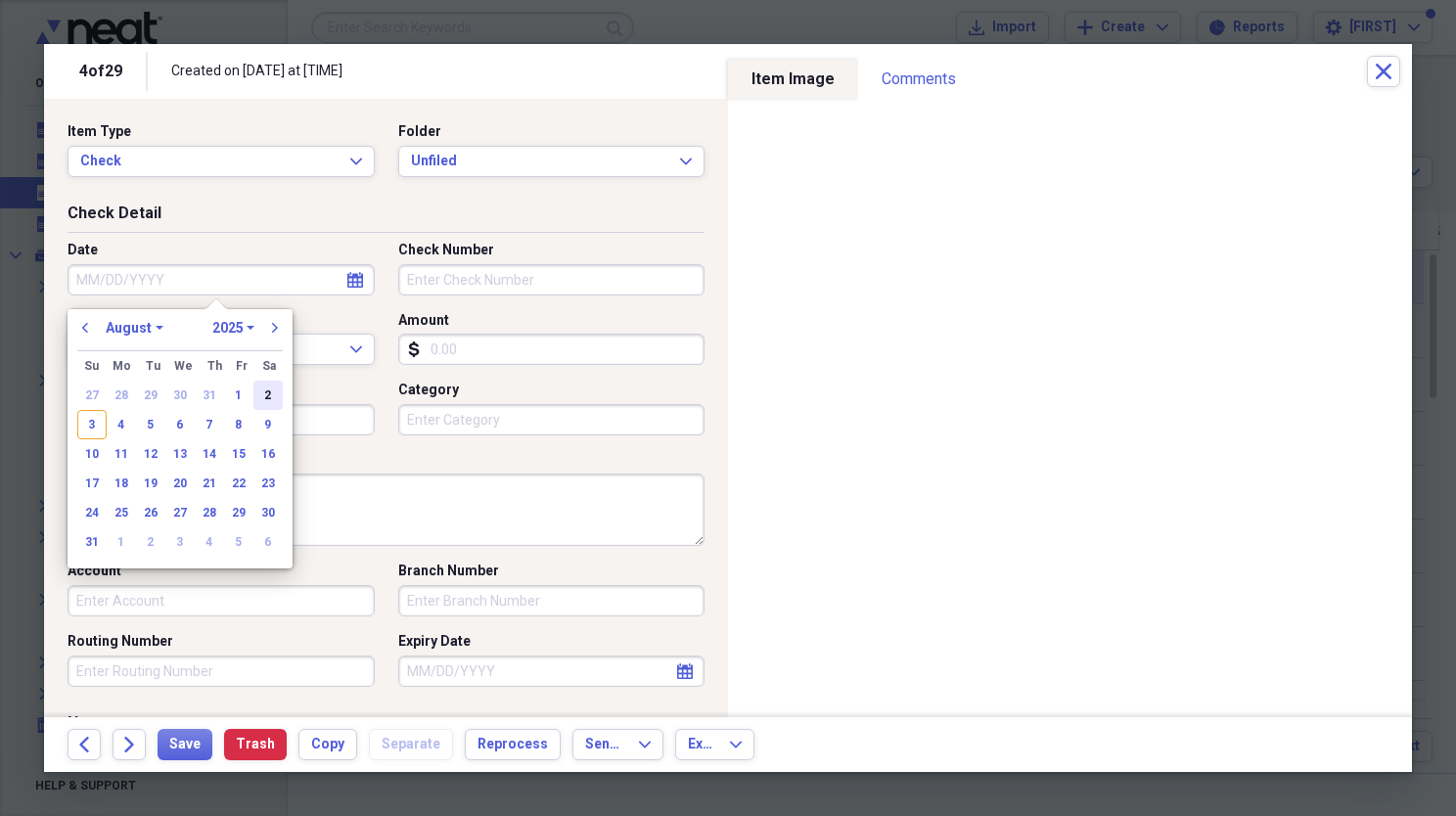 click on "2" at bounding box center (268, 395) 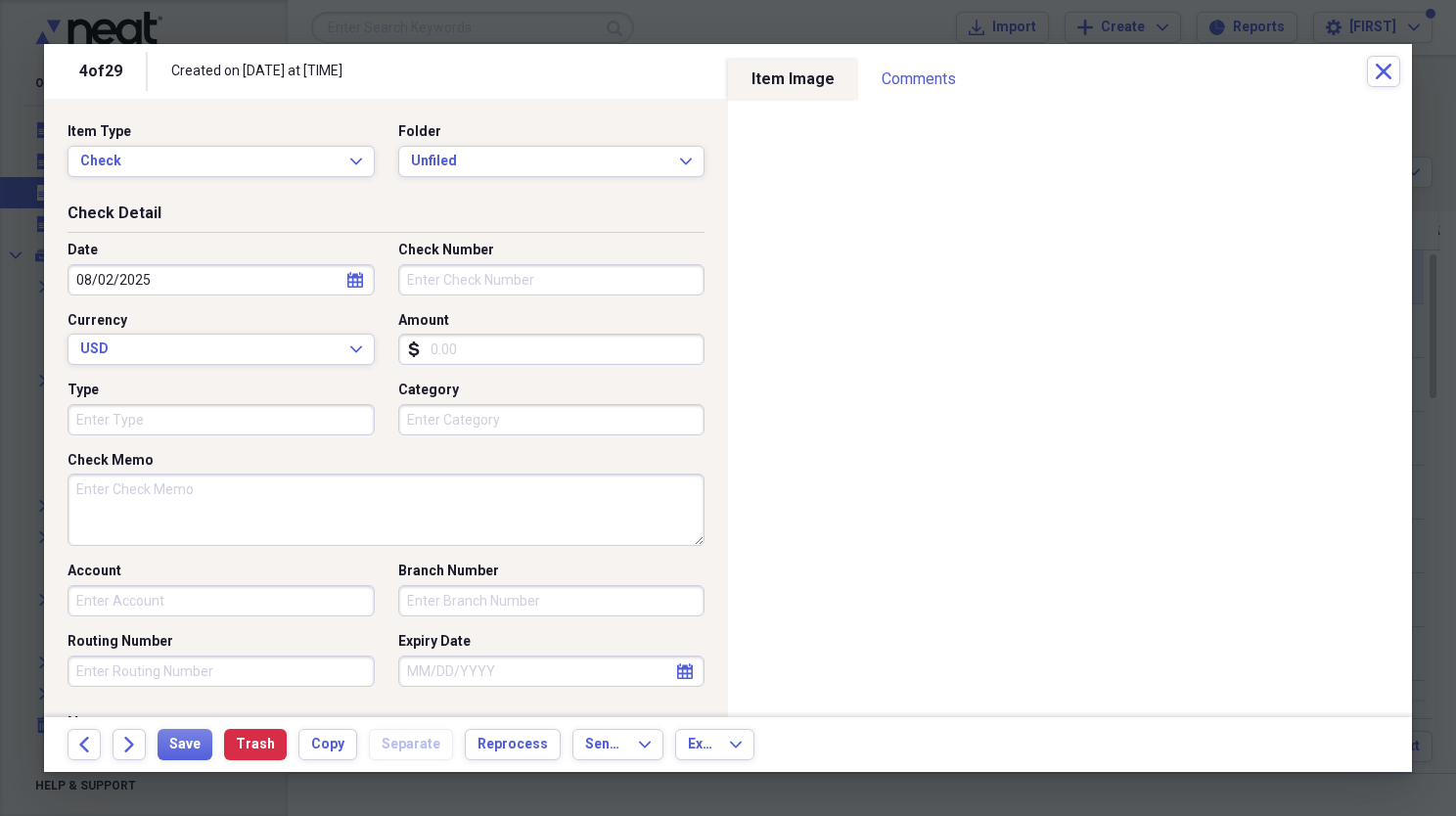 click on "Check Number" at bounding box center [552, 280] 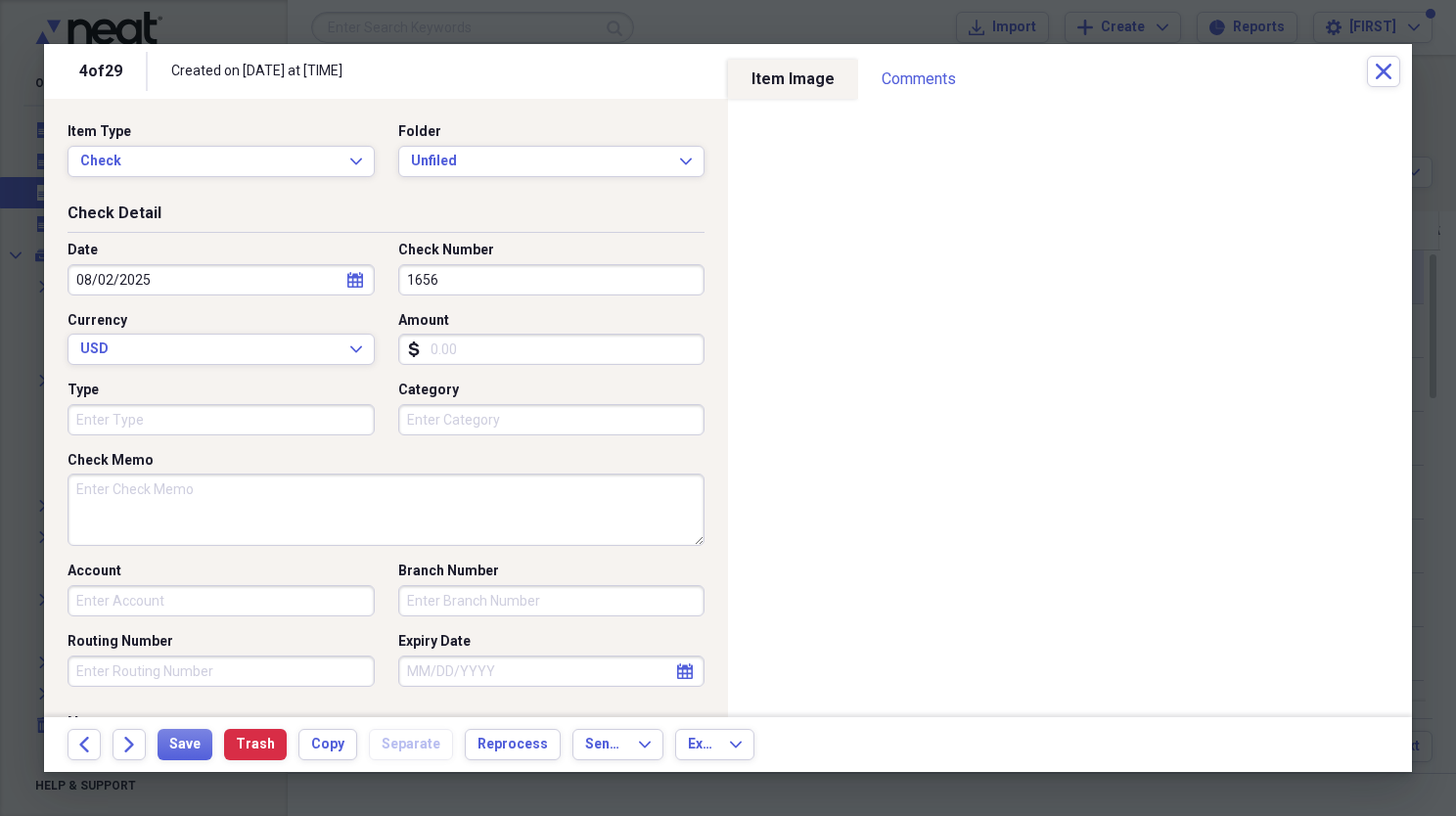 type on "1656" 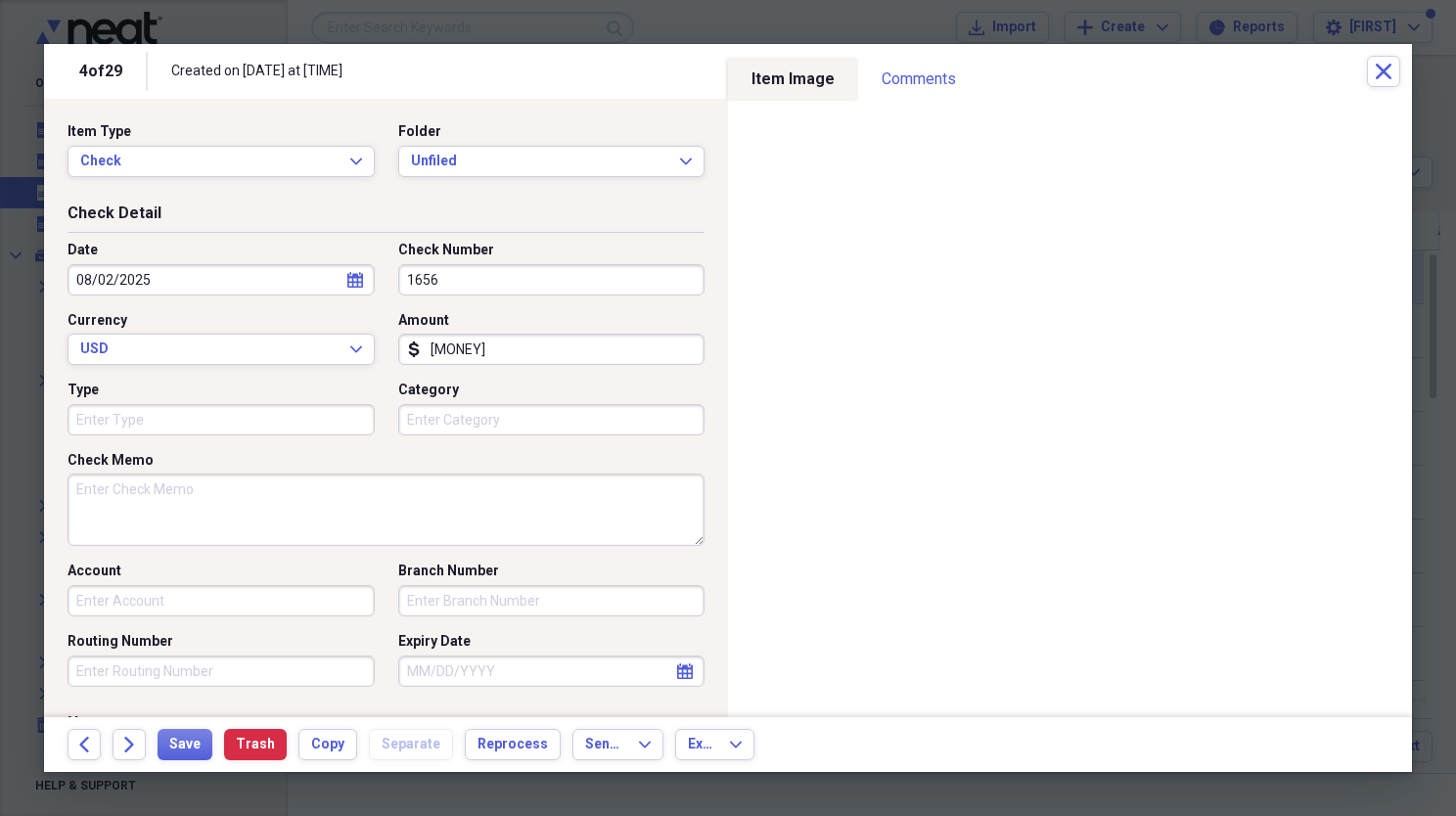 type on "[MONEY]" 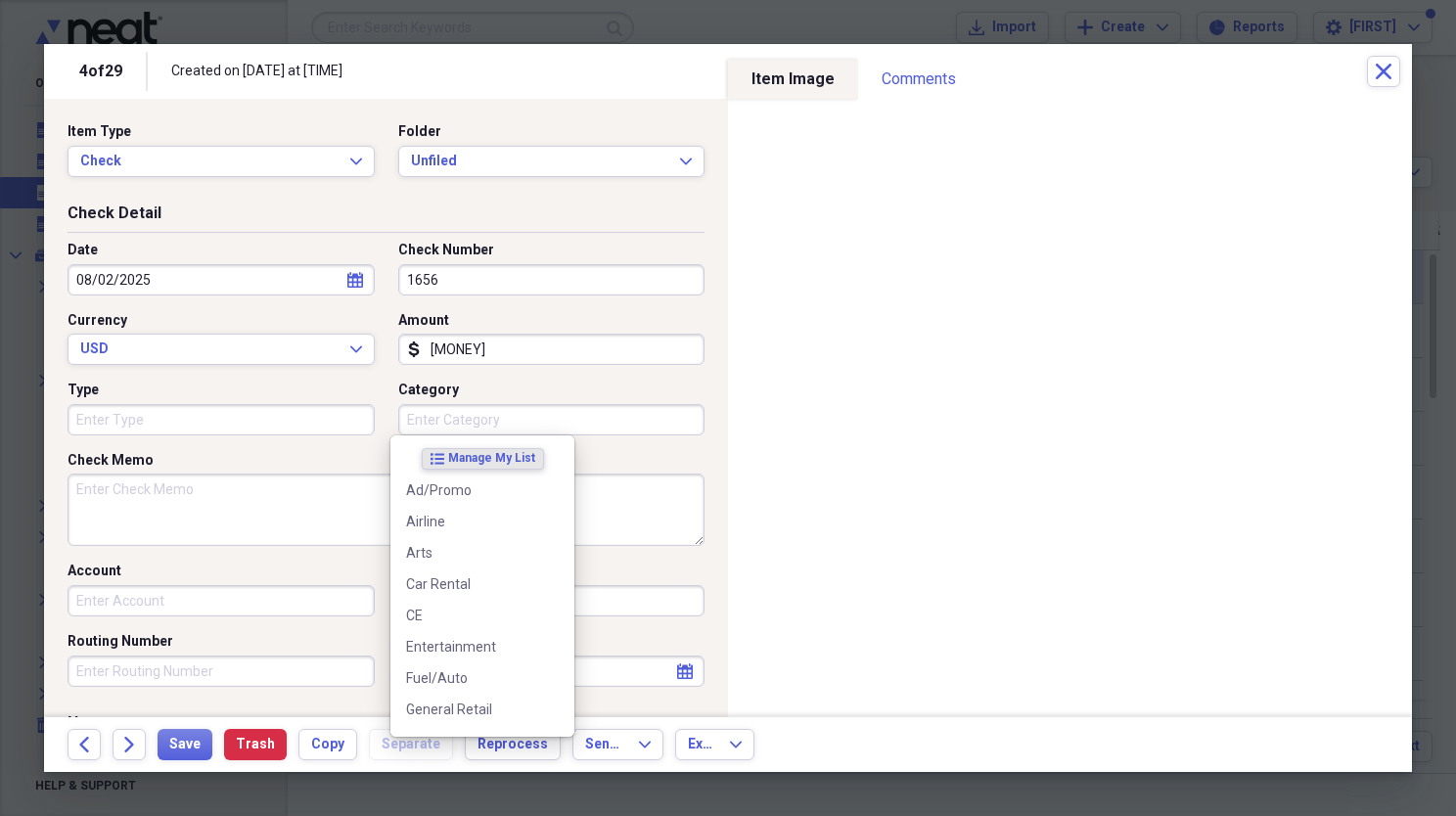 click on "Showing 29 items , totaling $[MONEY] Column Expand sort Sort Filters Expand Create Item Expand Status Image Item Type Date Name Category Amount Source Date Added chevron-down check media Statement [DATE] DEX $[MONEY] Scan [DATE] [TIME] check media Invoice [DATE]" at bounding box center (728, 408) 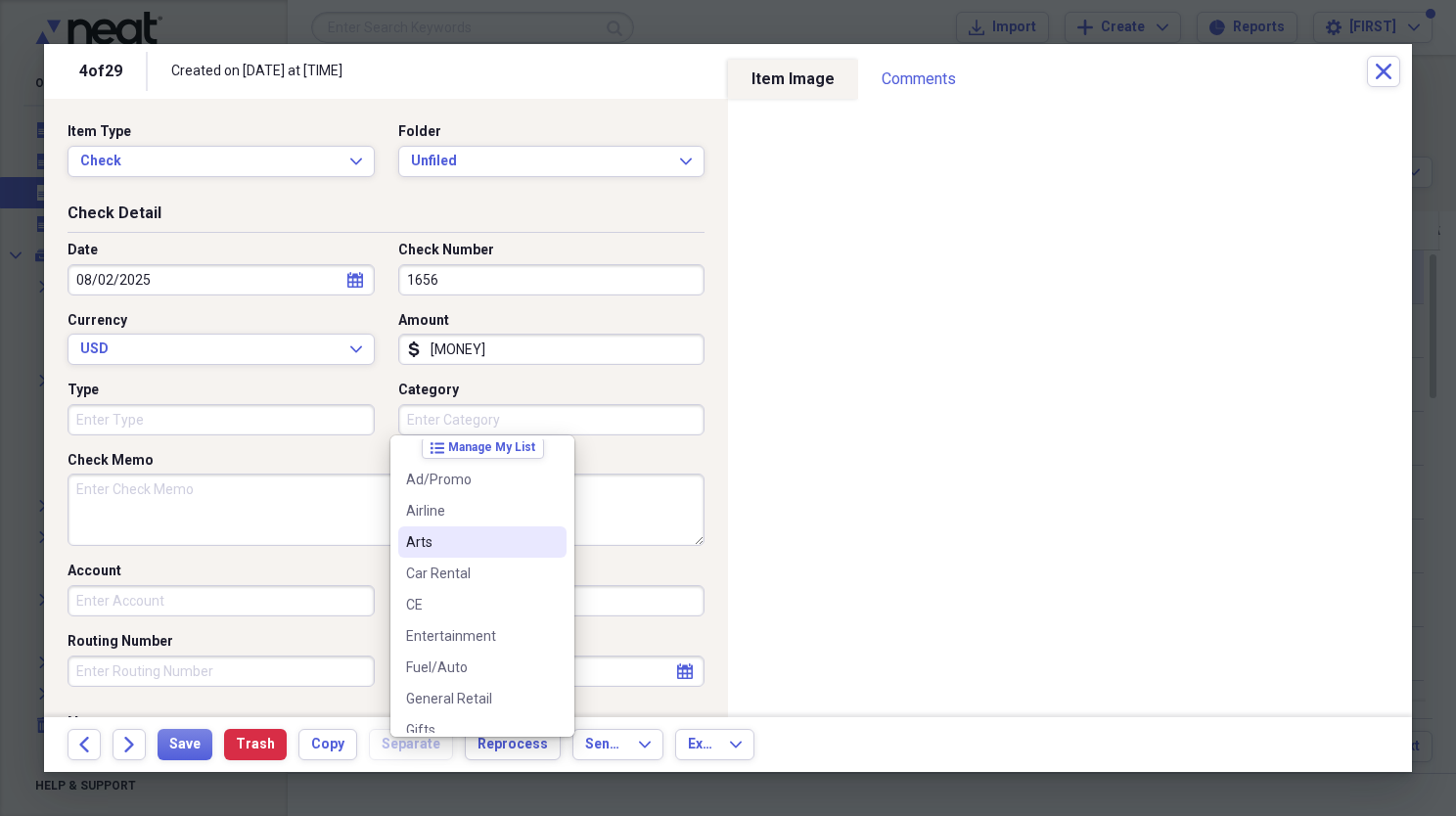 scroll, scrollTop: 0, scrollLeft: 0, axis: both 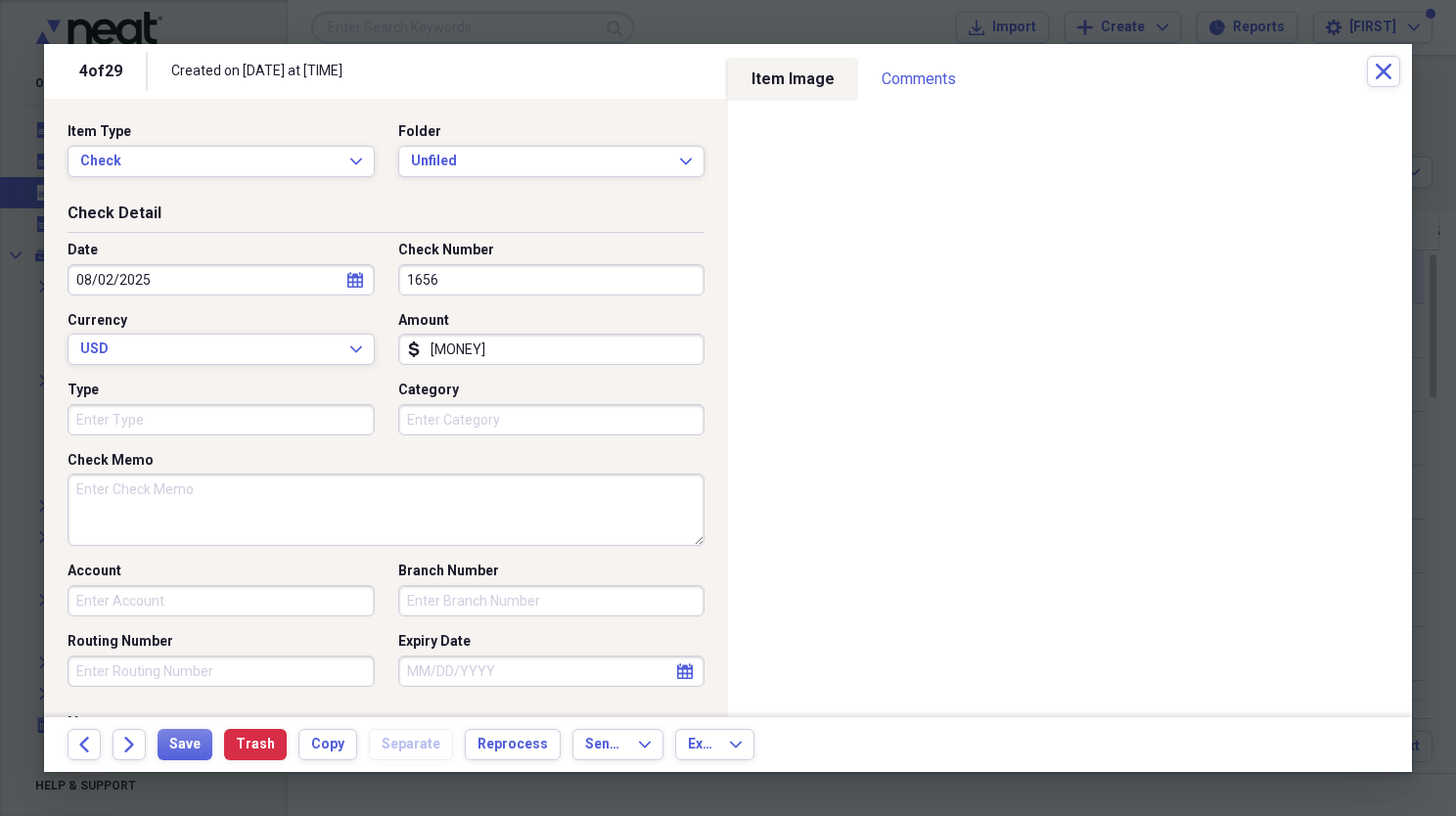 click on "Account" at bounding box center (221, 601) 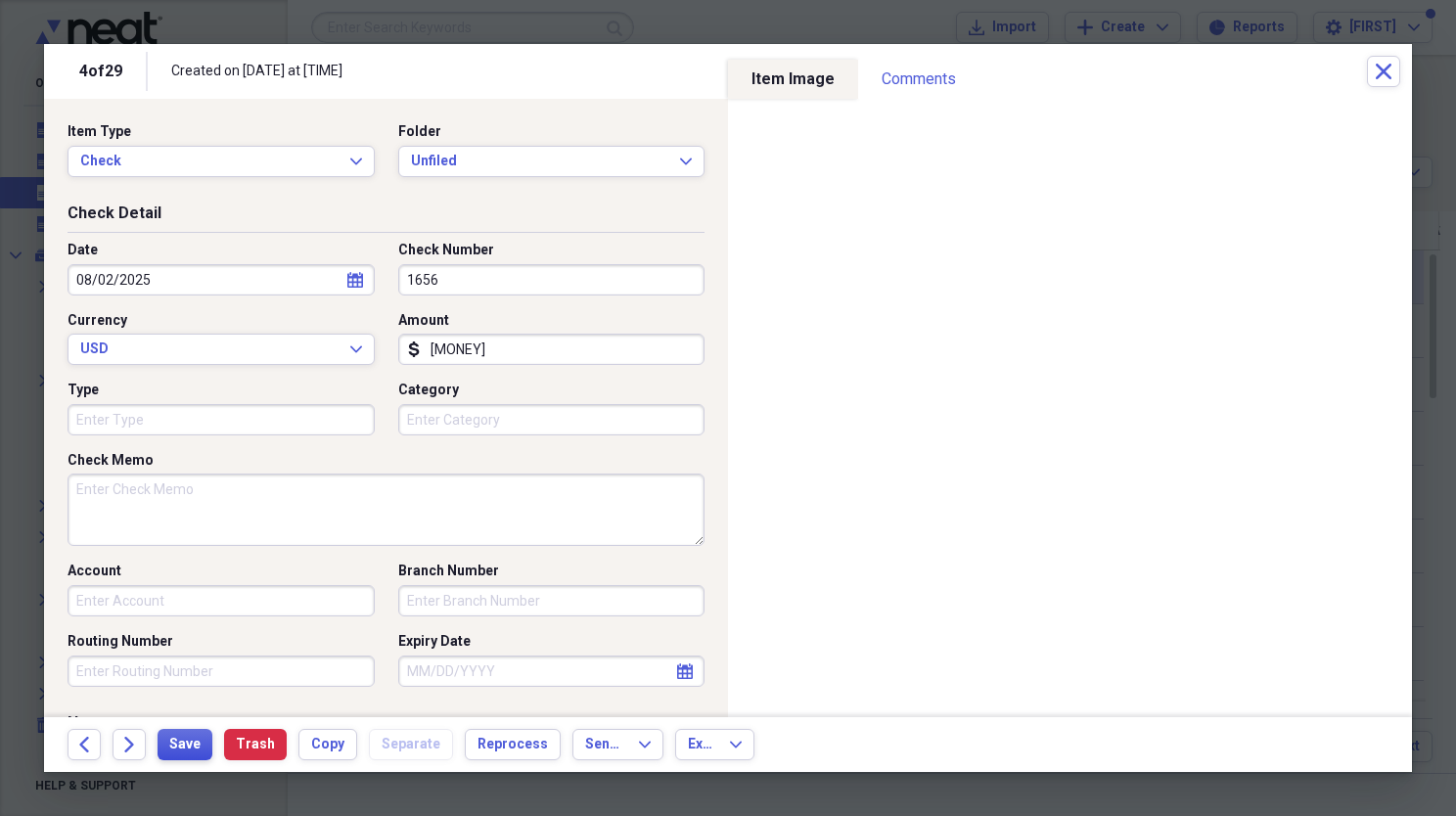 click on "Save" at bounding box center [185, 745] 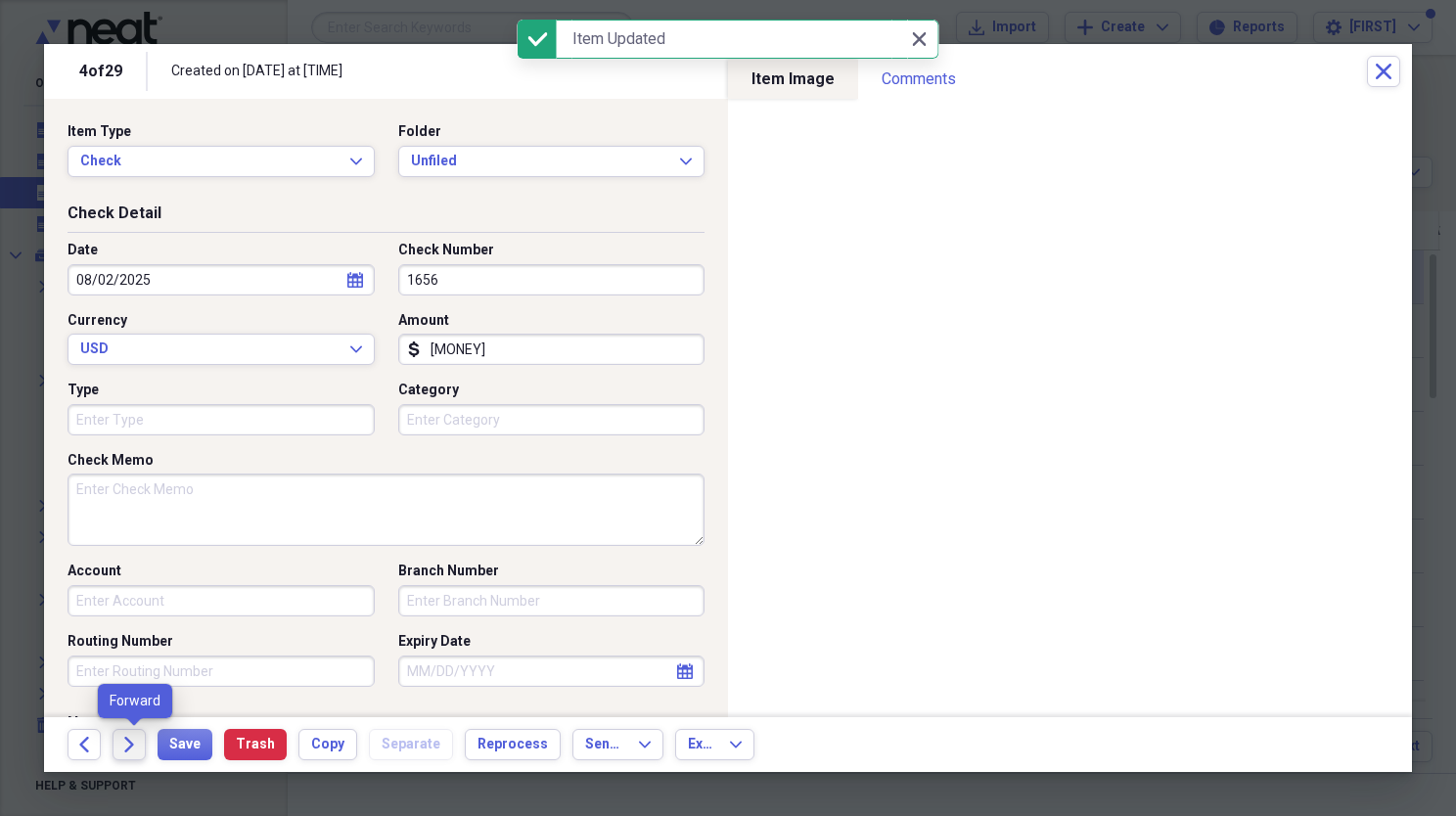 click 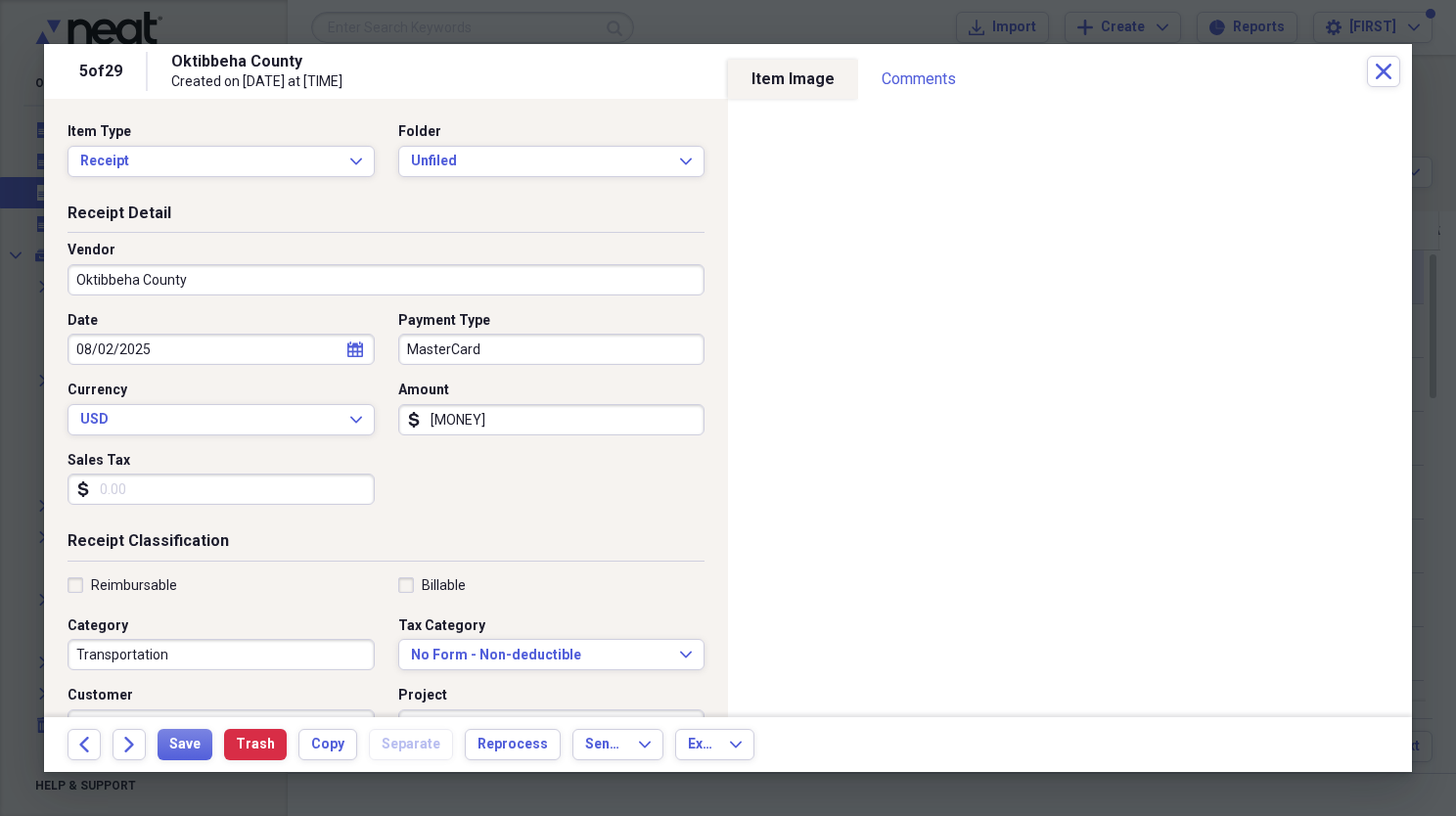 click on "Oktibbeha County" at bounding box center [386, 280] 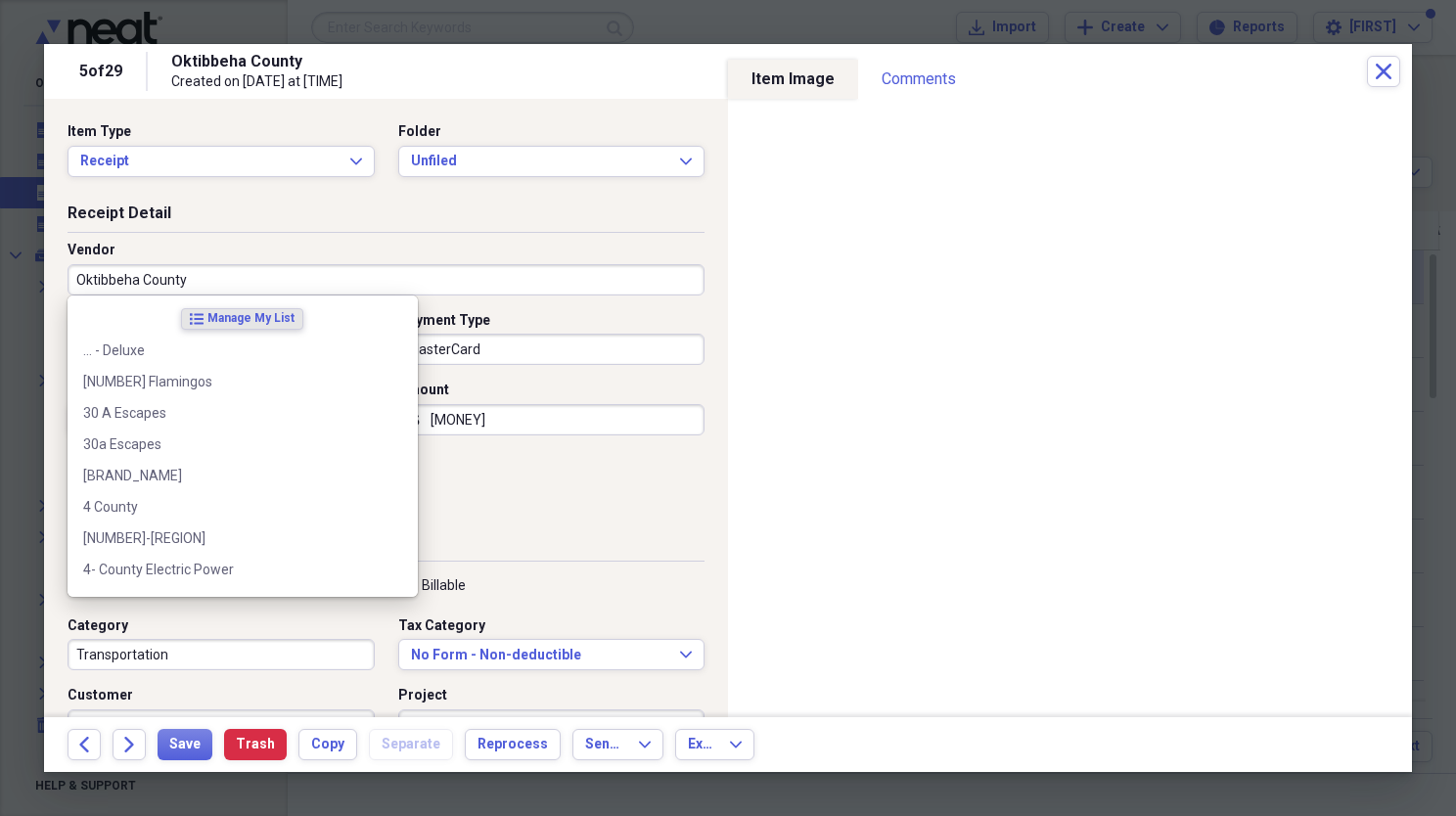 click on "Oktibbeha County" at bounding box center (386, 280) 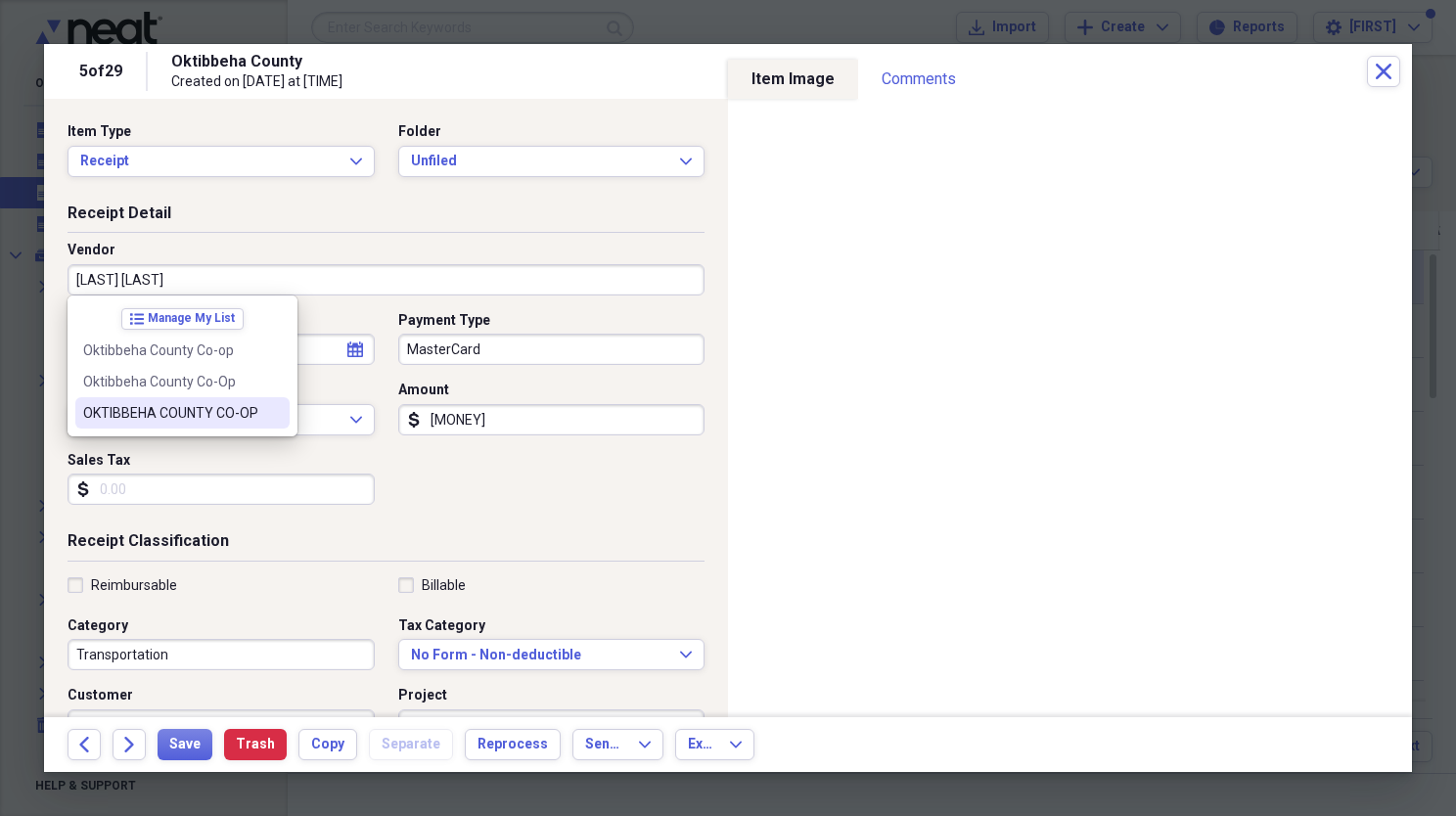 click on "OKTIBBEHA COUNTY CO-OP" at bounding box center [182, 413] 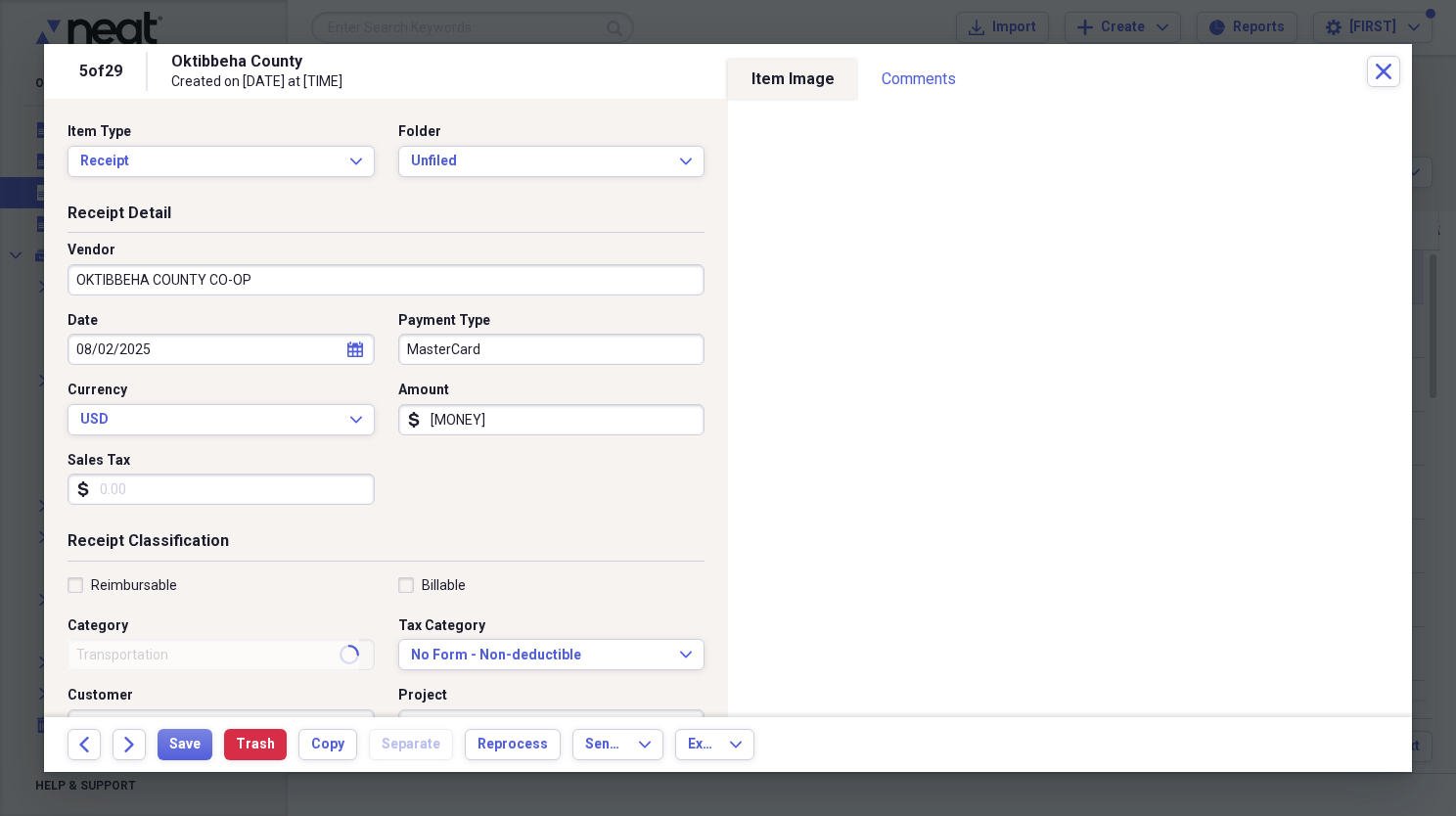 type on "General Retail" 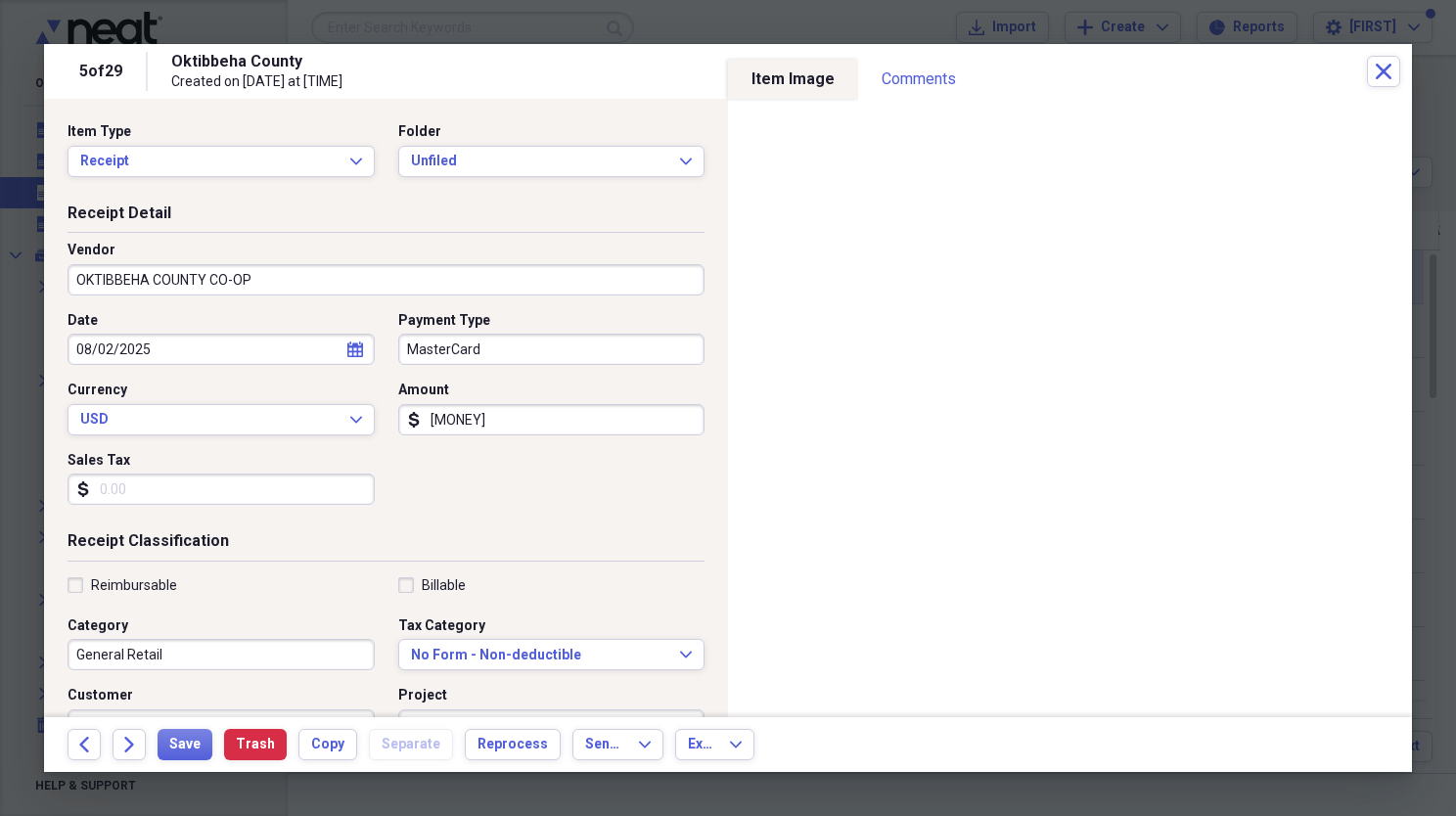 click on "Back Forward Save Trash Copy Separate Reprocess Send To Expand Export Expand" at bounding box center (728, 745) 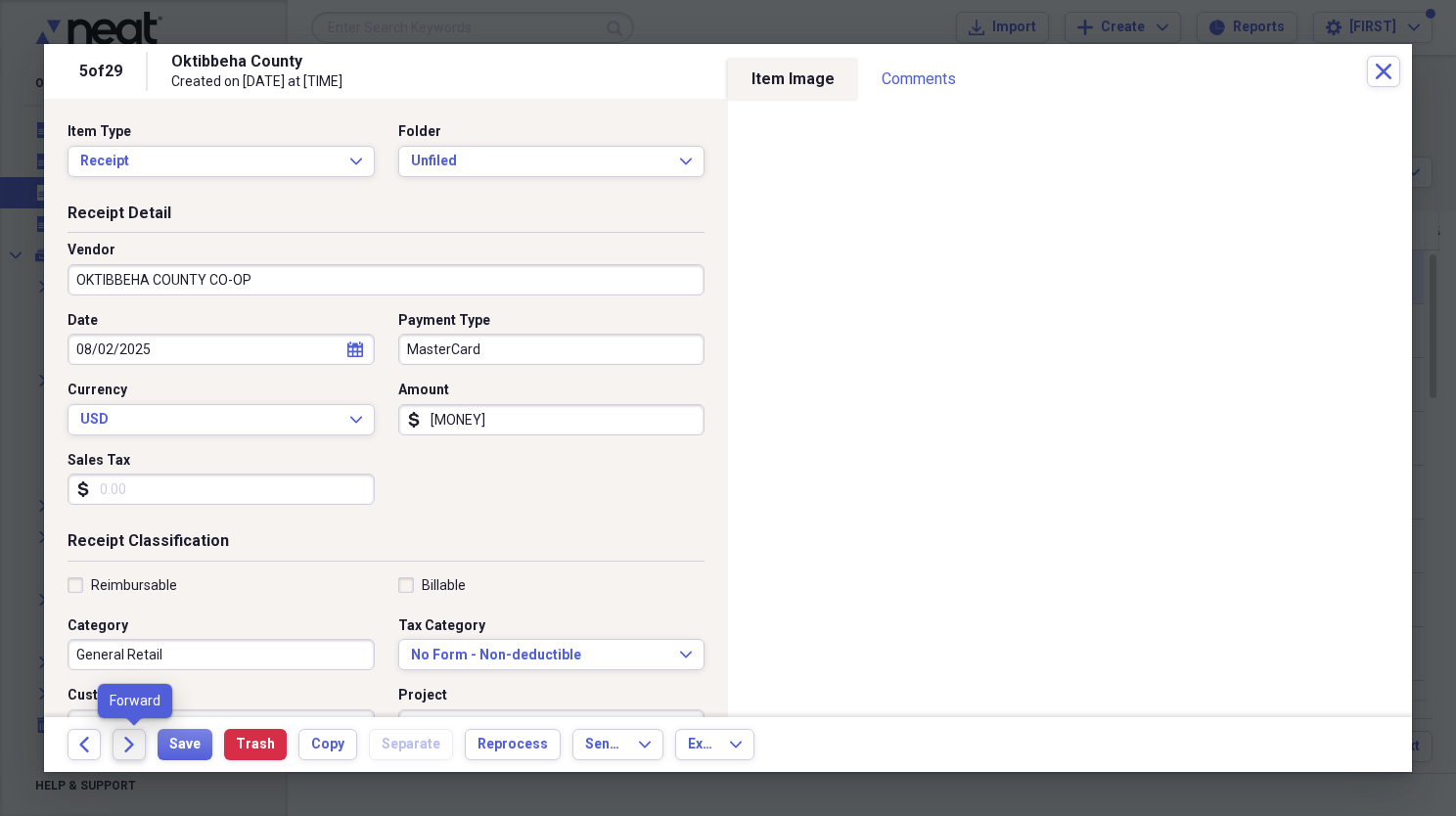 click on "Forward" at bounding box center [129, 745] 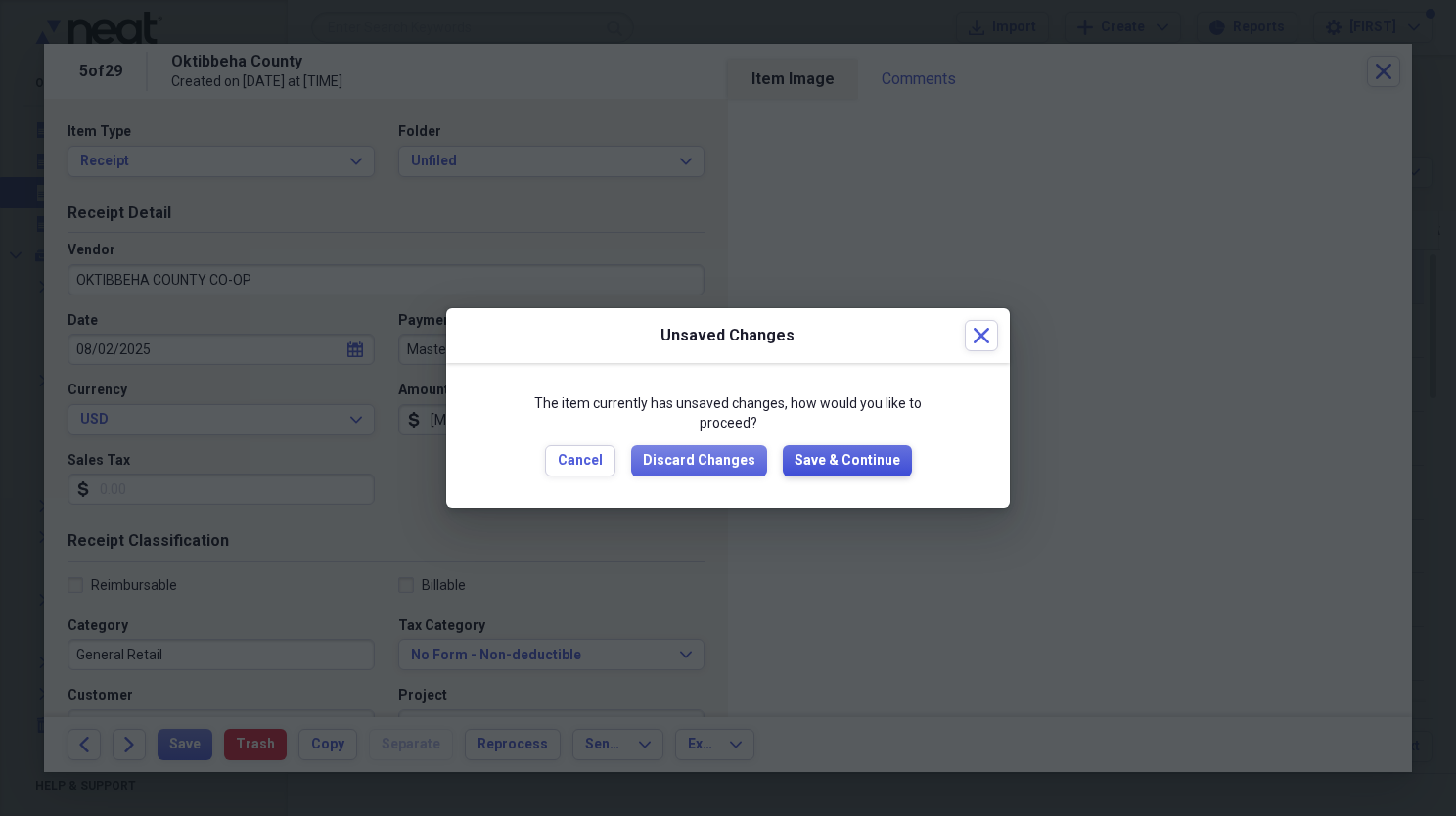 click on "Save & Continue" at bounding box center (847, 461) 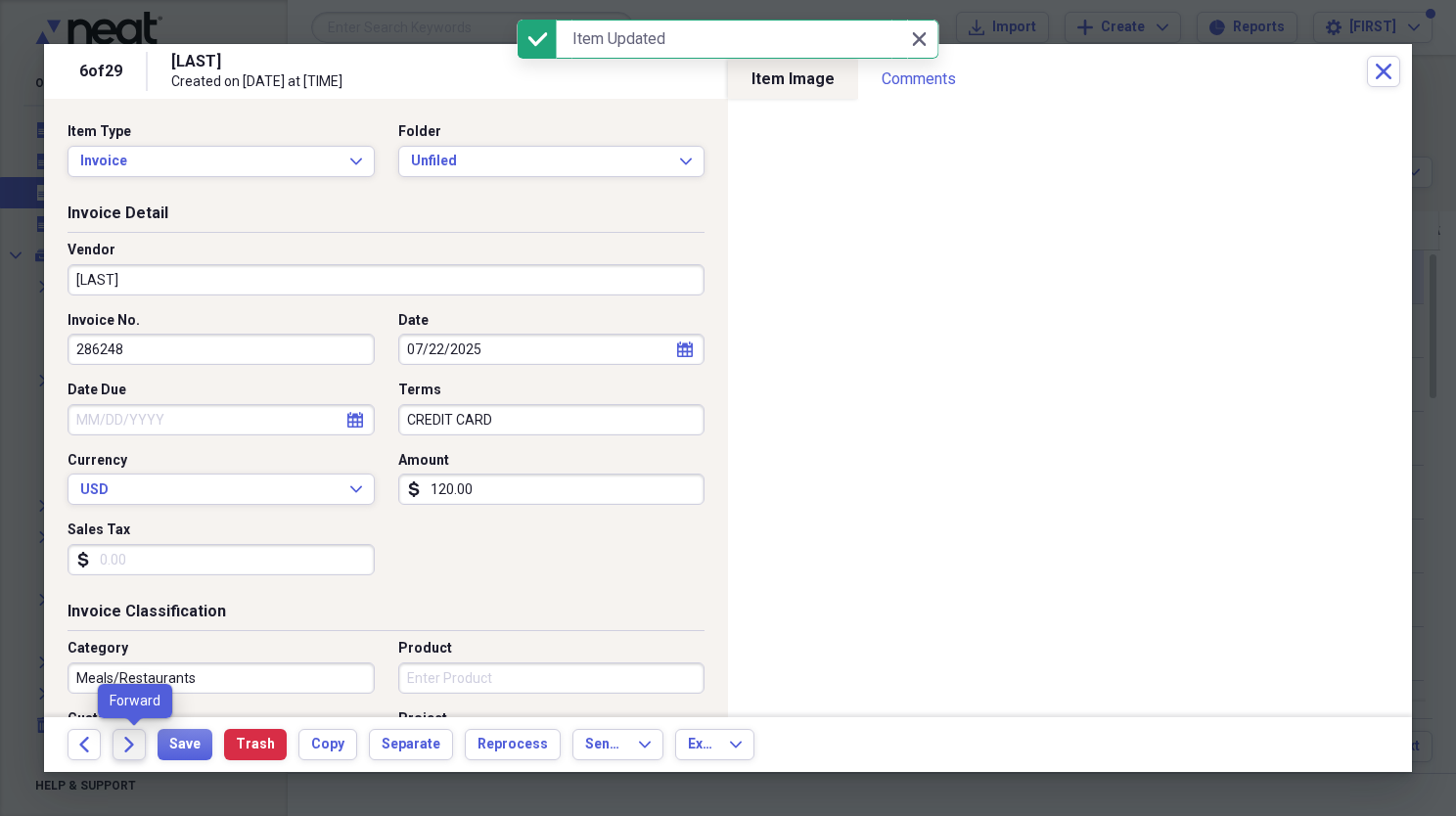 click on "Forward" 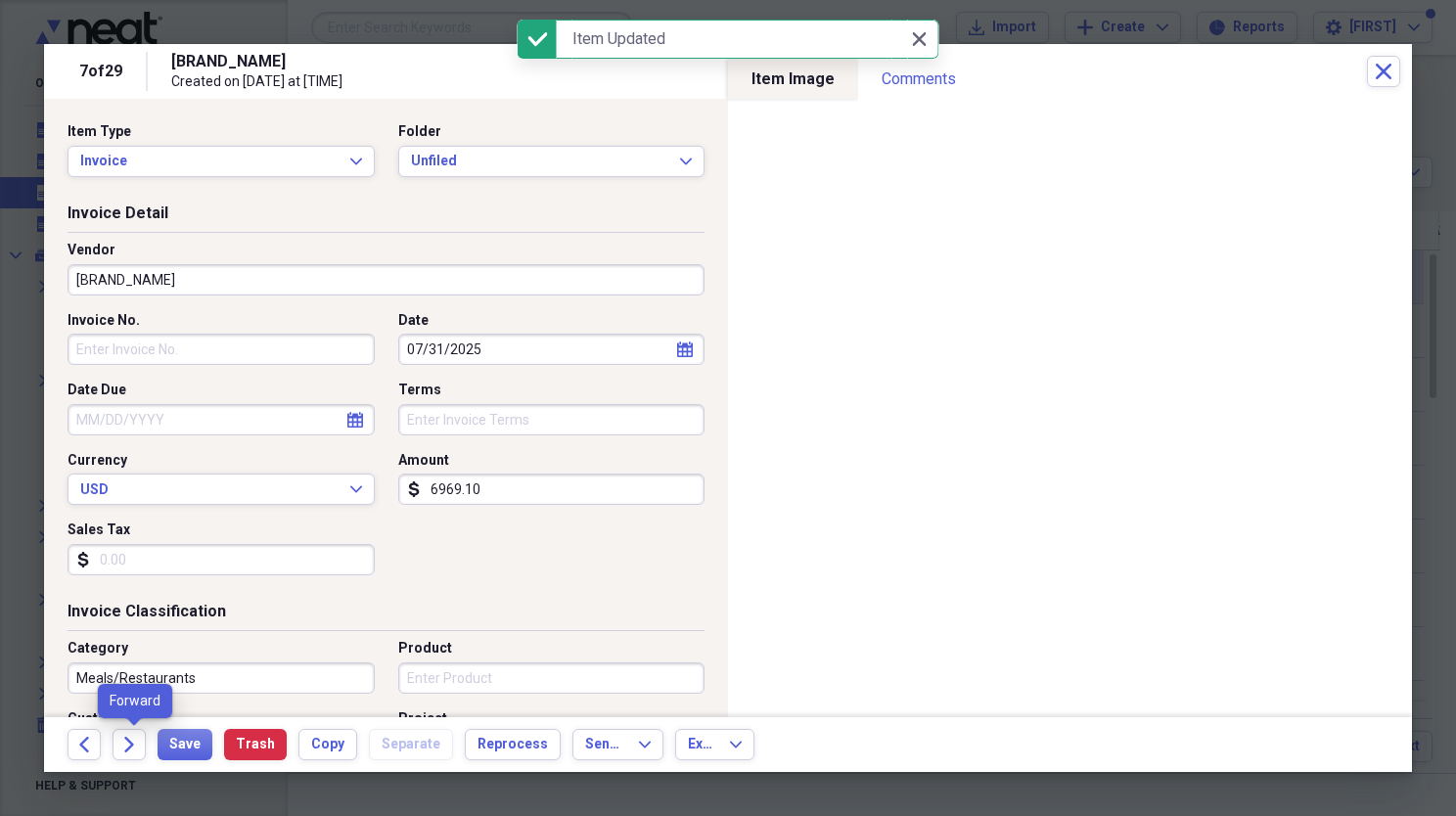 click on "Forward" 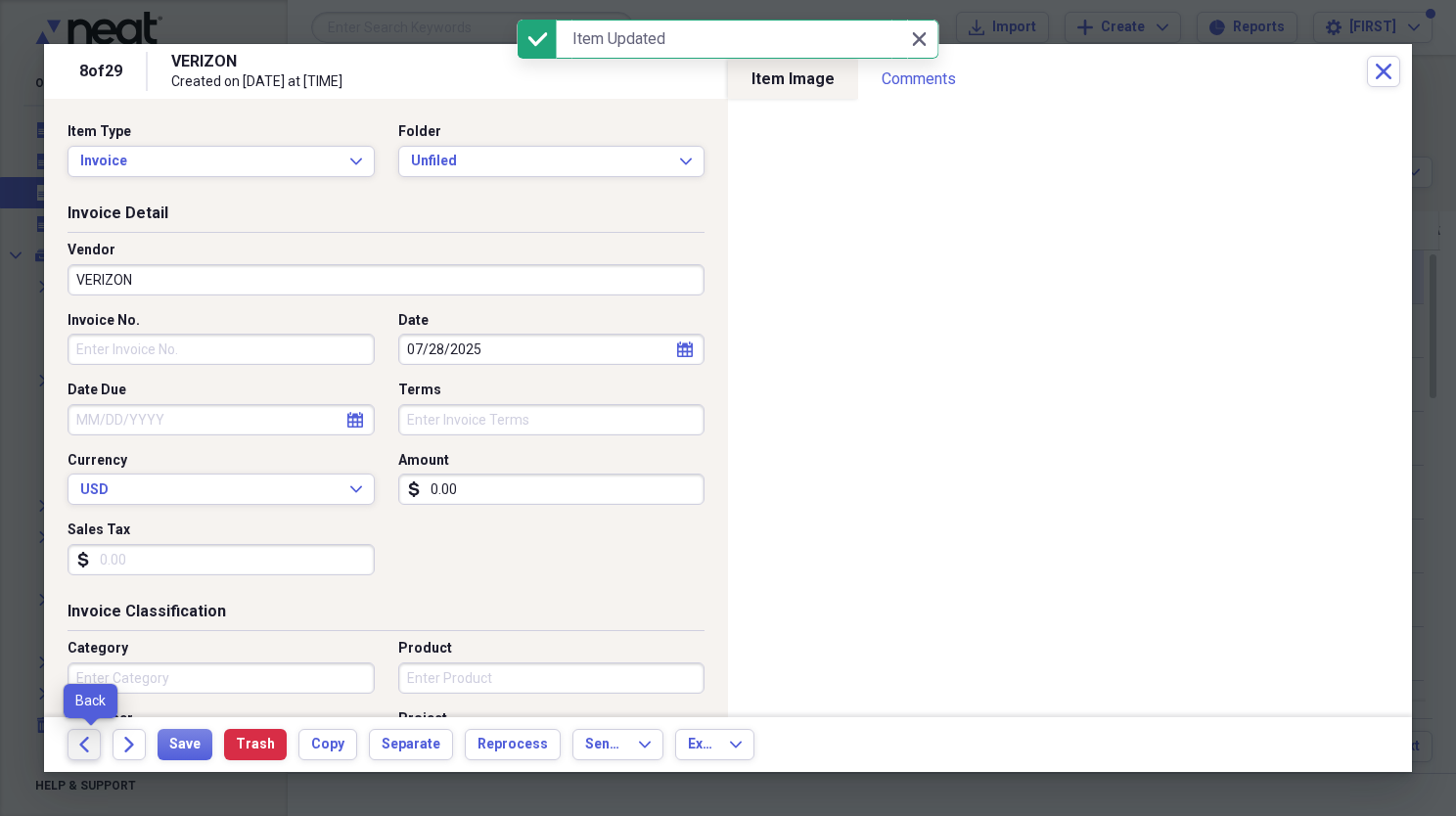 click on "Back" at bounding box center (84, 745) 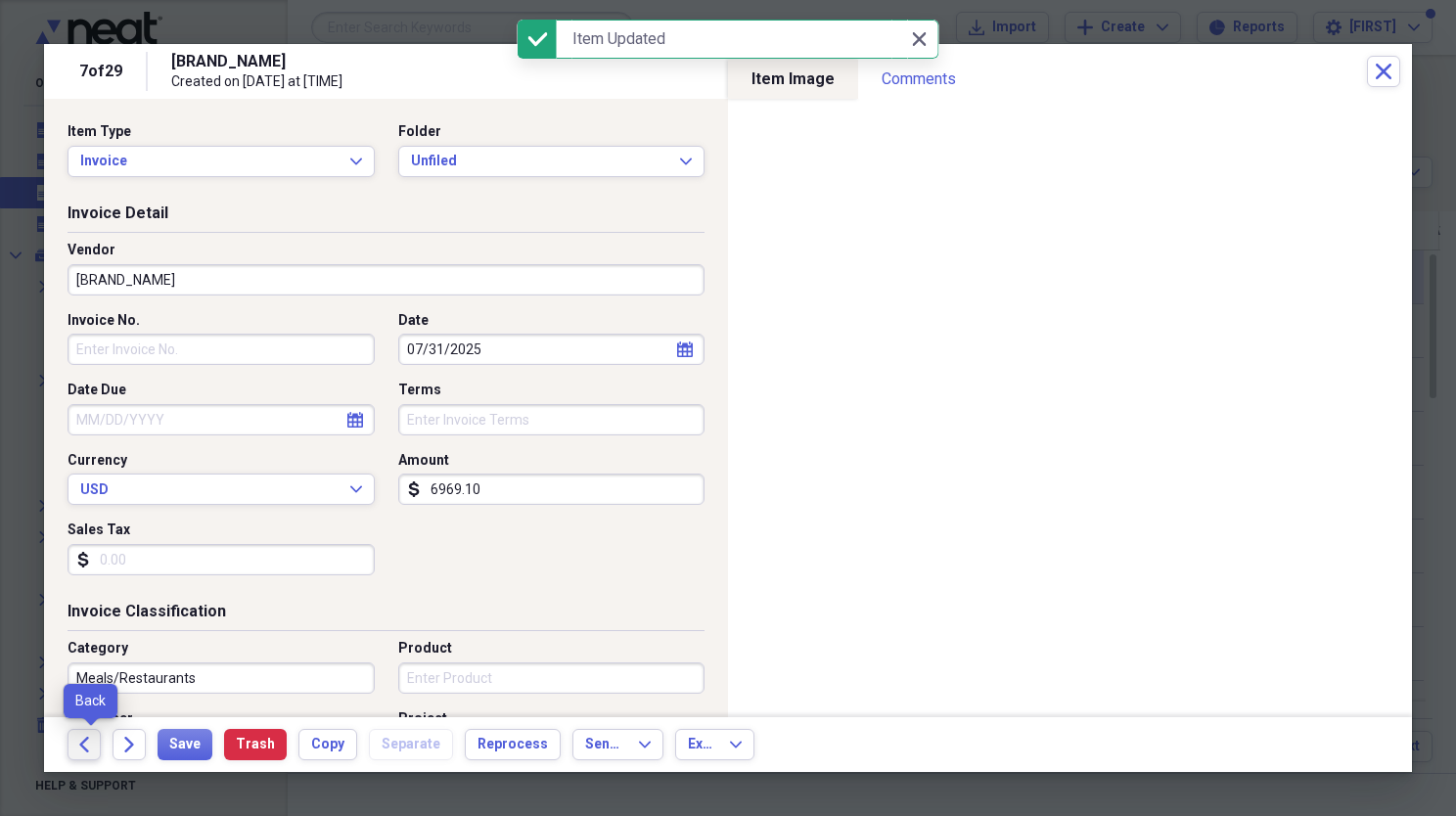 click on "Back" 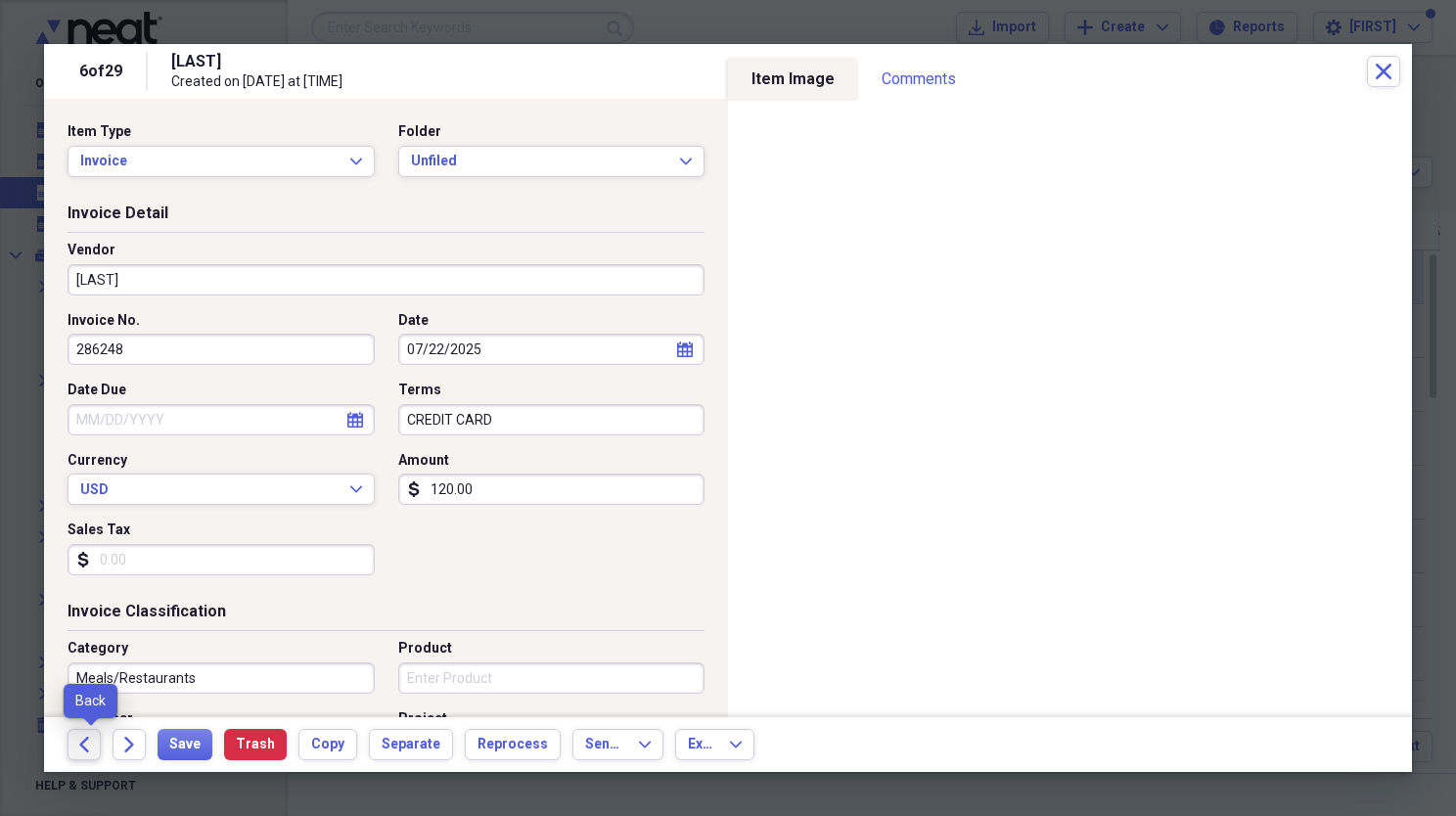 click on "Back" 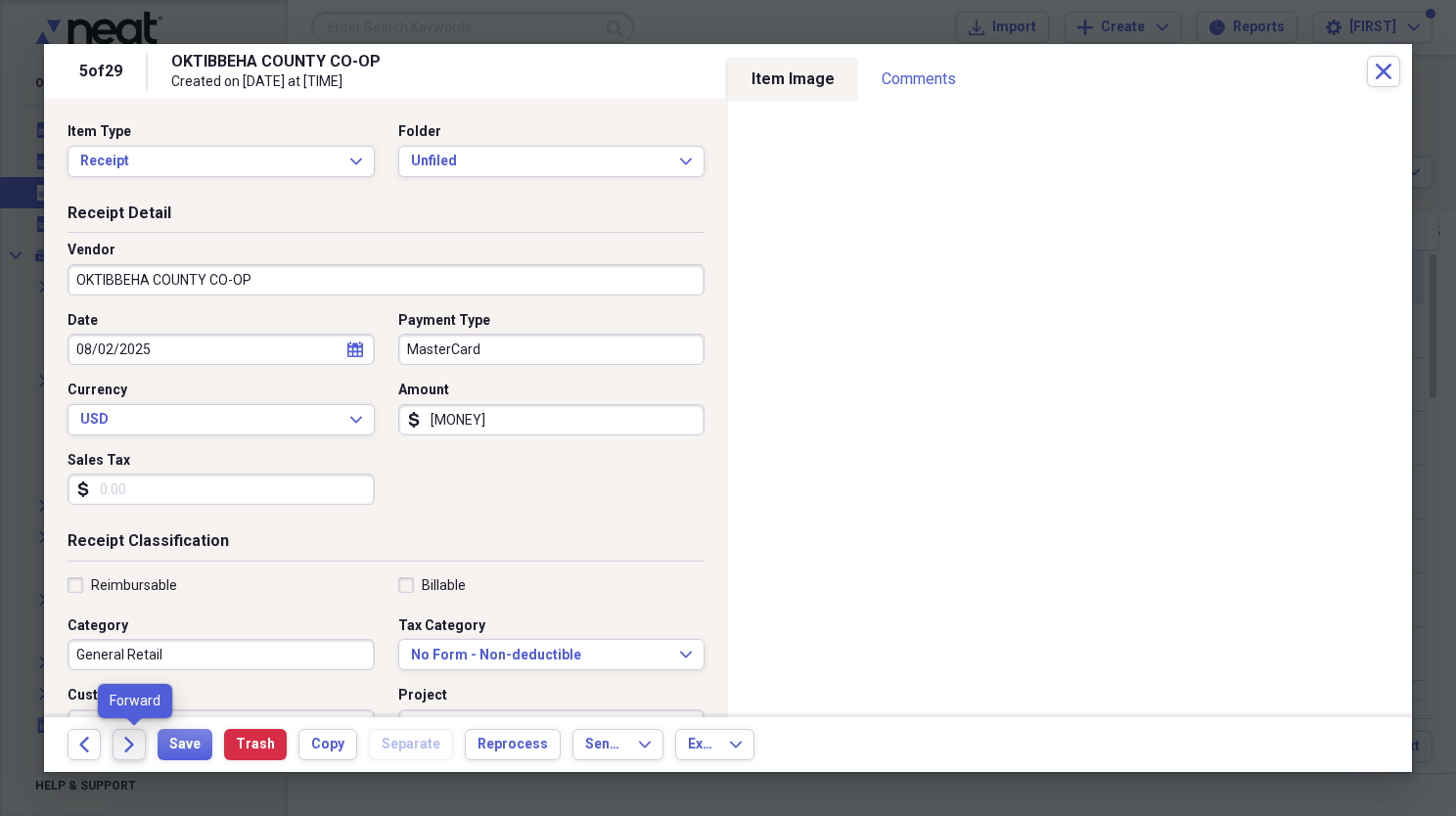 click on "Forward" 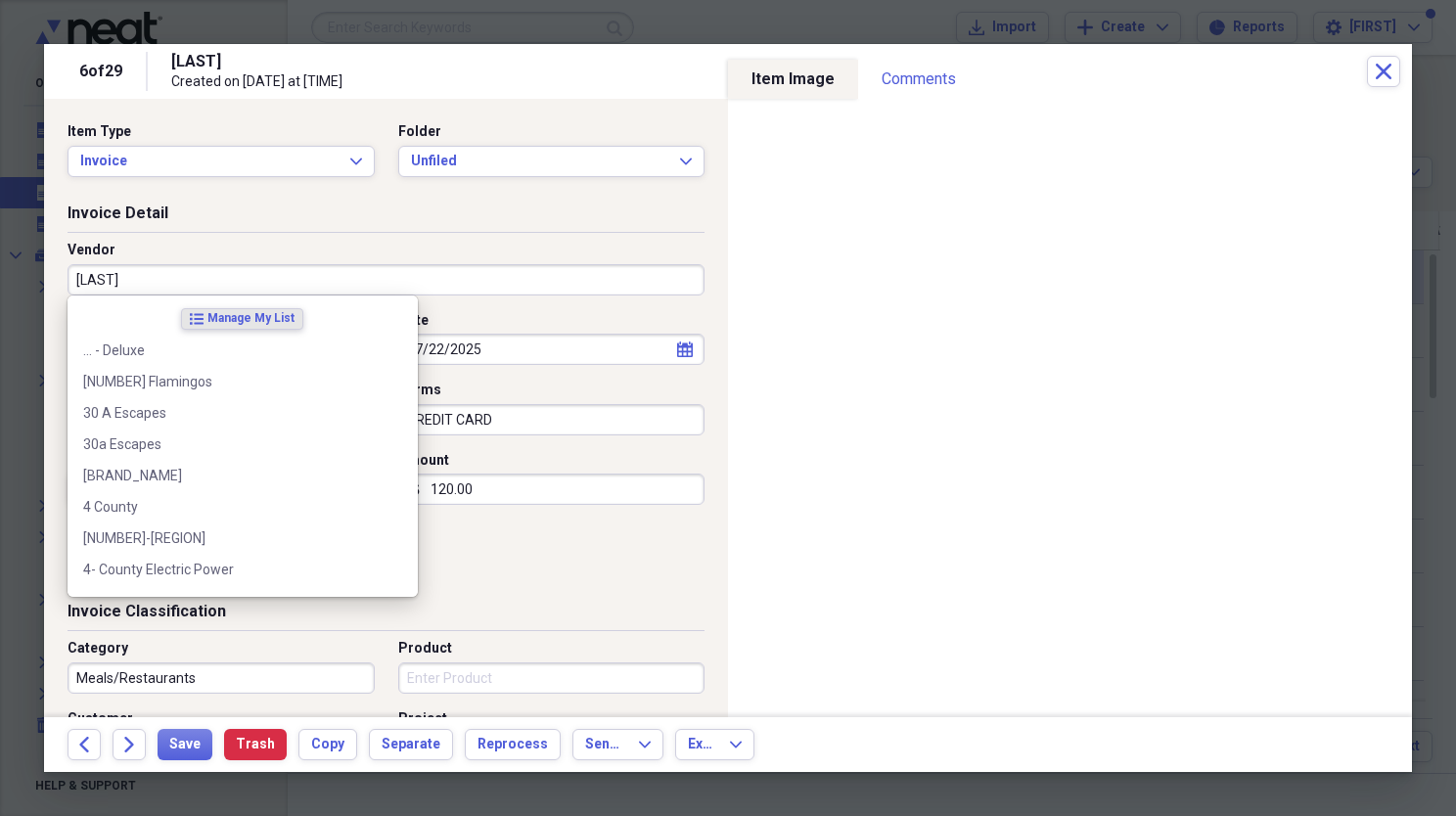 click on "[LAST]" at bounding box center (386, 280) 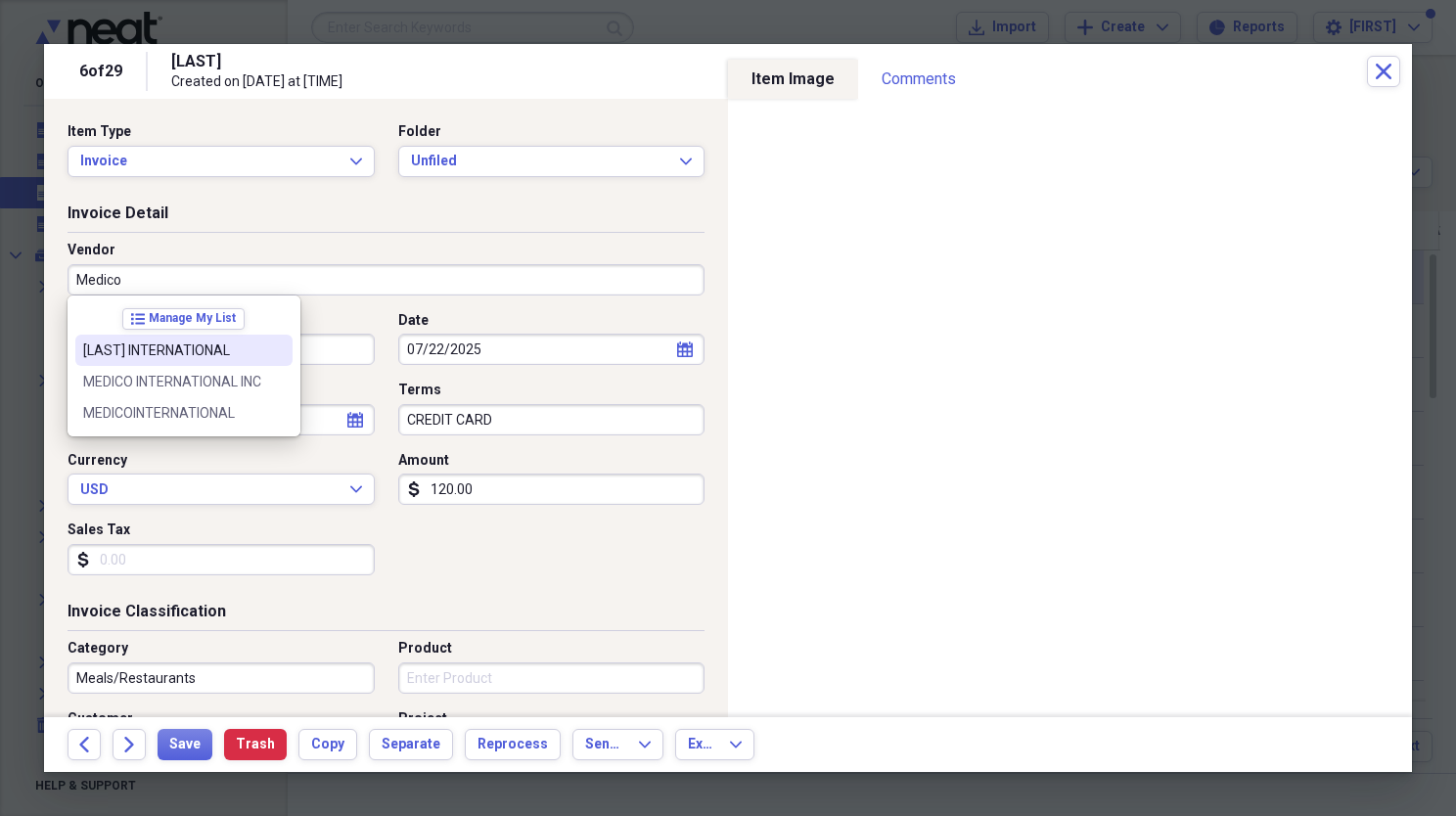 click on "[LAST] INTERNATIONAL" at bounding box center [172, 350] 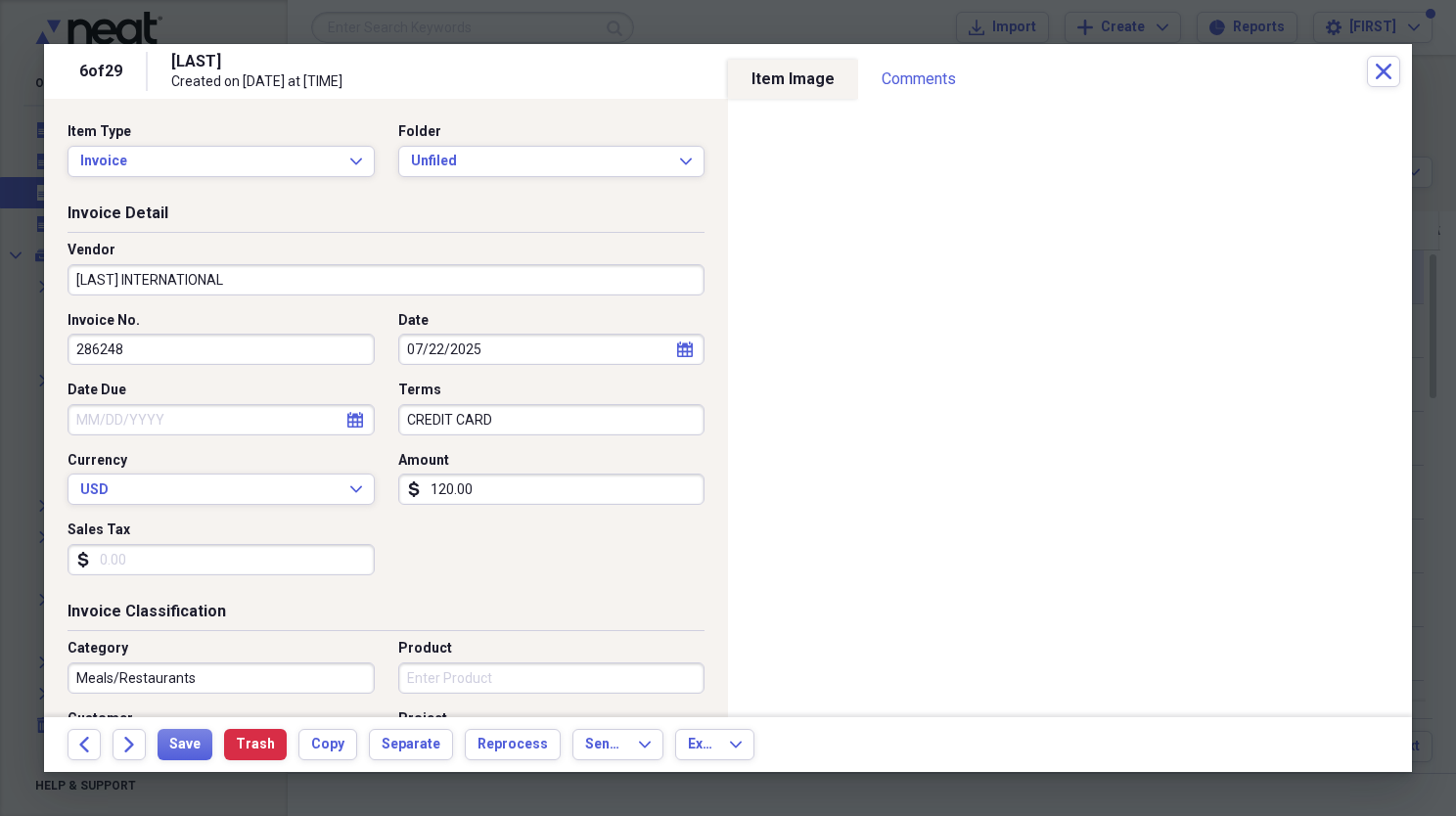 type on "General Retail" 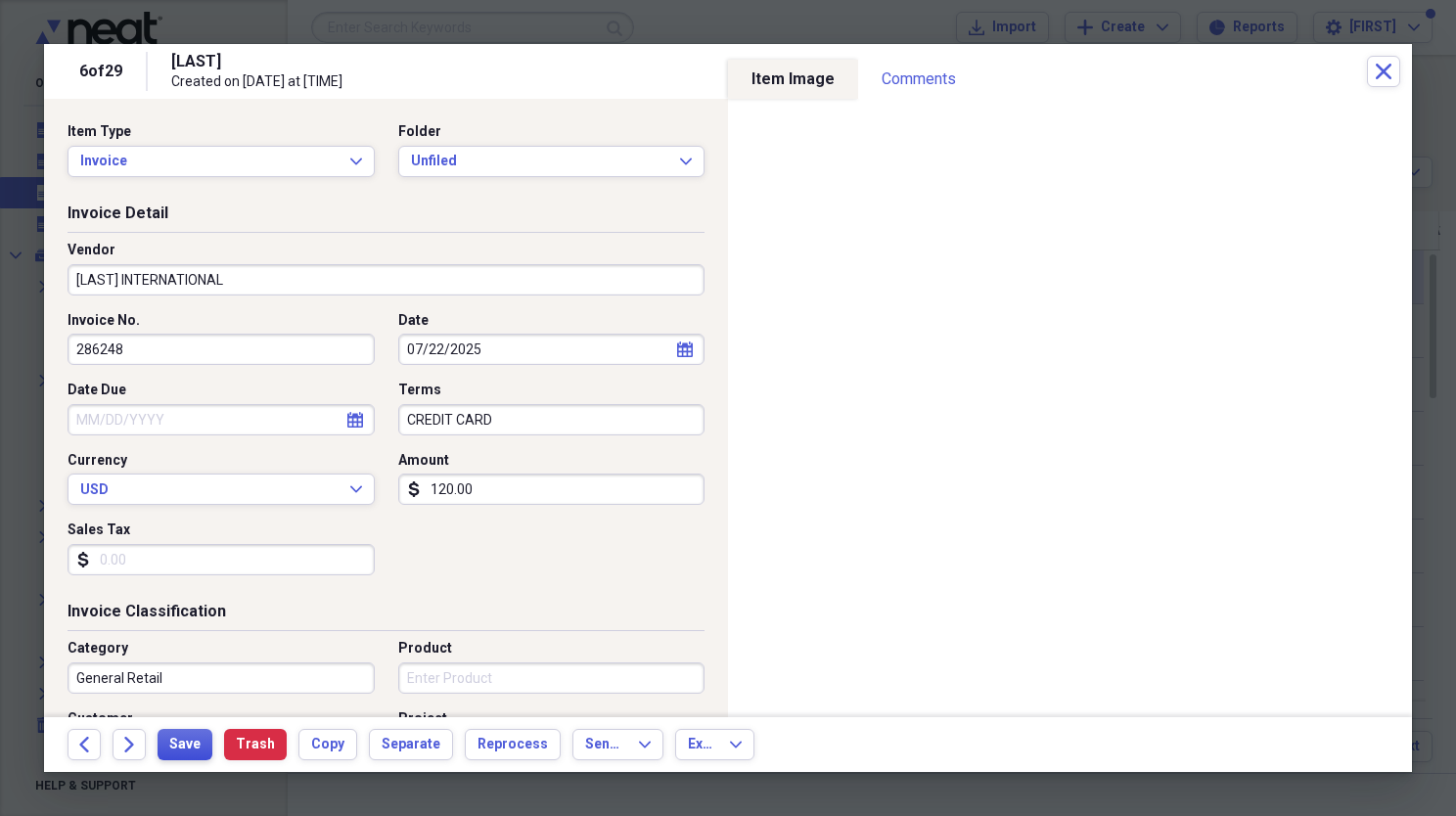 click on "Save" at bounding box center (185, 745) 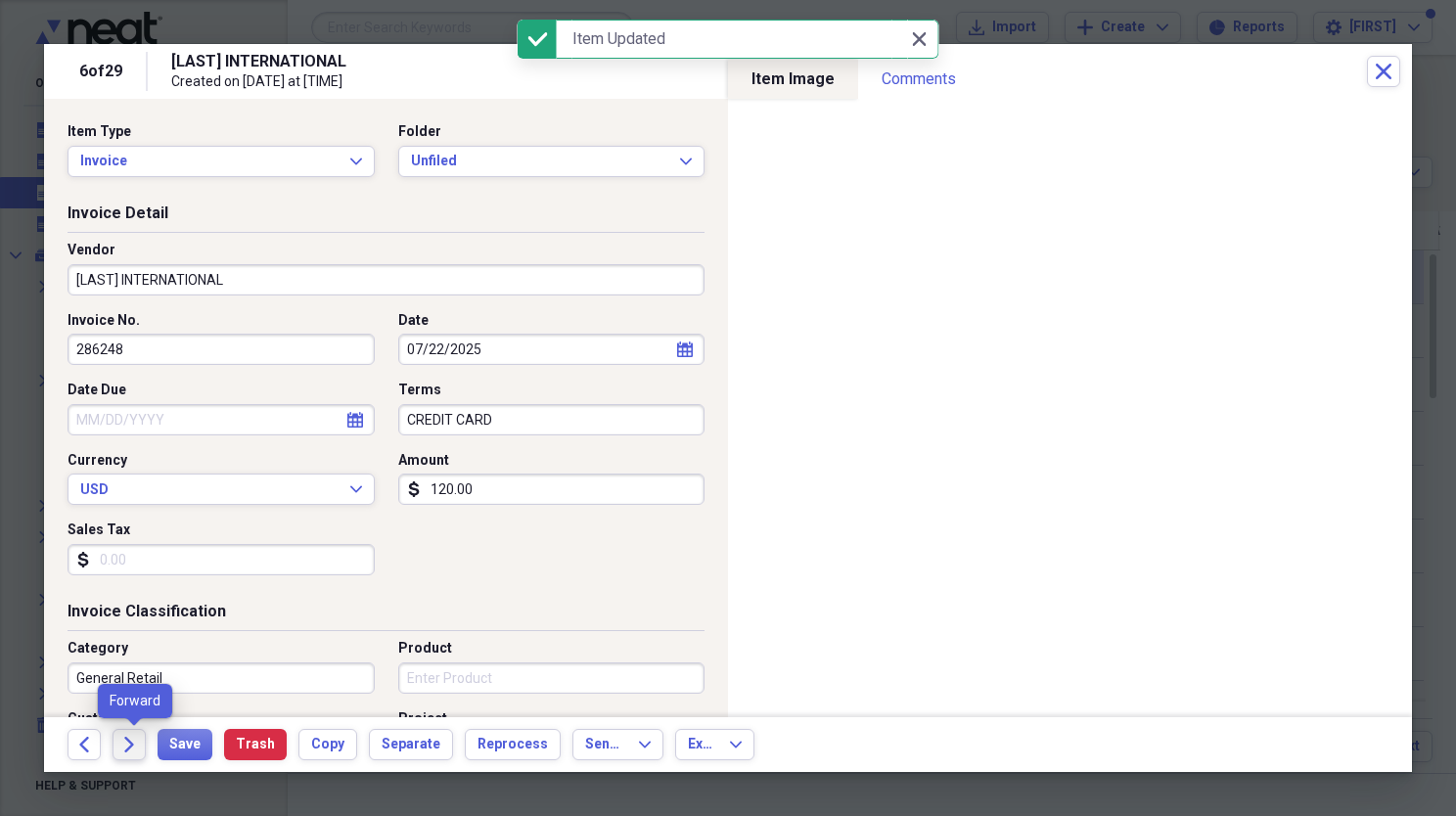 click on "Forward" at bounding box center [129, 745] 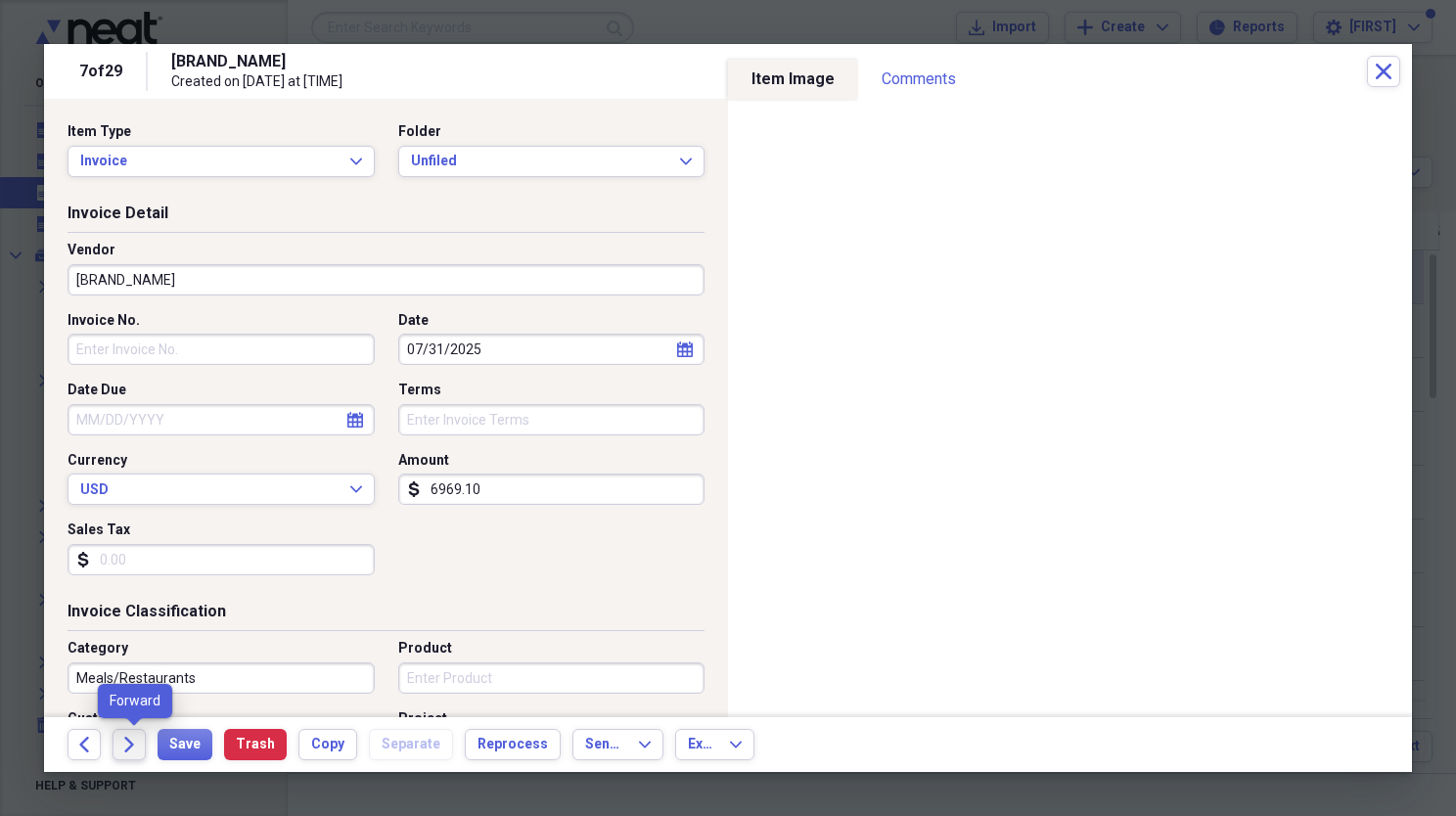 click on "Forward" at bounding box center [129, 745] 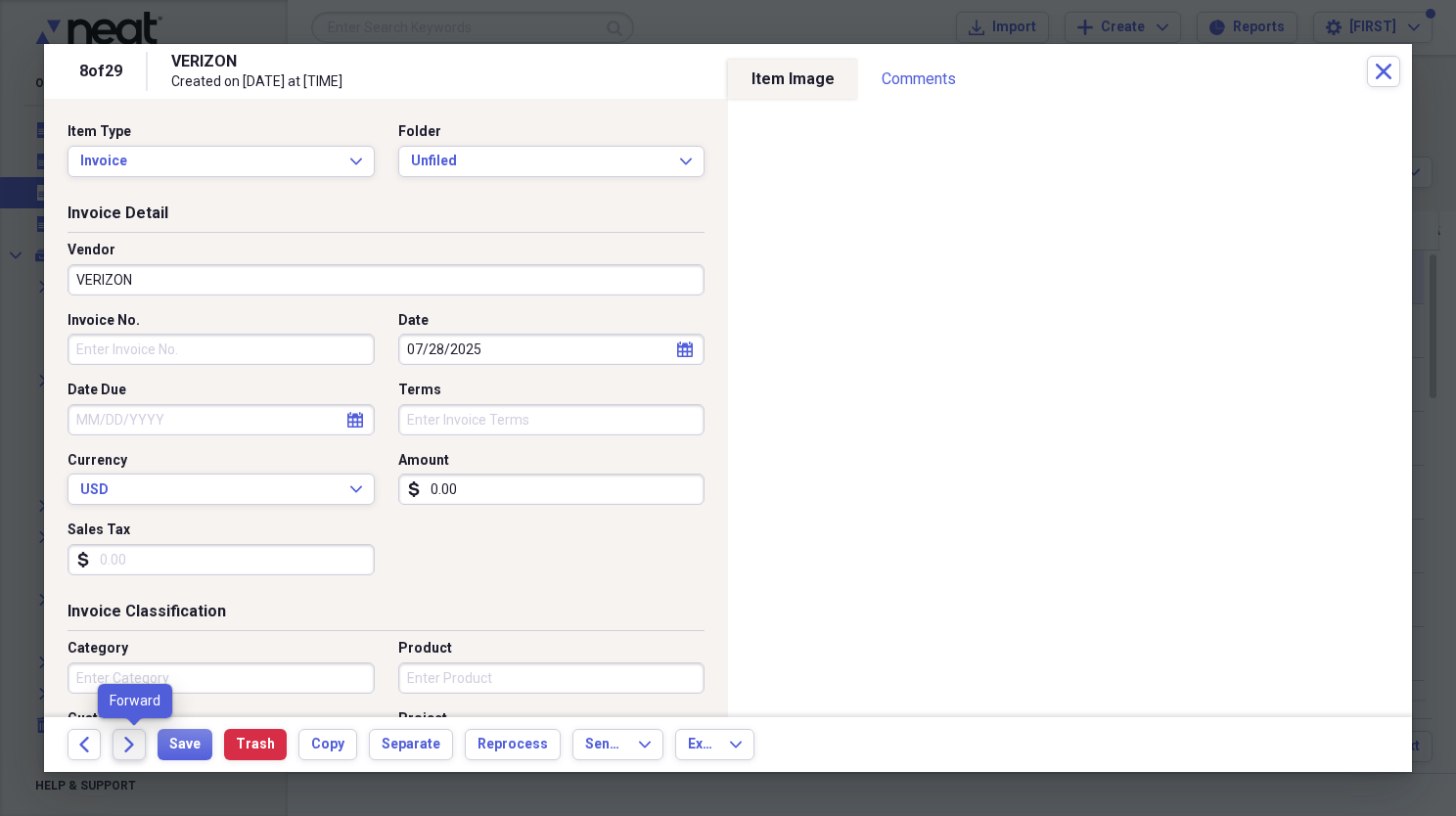 click on "Forward" at bounding box center [129, 745] 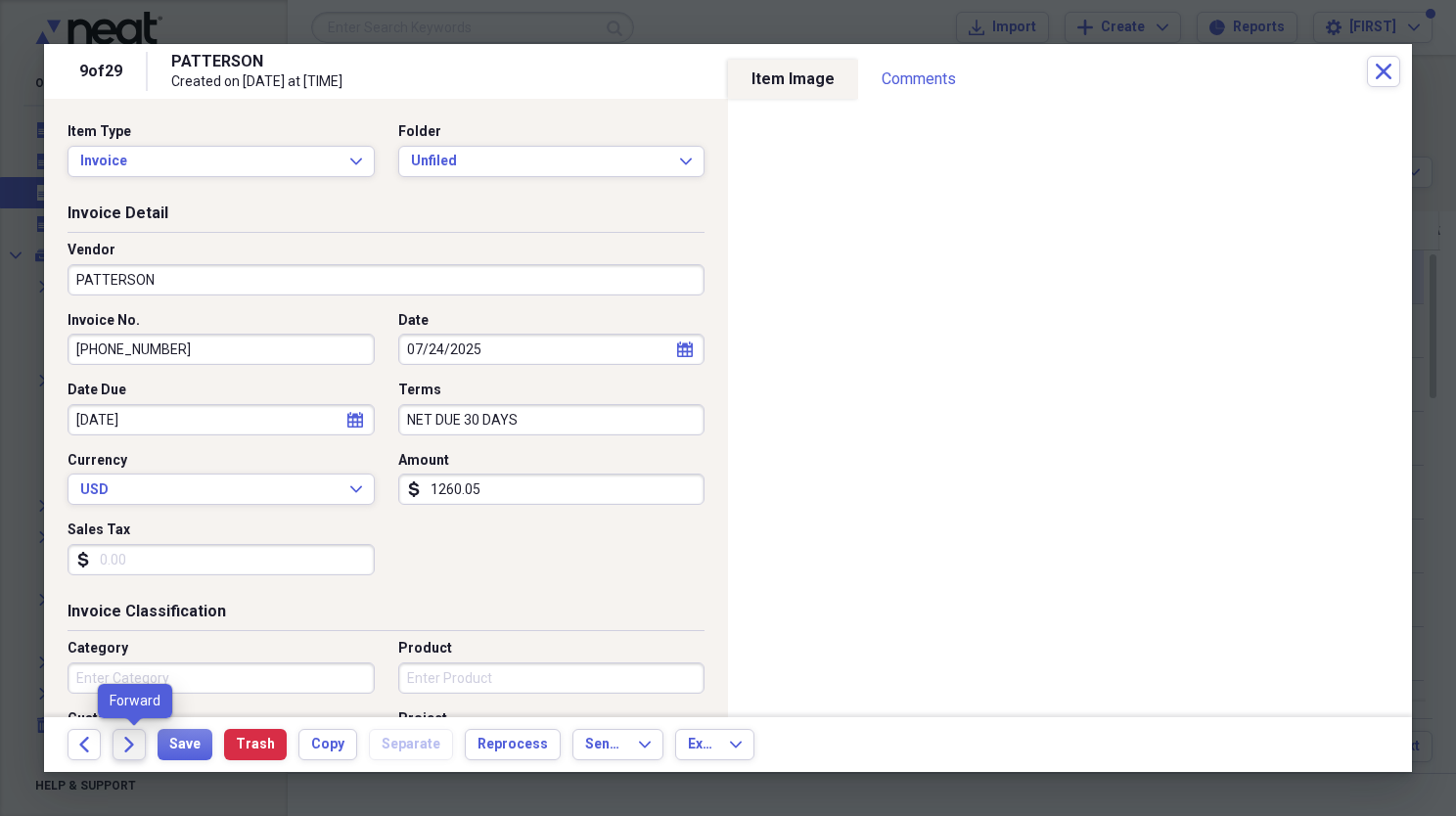 click on "Forward" at bounding box center [129, 745] 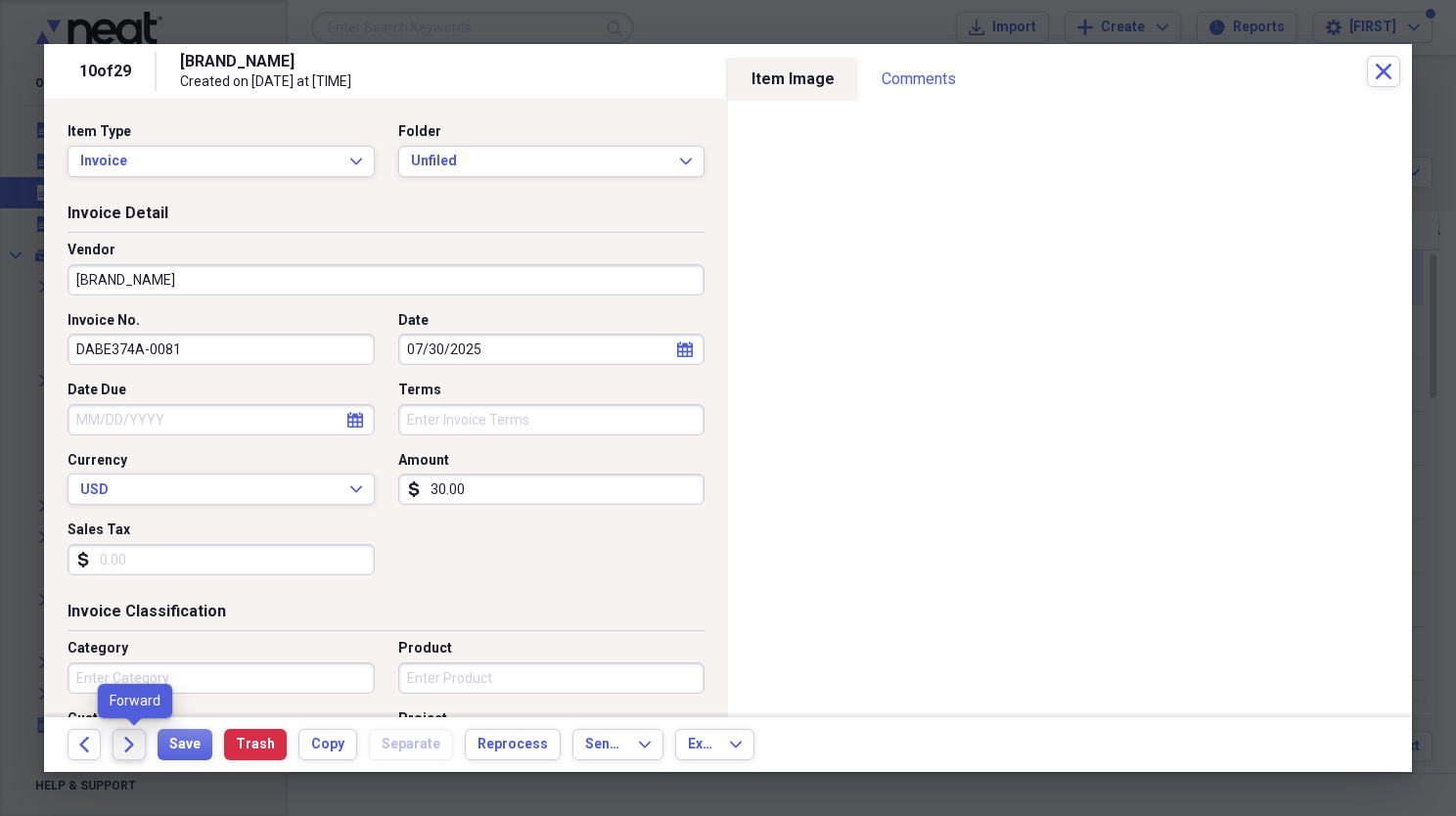 click on "Forward" at bounding box center [129, 745] 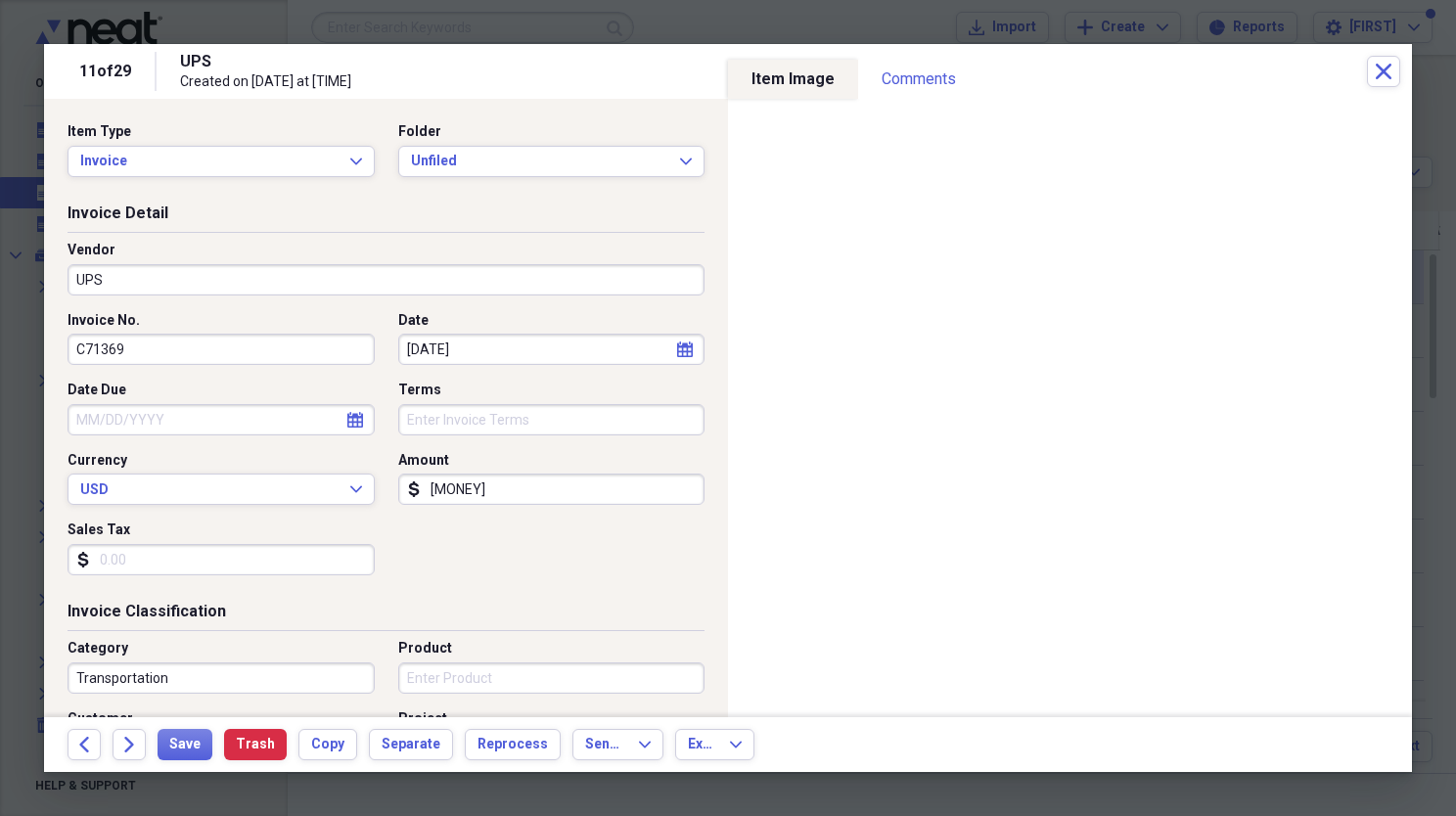 click on "Vendor" at bounding box center (386, 250) 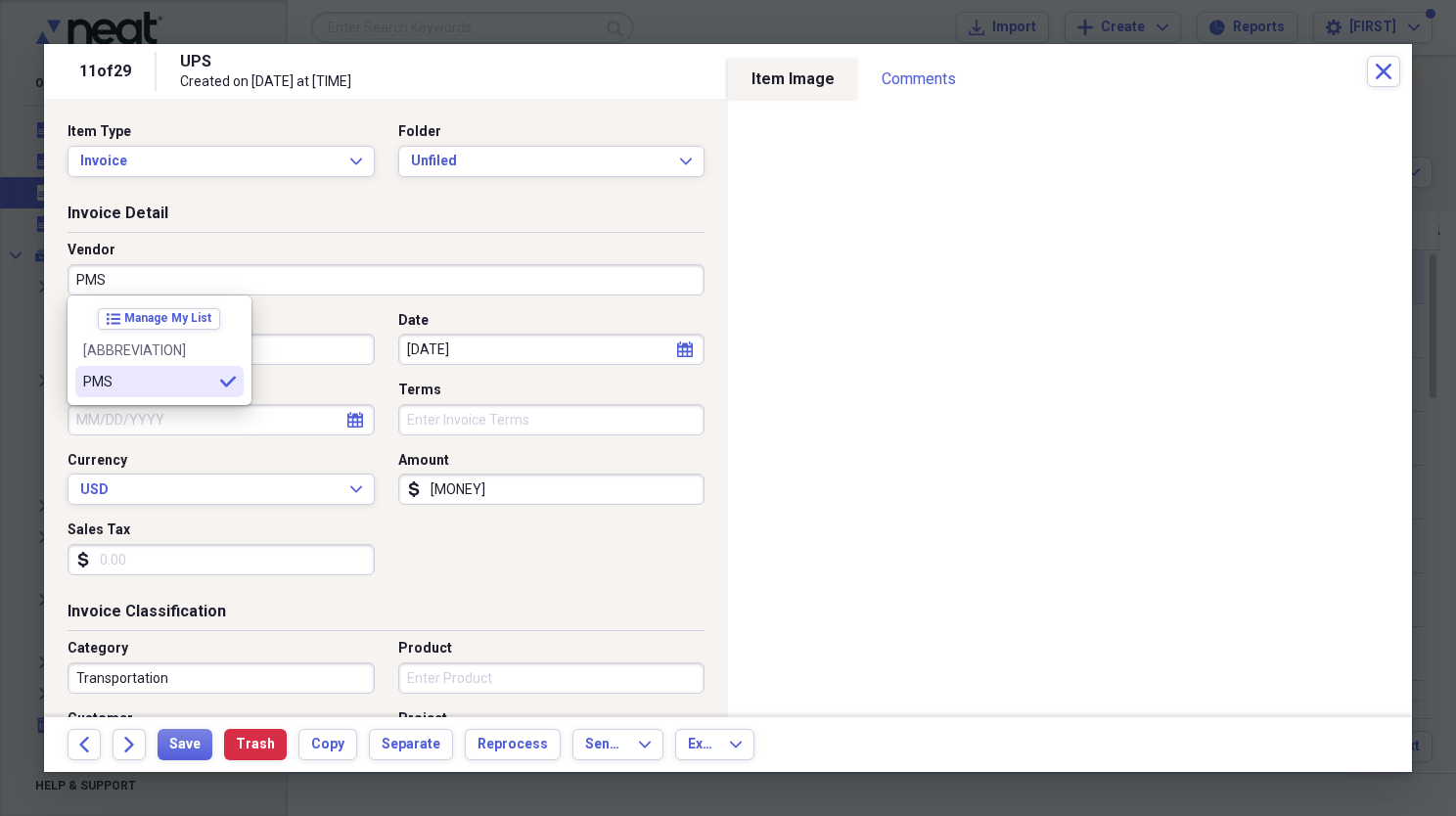 type on "PMS" 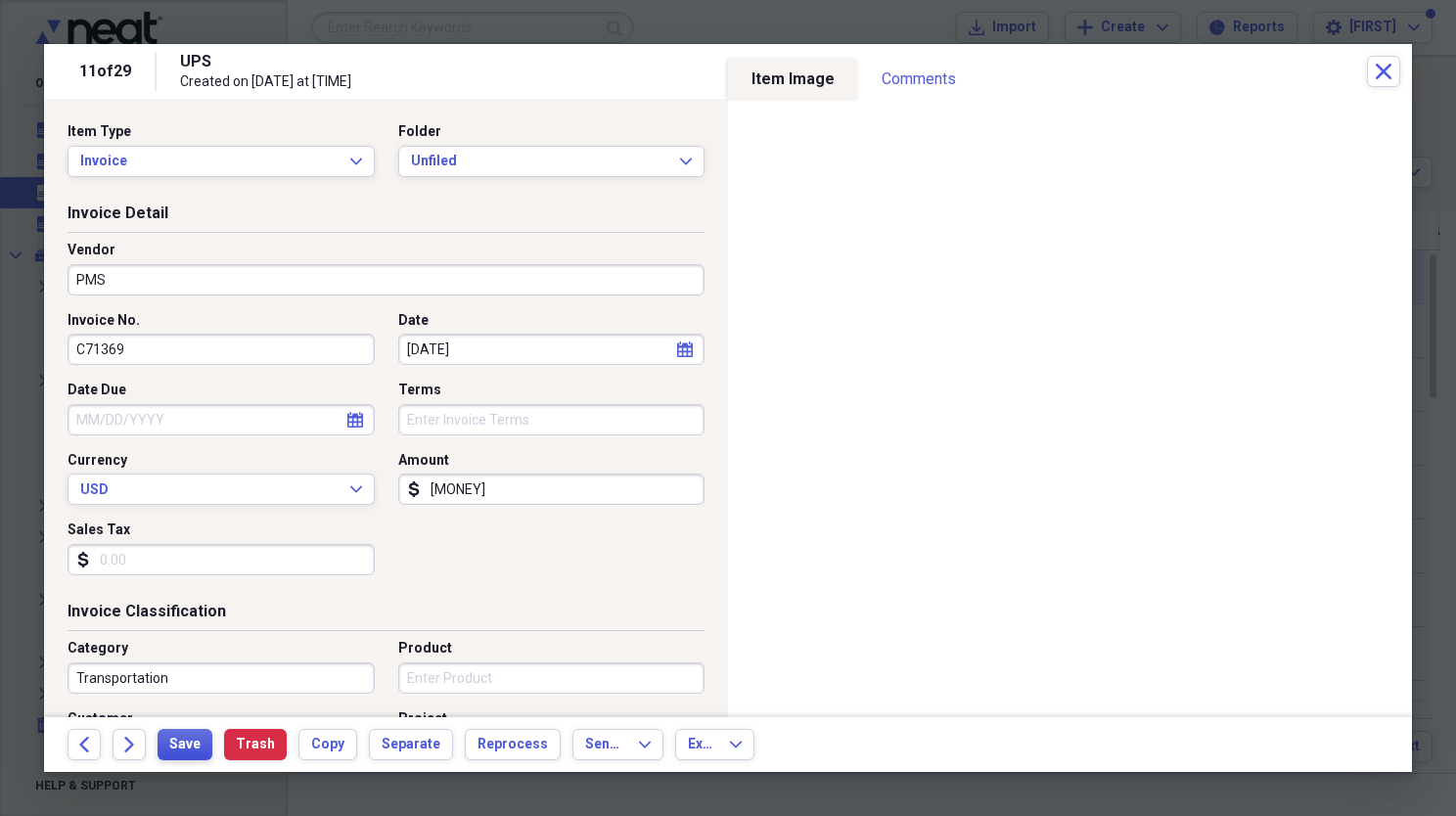 click on "Save" at bounding box center (185, 745) 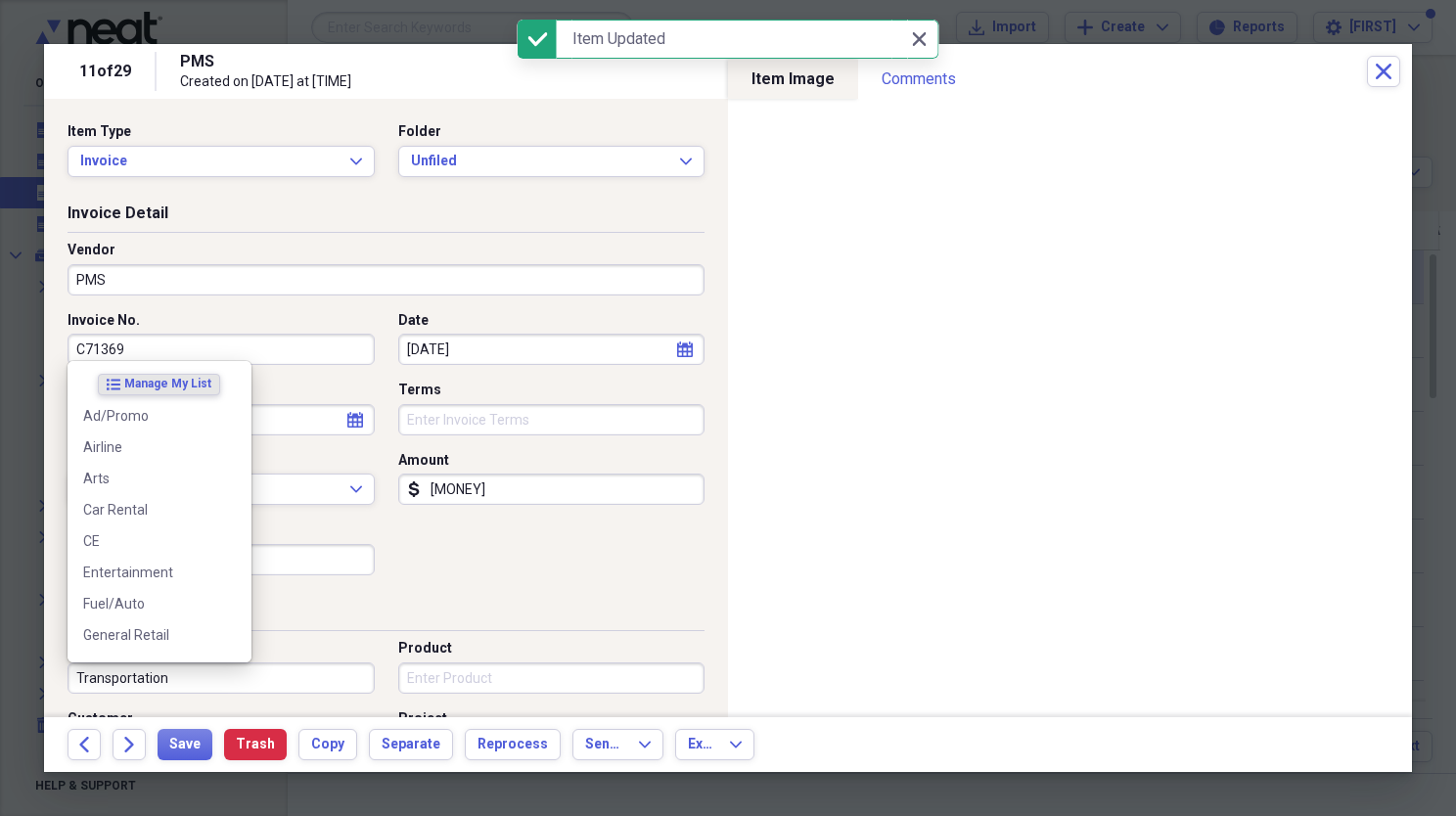click on "Transportation" at bounding box center (221, 678) 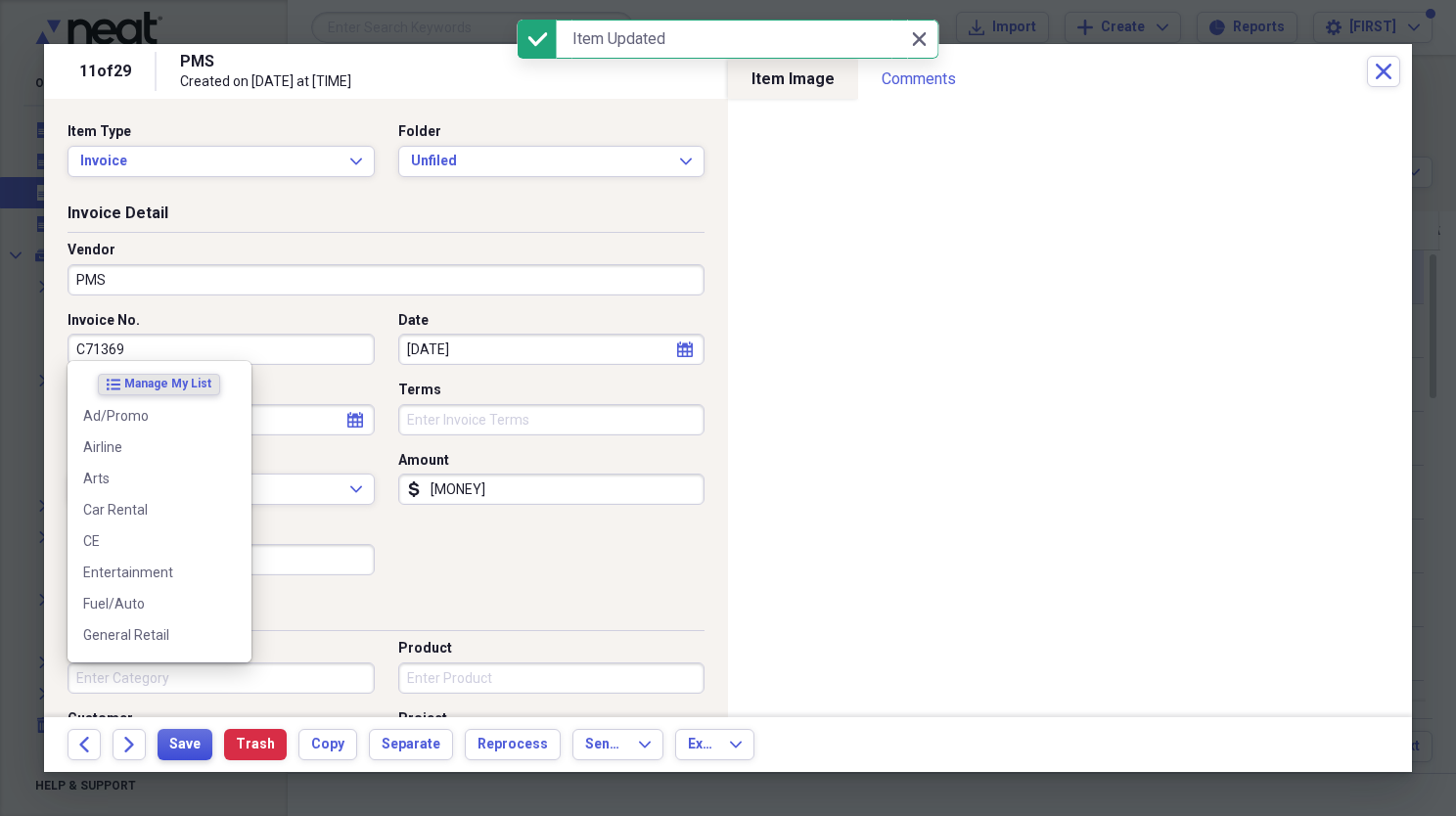 type 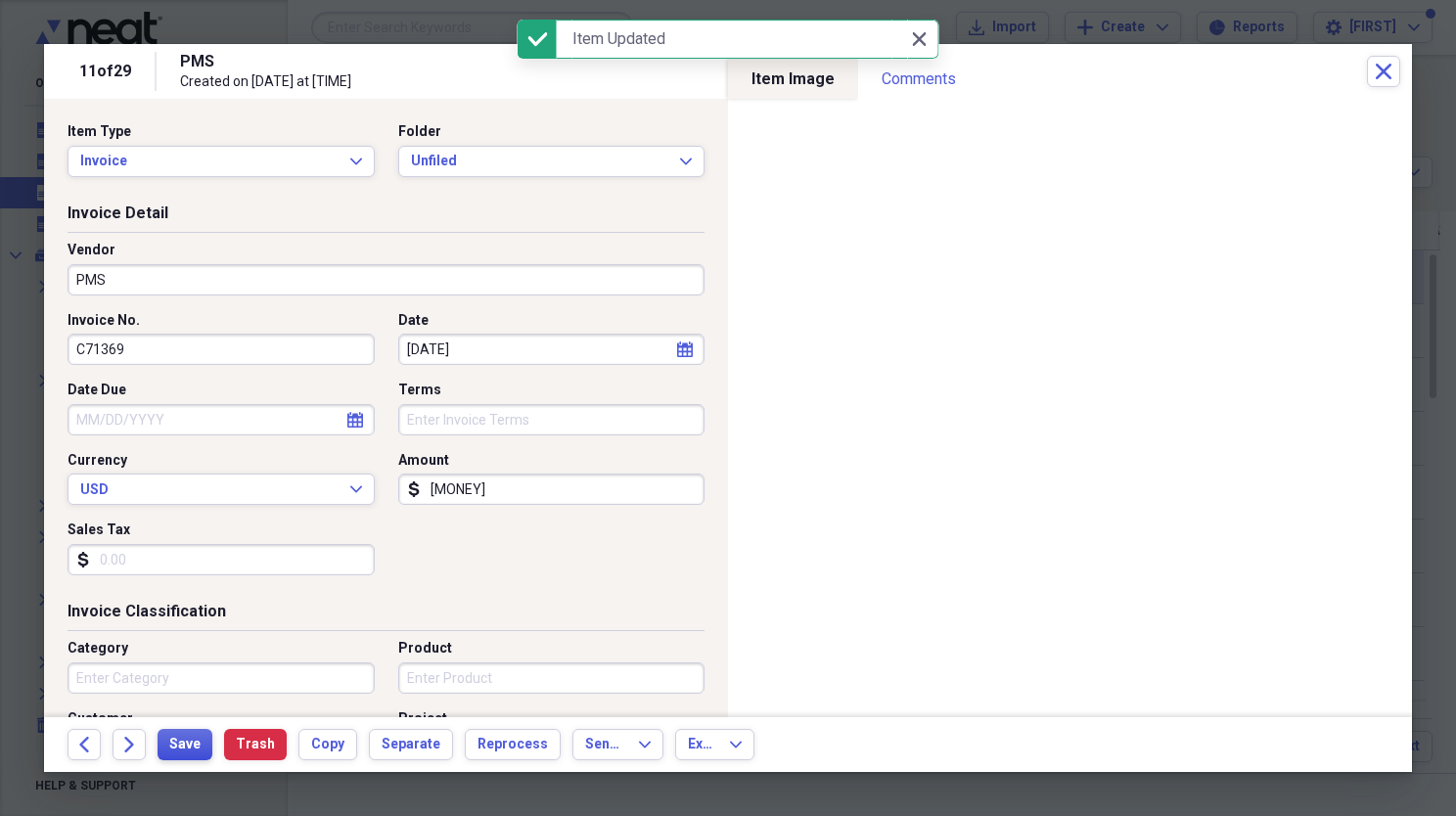 click on "Save" at bounding box center (185, 745) 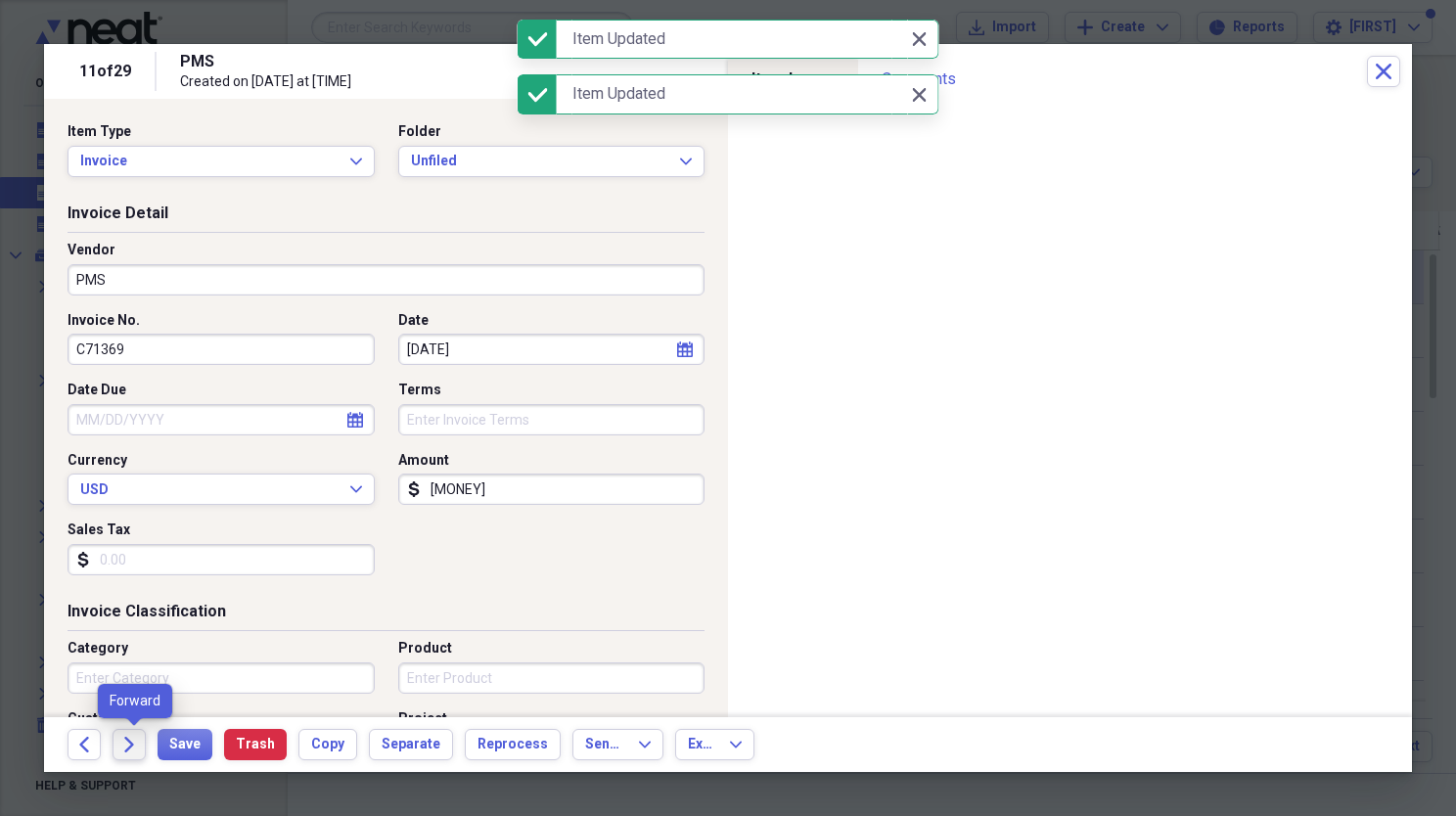 click on "Forward" 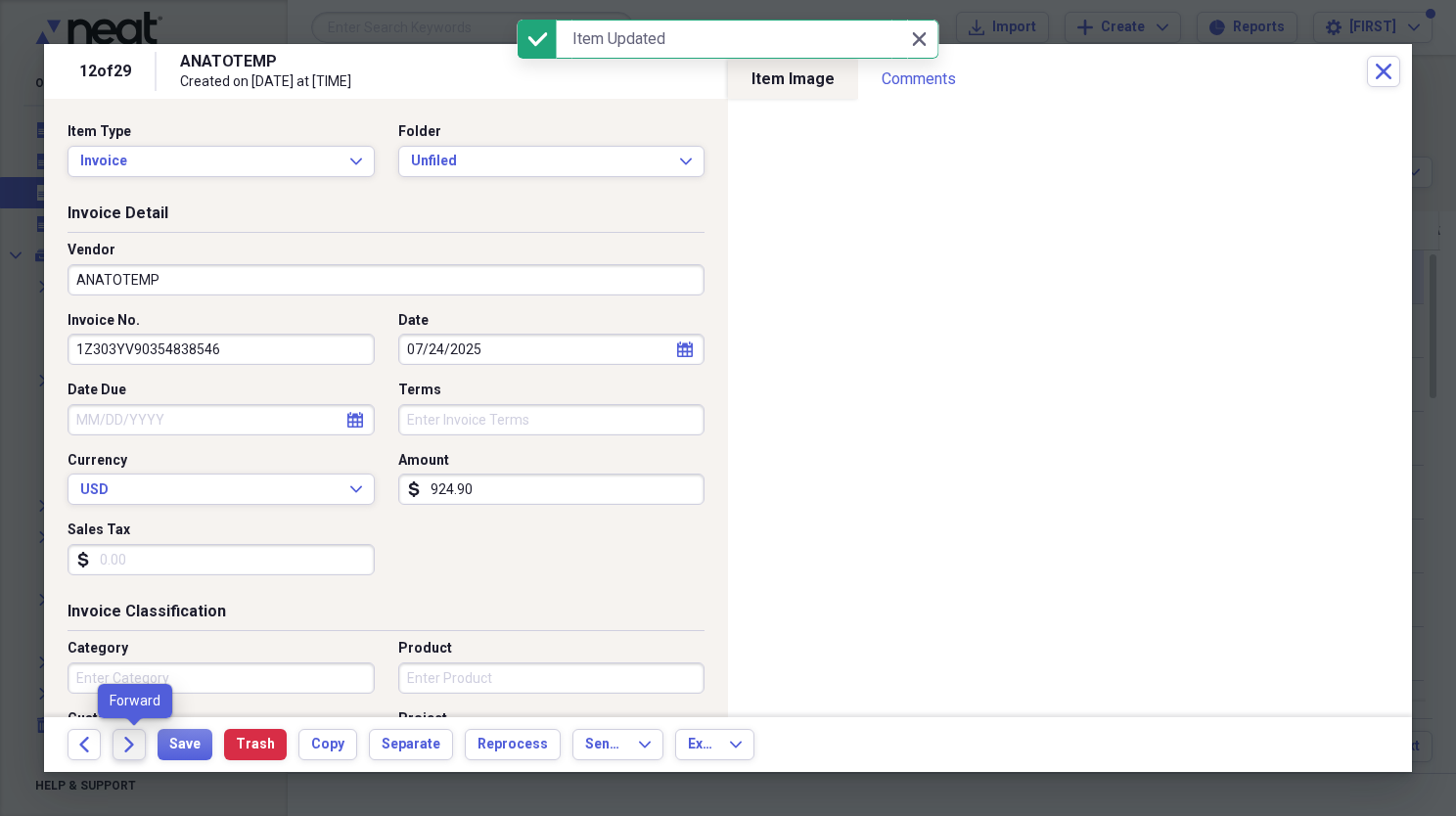 click on "Forward" 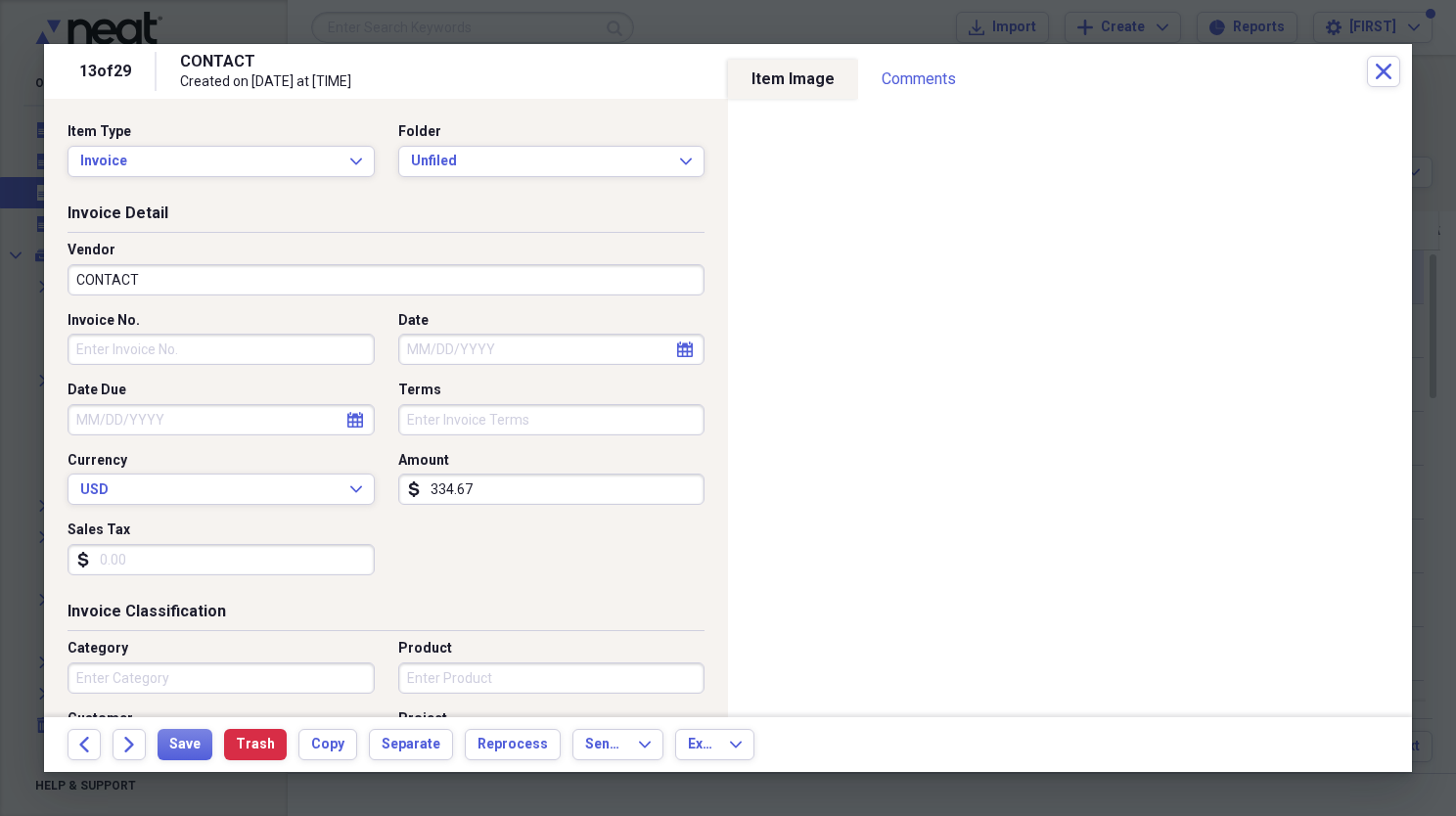 click on "Vendor" at bounding box center [386, 250] 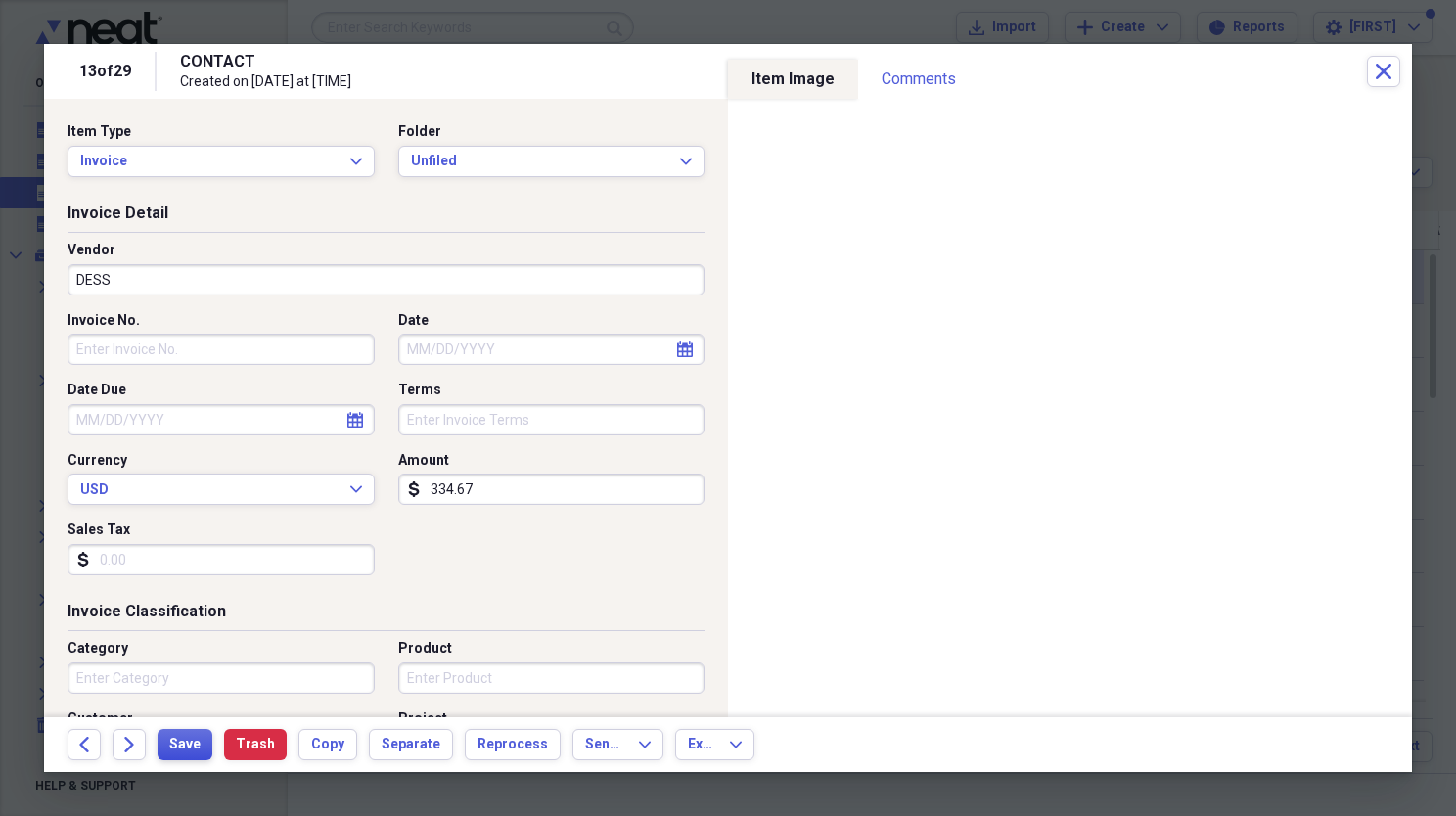 type on "DESS" 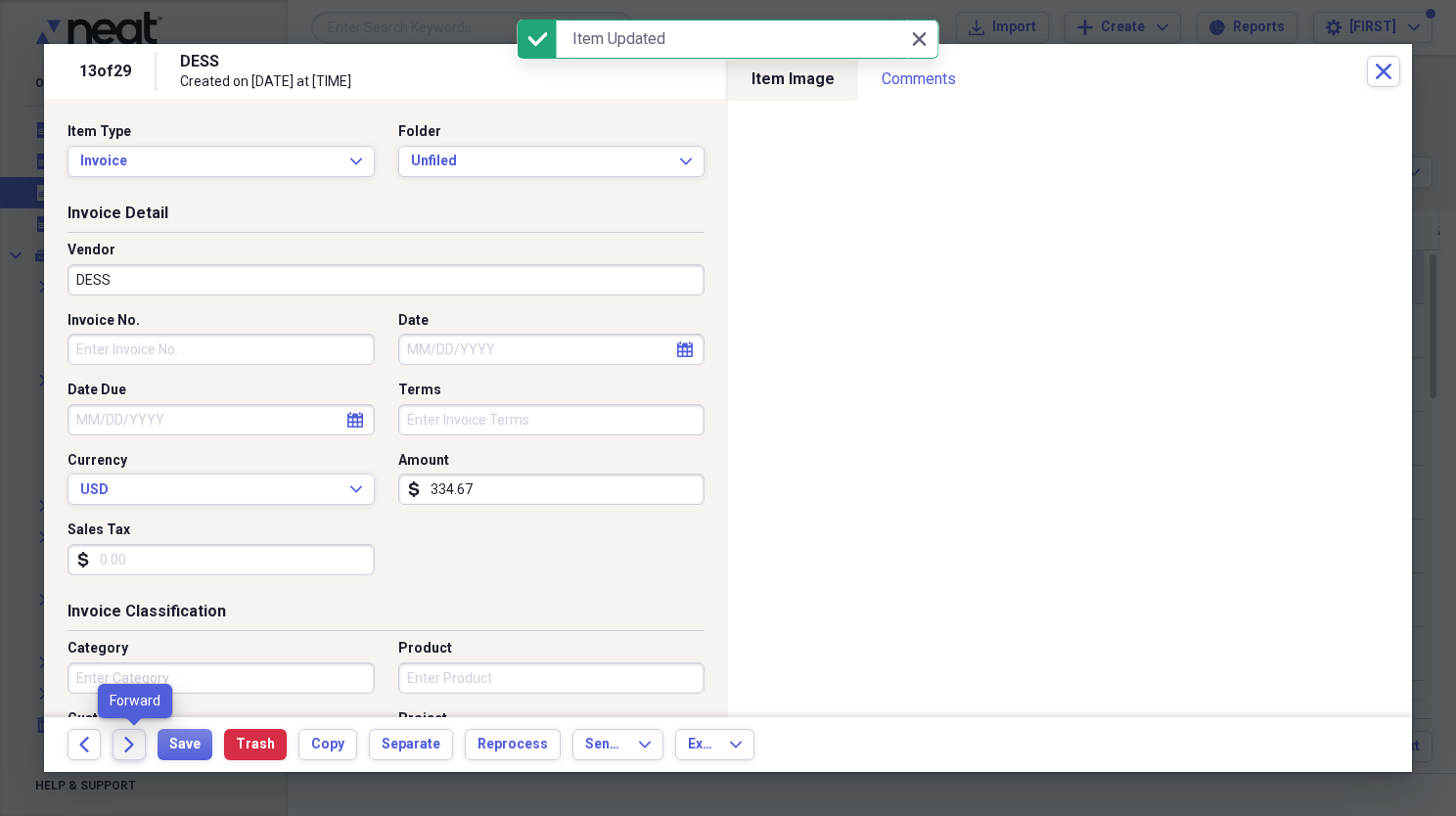 click on "Forward" at bounding box center (129, 745) 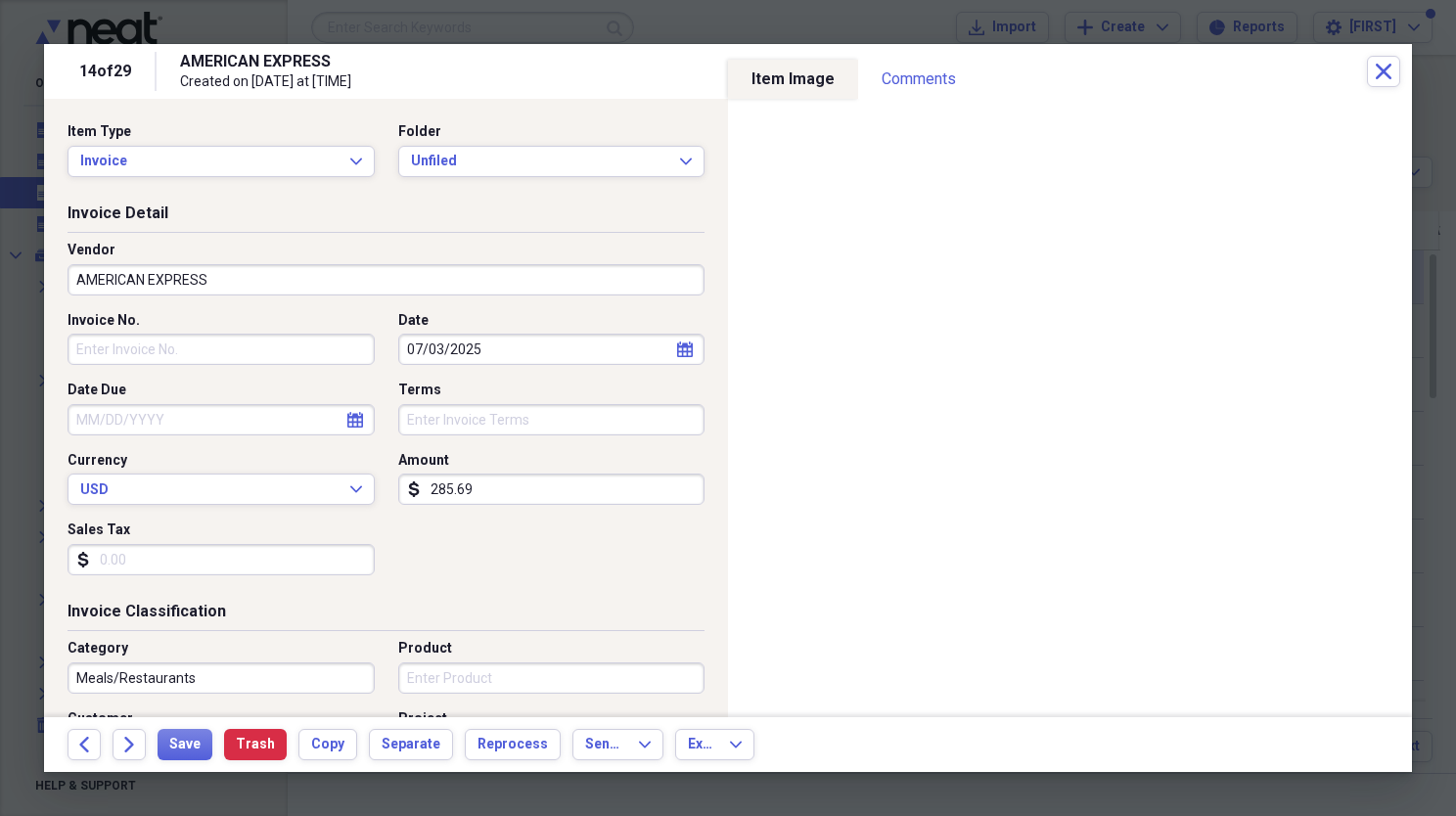 click on "AMERICAN EXPRESS" at bounding box center (386, 280) 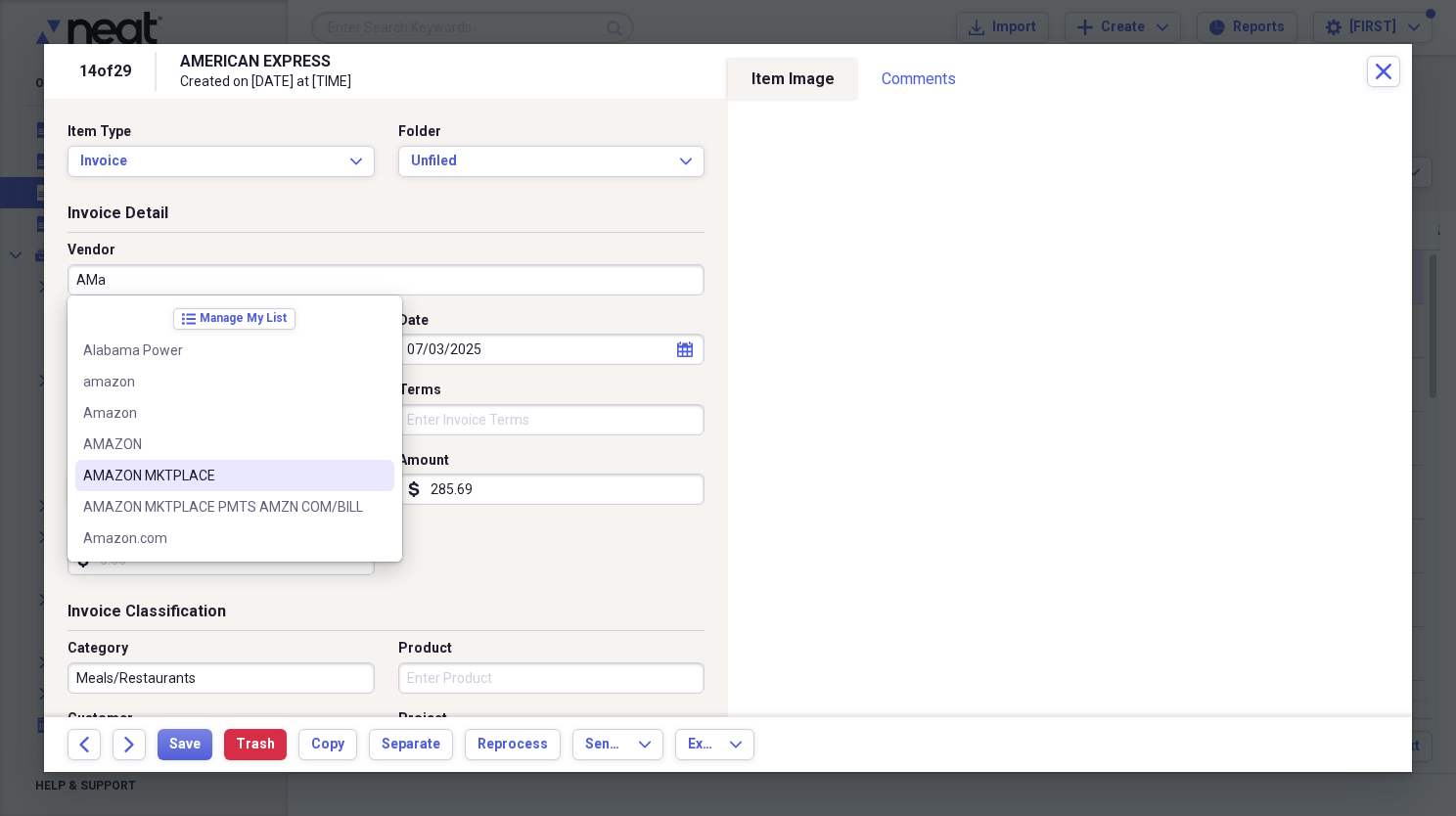 click on "AMAZON MKTPLACE" at bounding box center (223, 476) 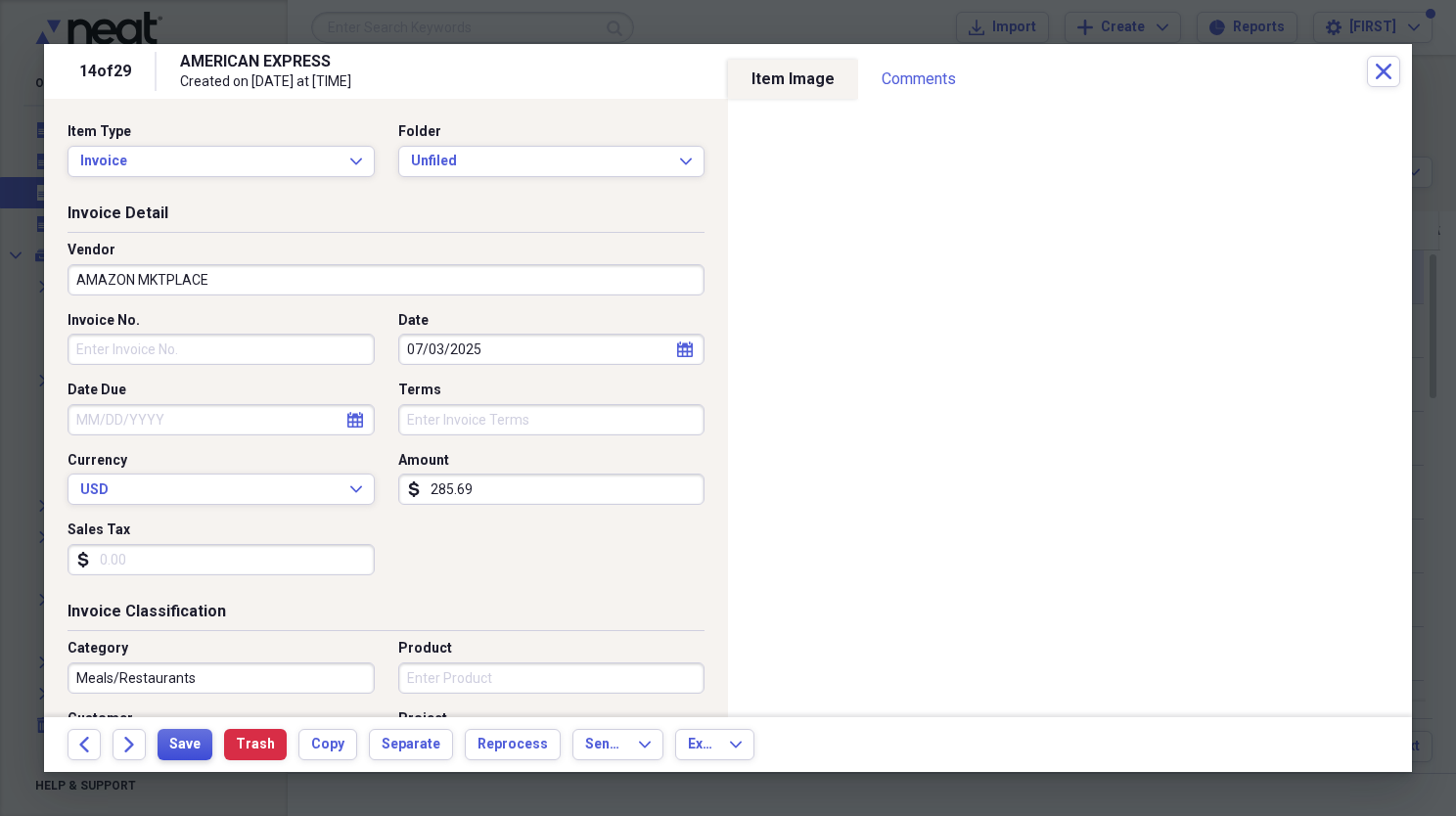 click on "Save" at bounding box center [185, 745] 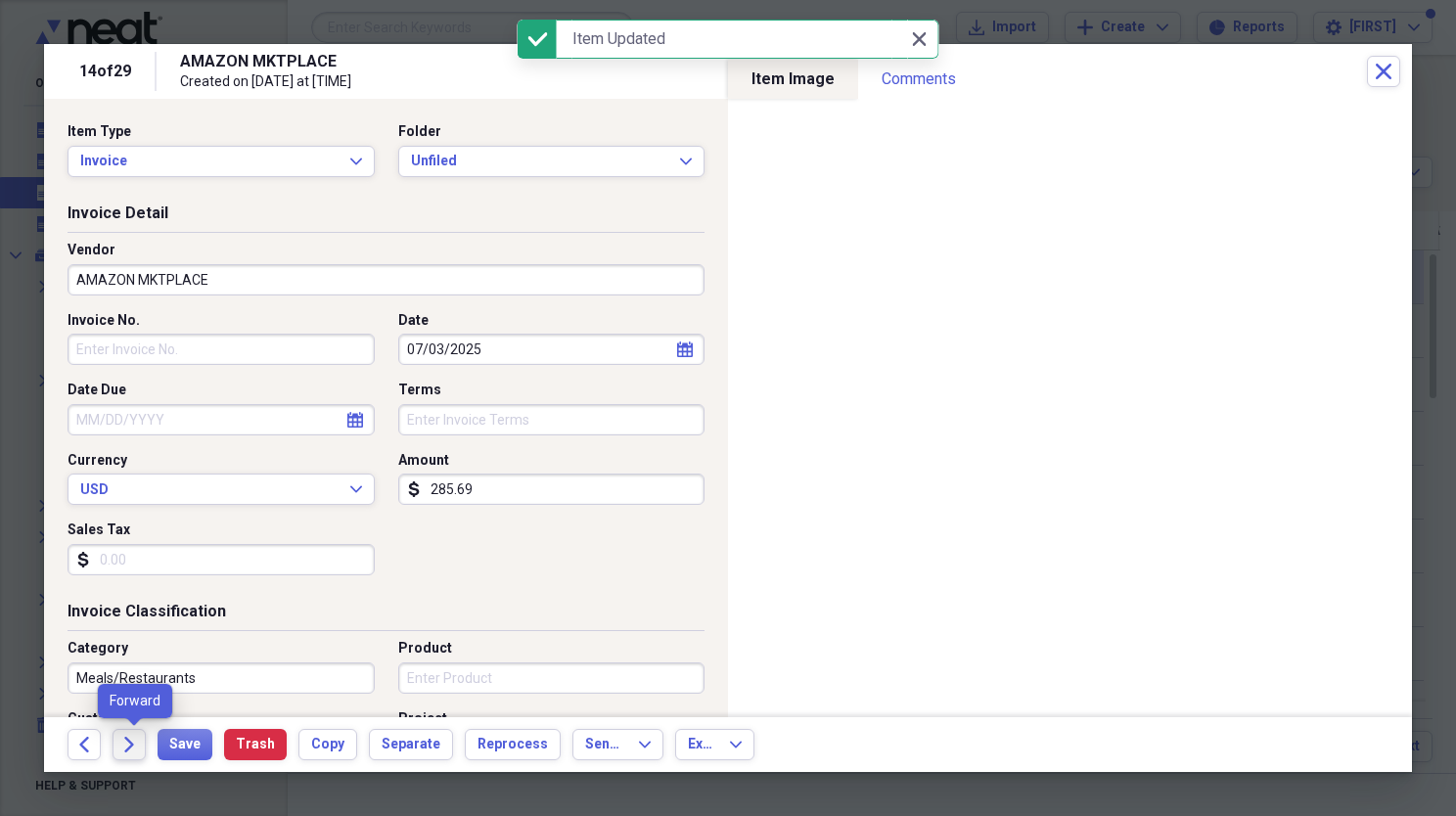 click on "Forward" 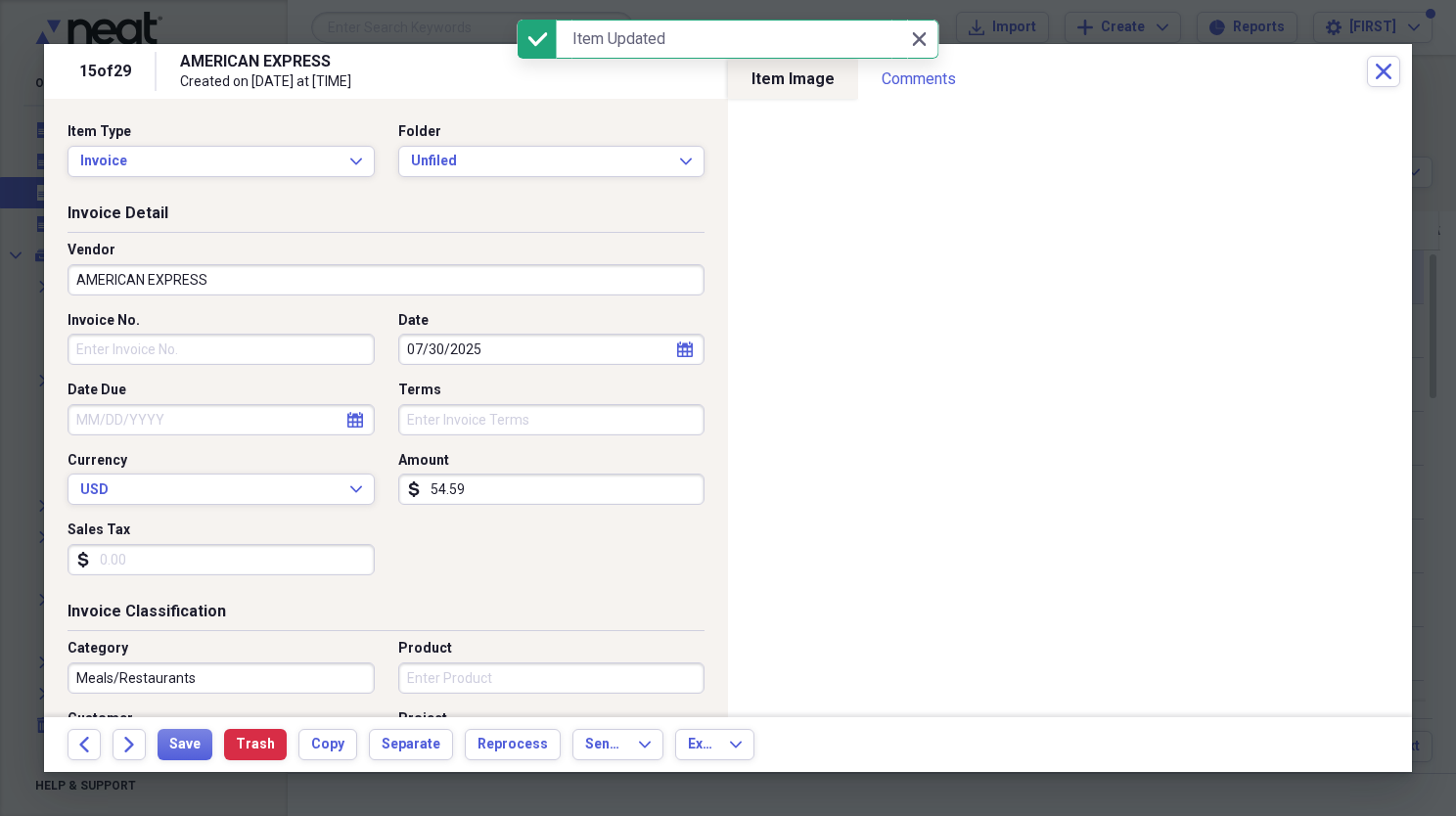 click on "Vendor AMERICAN EXPRESS" at bounding box center (386, 276) 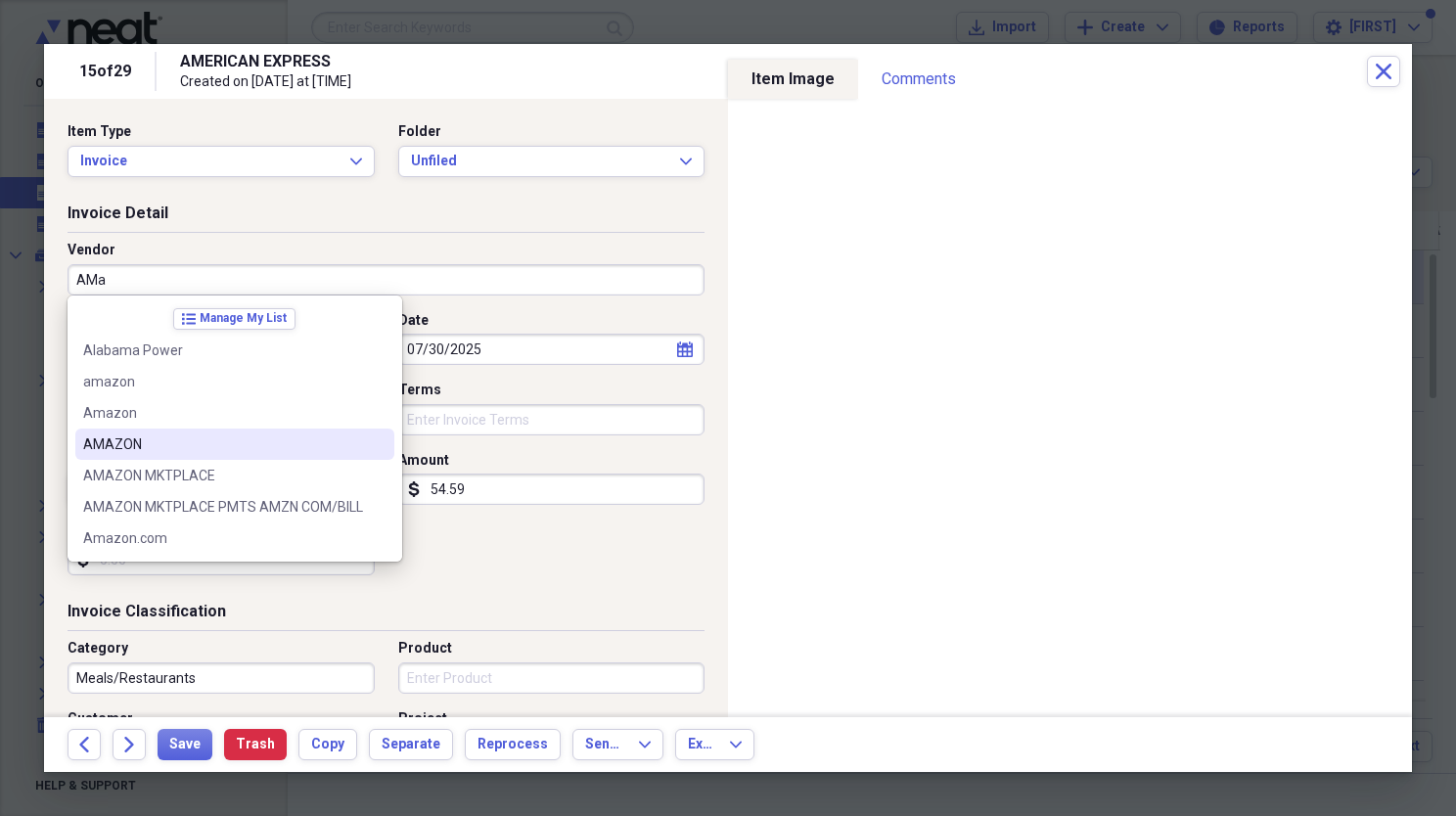 click on "AMAZON" at bounding box center (223, 444) 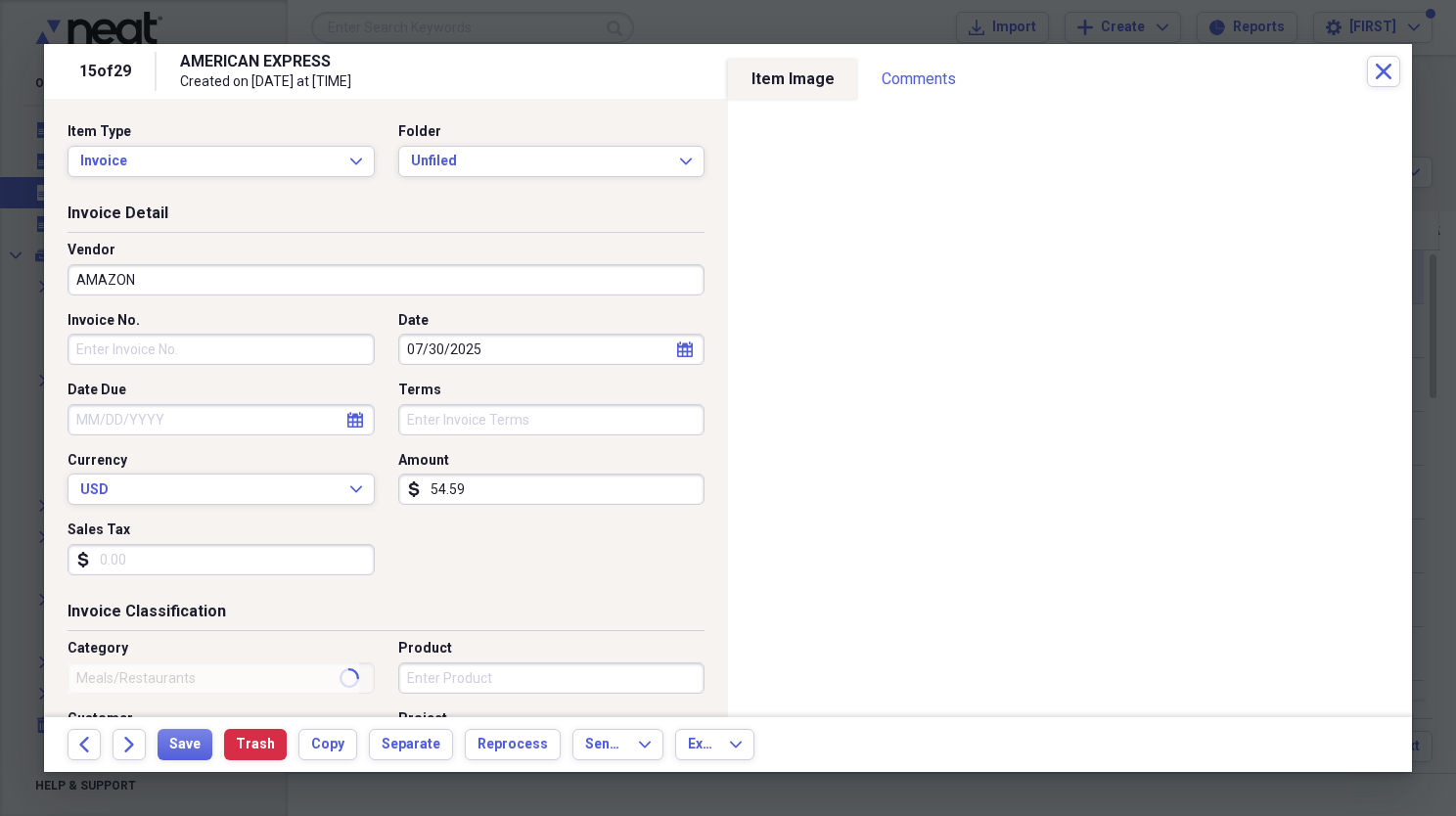 type on "General Retail" 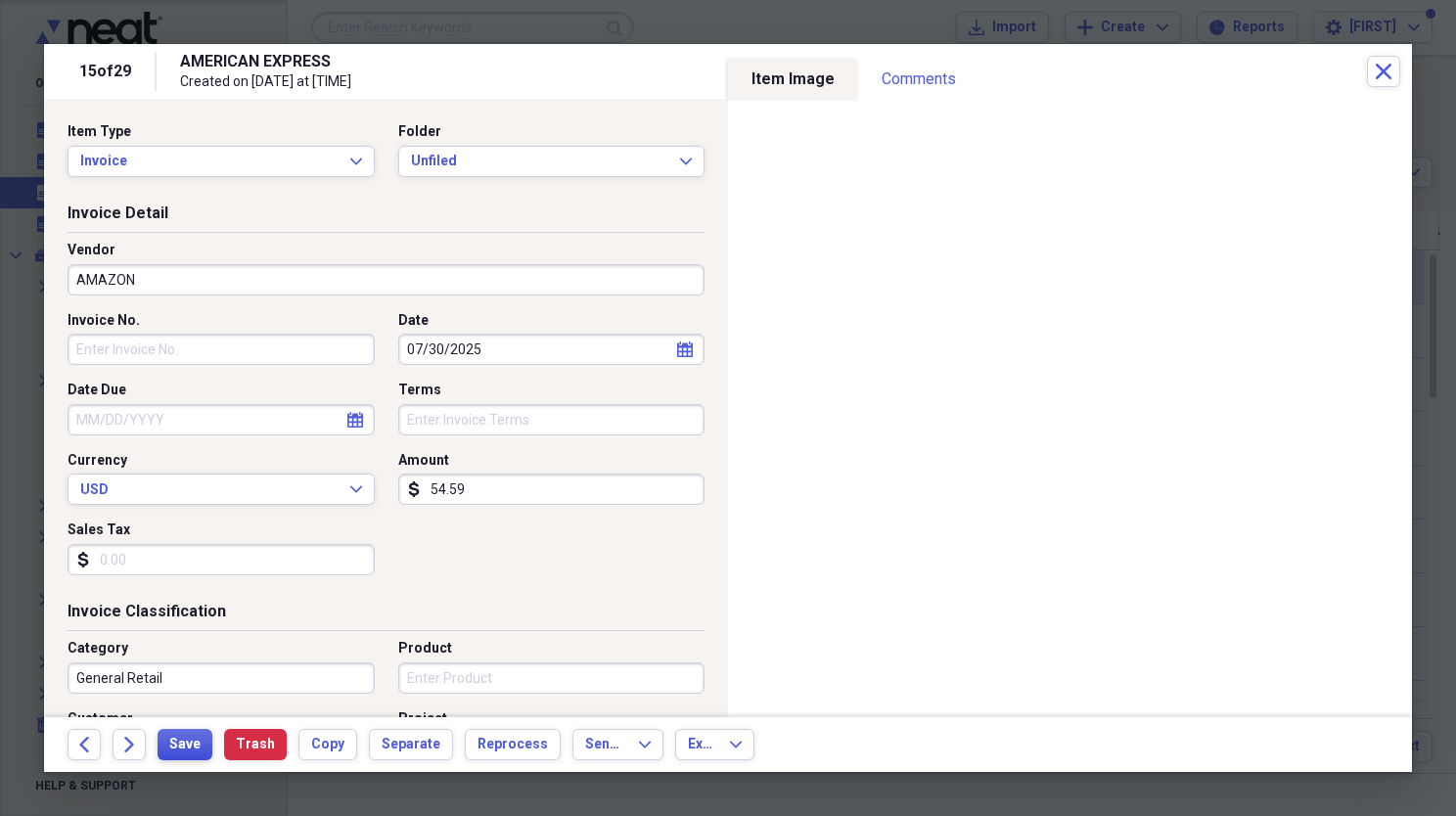 click on "Save" at bounding box center (185, 745) 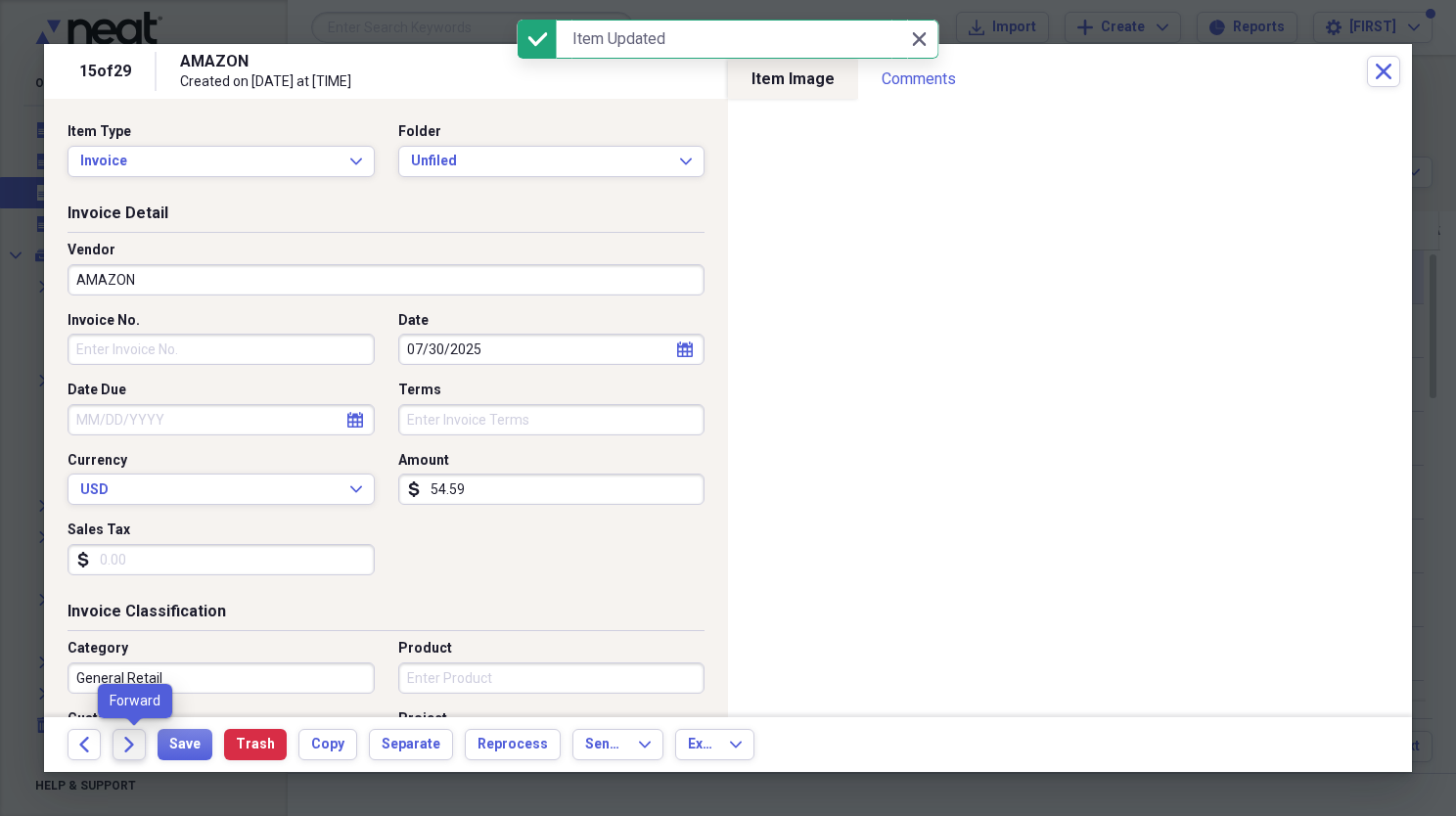 click on "Forward" 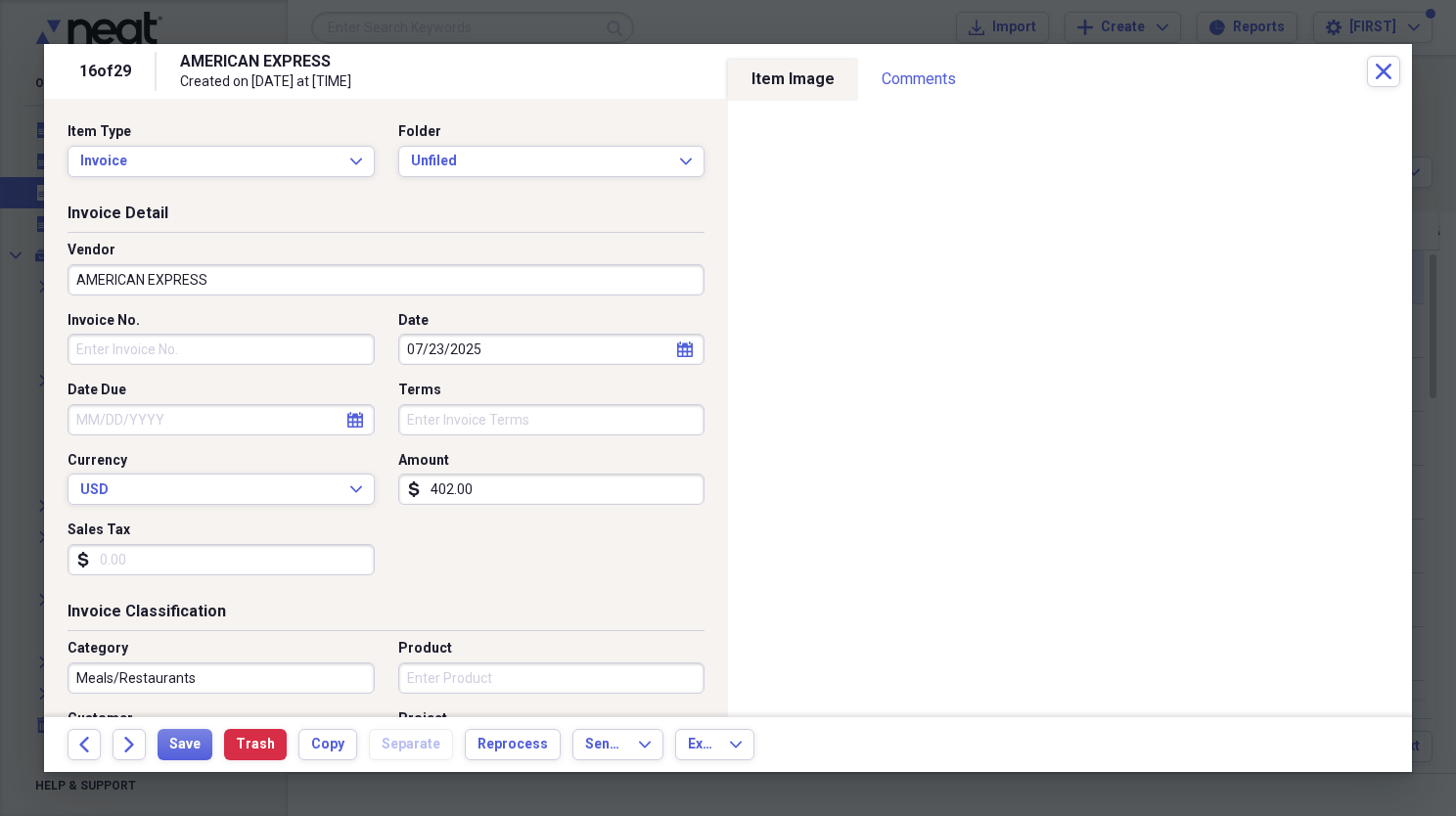 click on "AMERICAN EXPRESS" at bounding box center (386, 280) 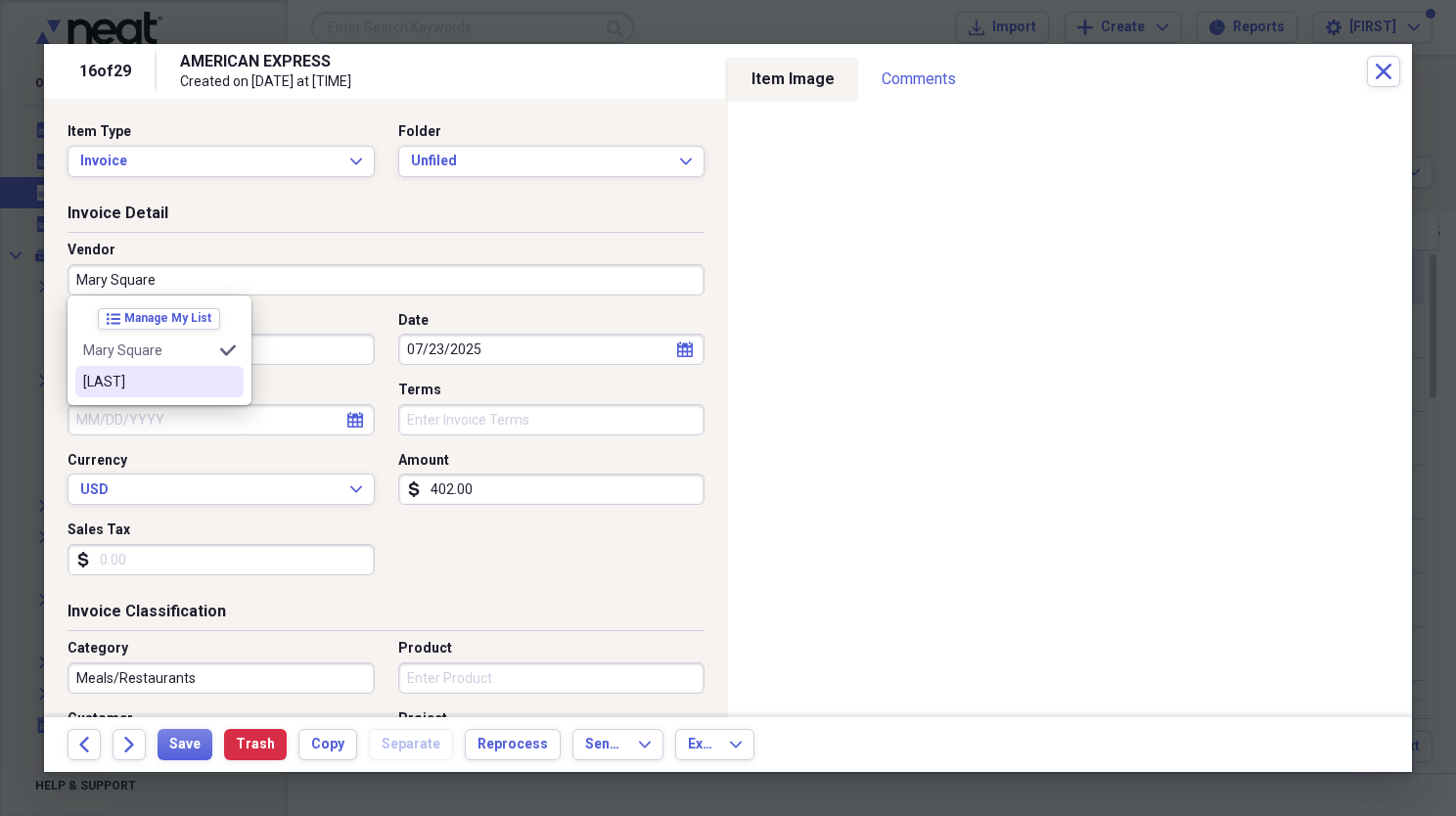 click on "[LAST]" at bounding box center (159, 382) 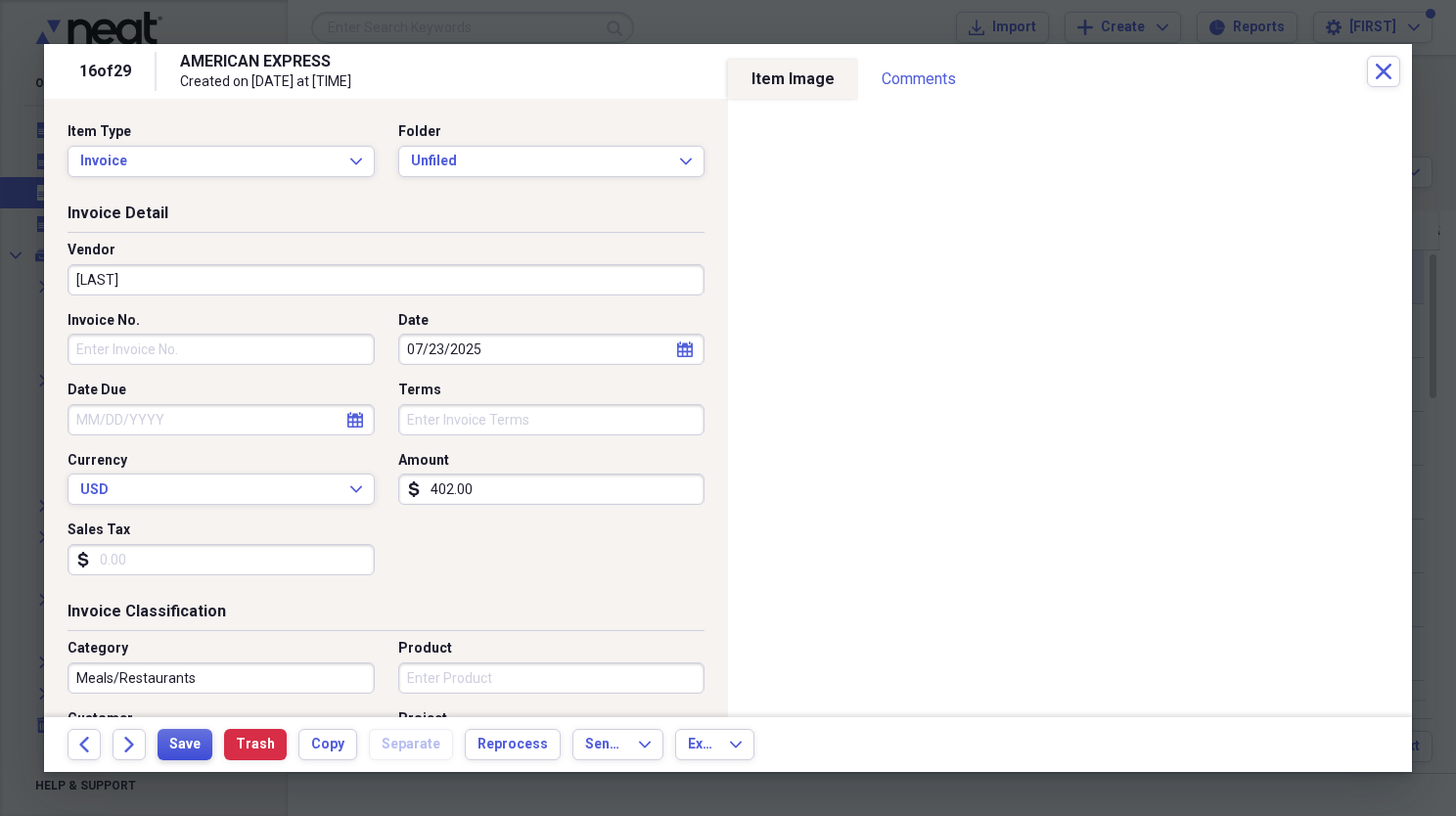 click on "Save" at bounding box center [185, 745] 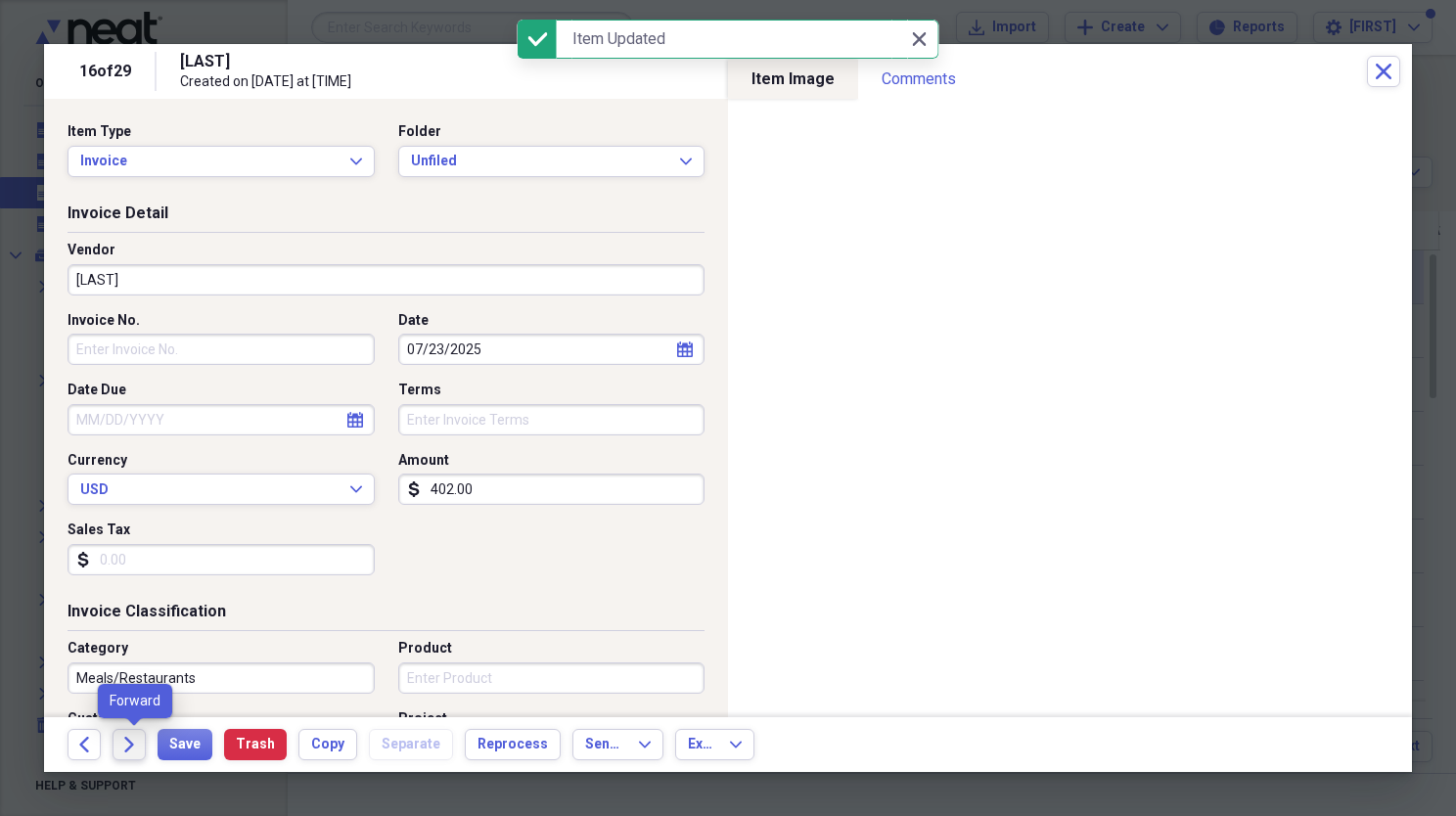 click on "Forward" at bounding box center (129, 745) 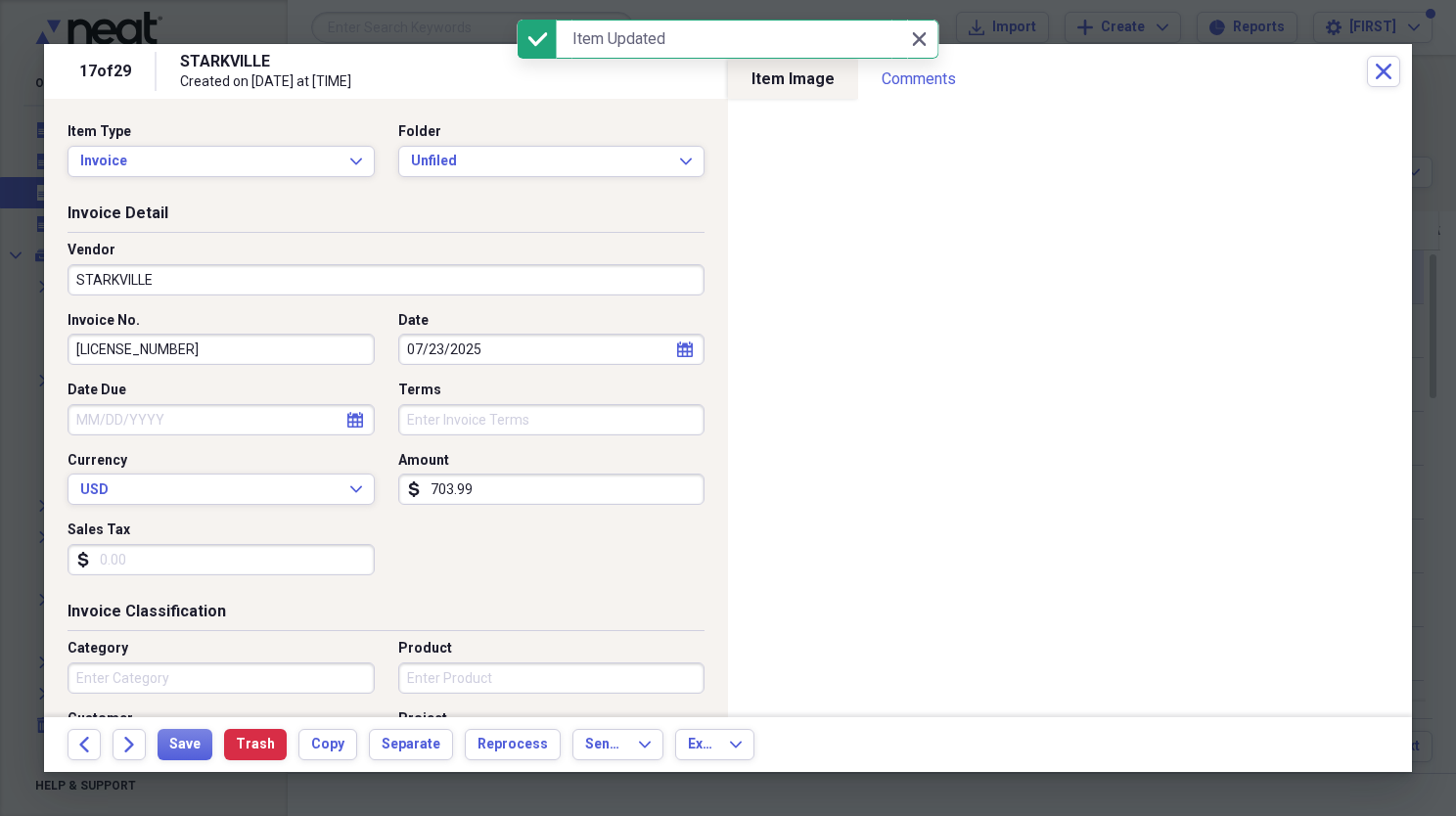click on "Vendor" at bounding box center (386, 250) 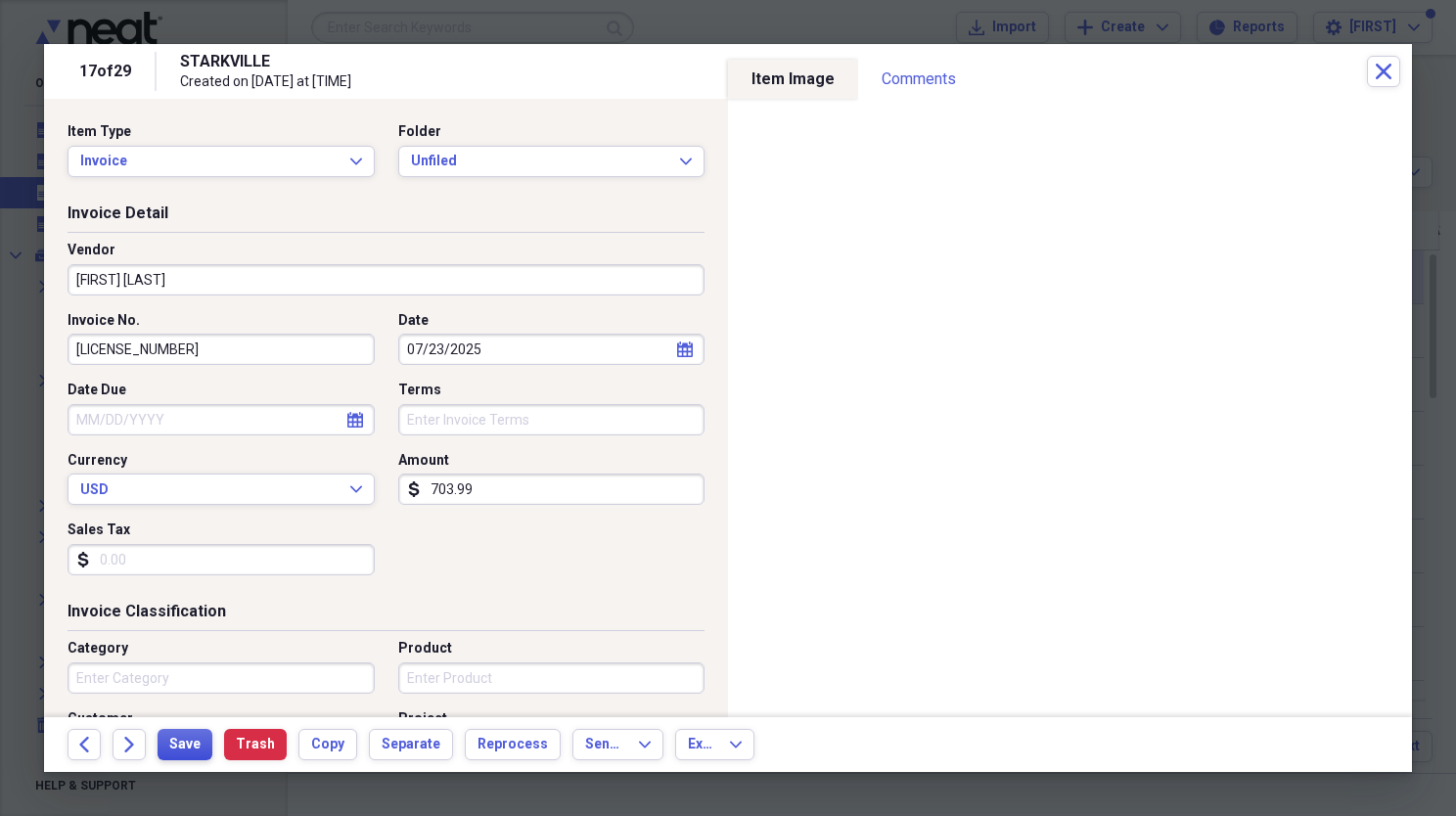 type on "[FIRST] [LAST]" 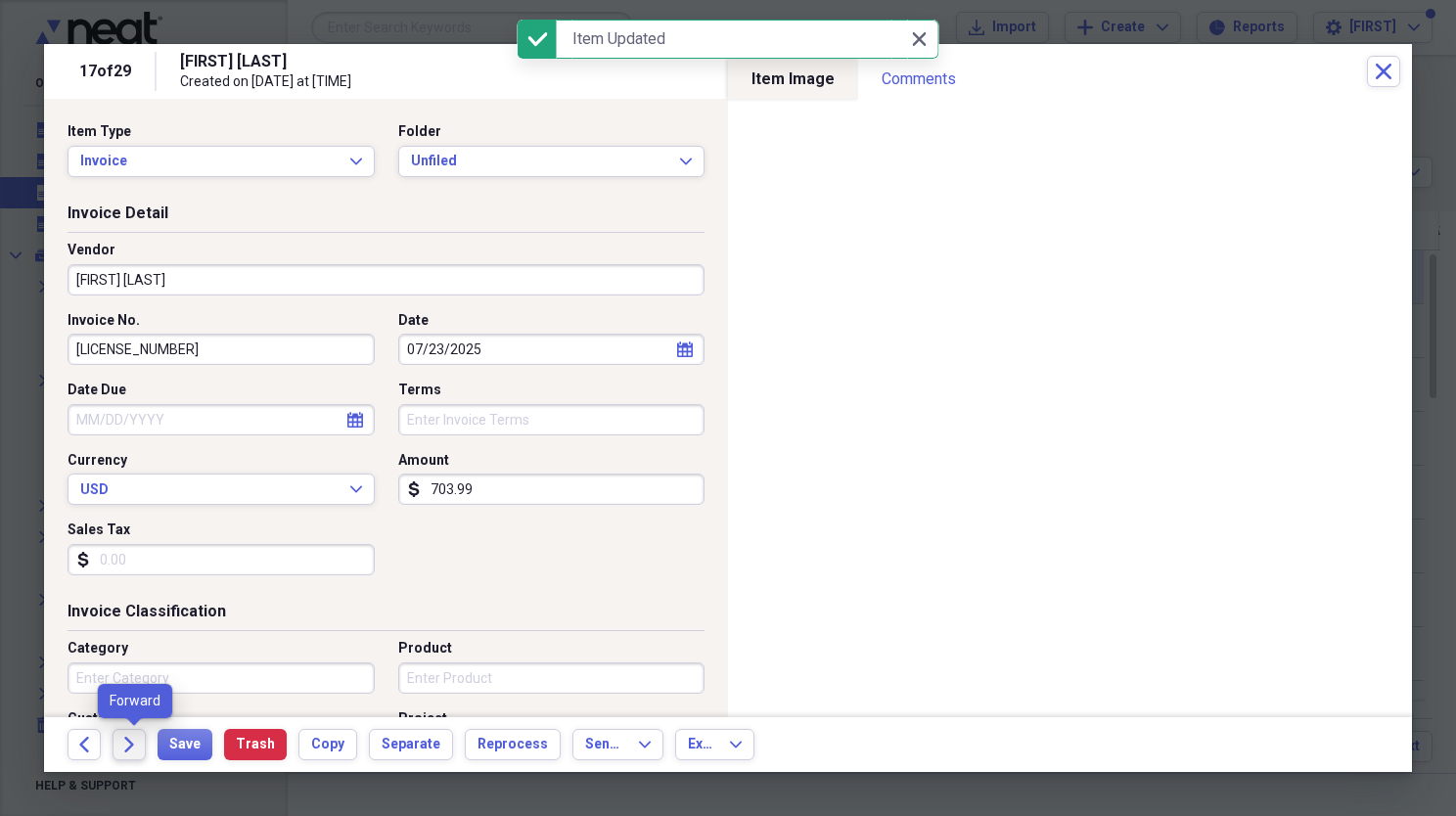 click on "Forward" 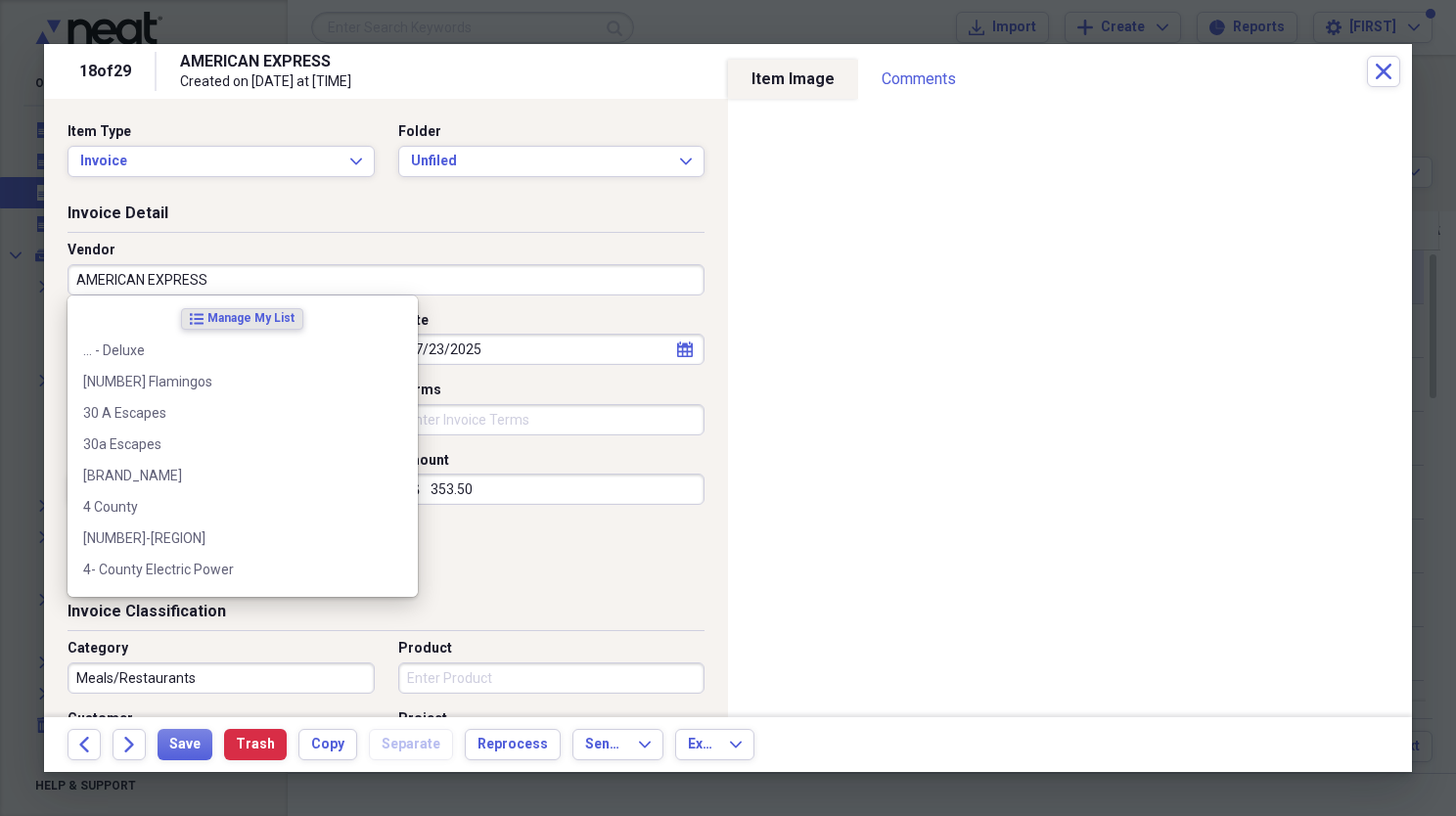 click on "AMERICAN EXPRESS" at bounding box center (386, 280) 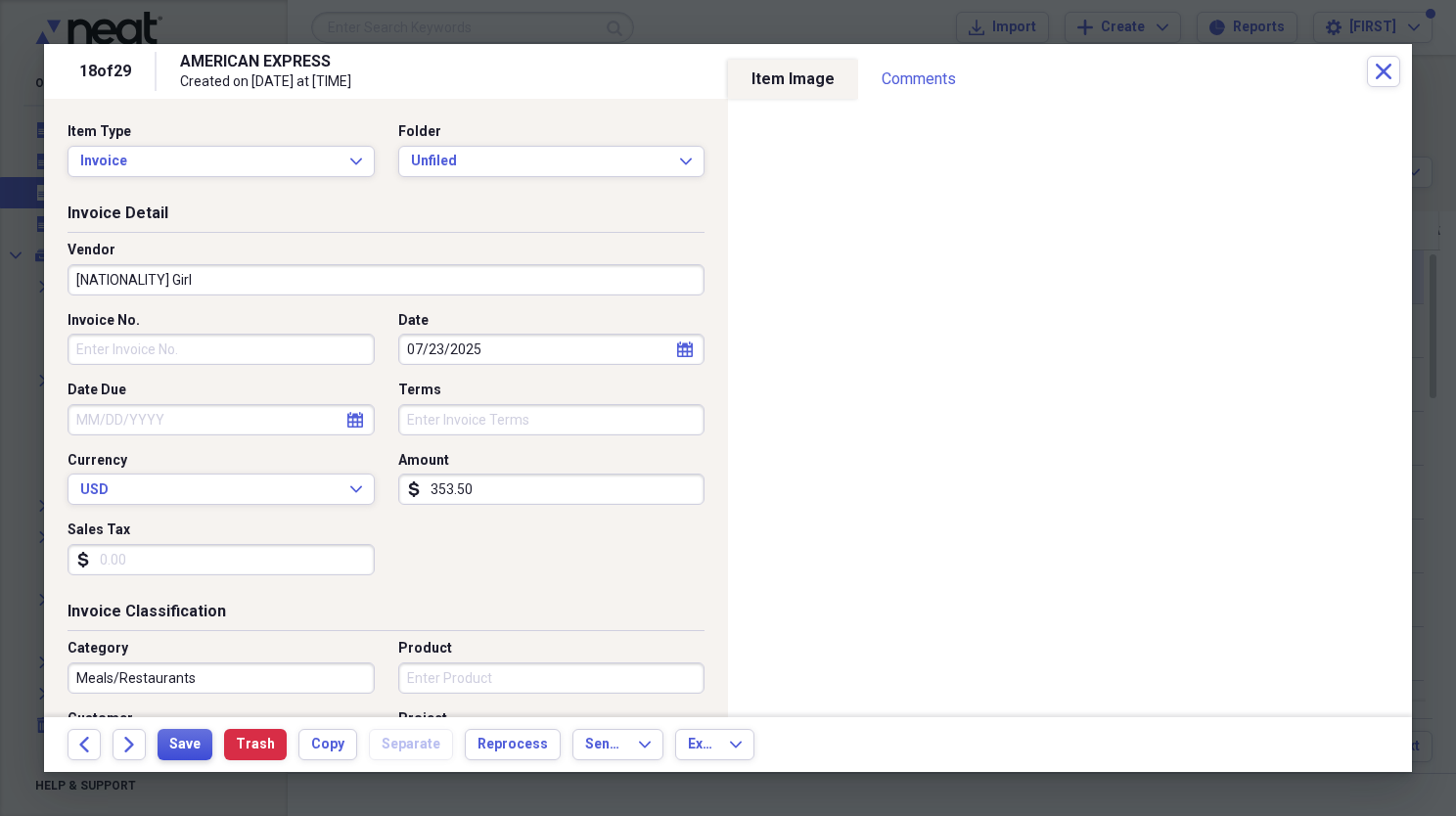 type on "[NATIONALITY] Girl" 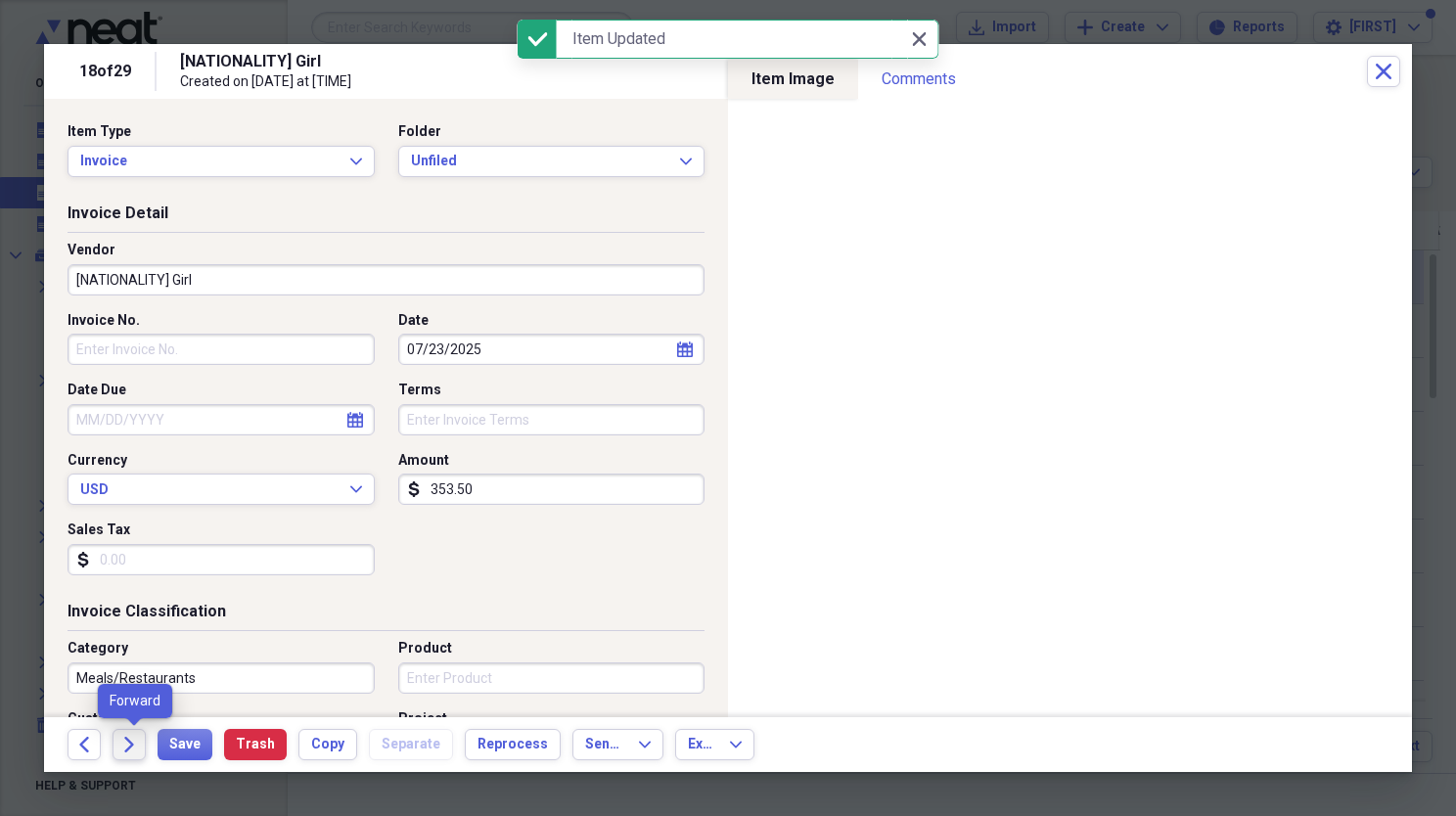 click on "Forward" at bounding box center [129, 745] 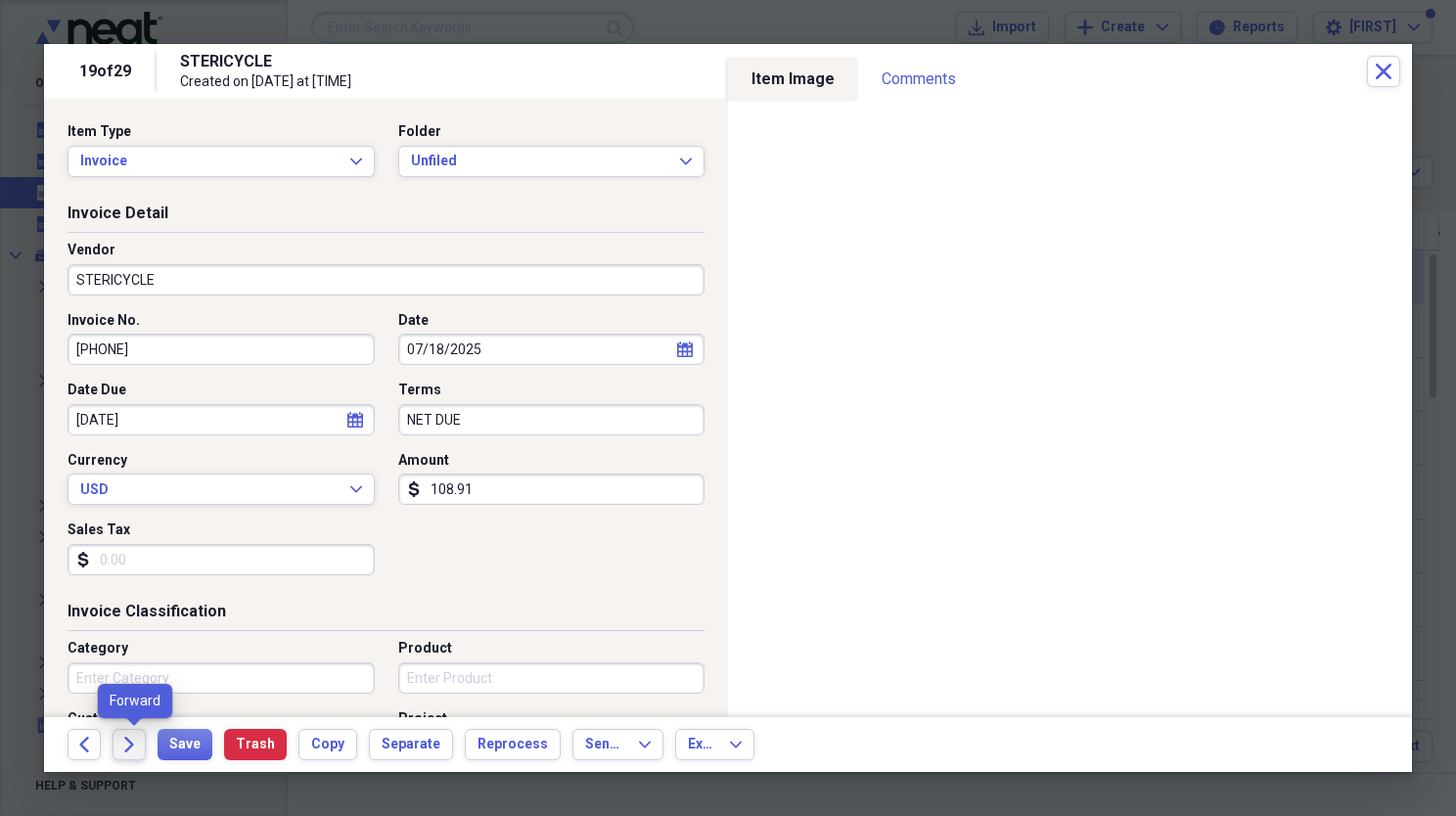 click on "Forward" at bounding box center [129, 745] 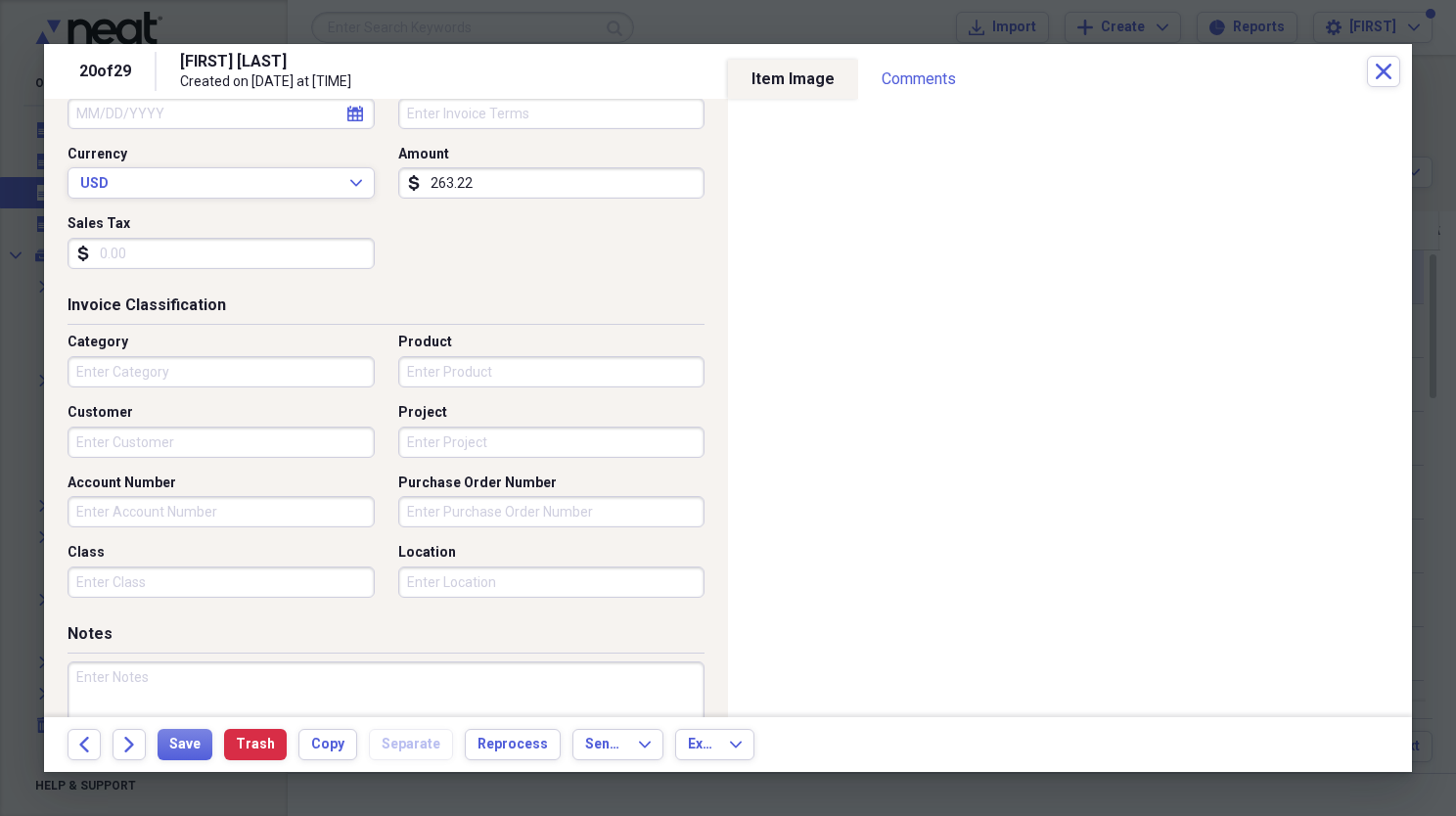 scroll, scrollTop: 309, scrollLeft: 0, axis: vertical 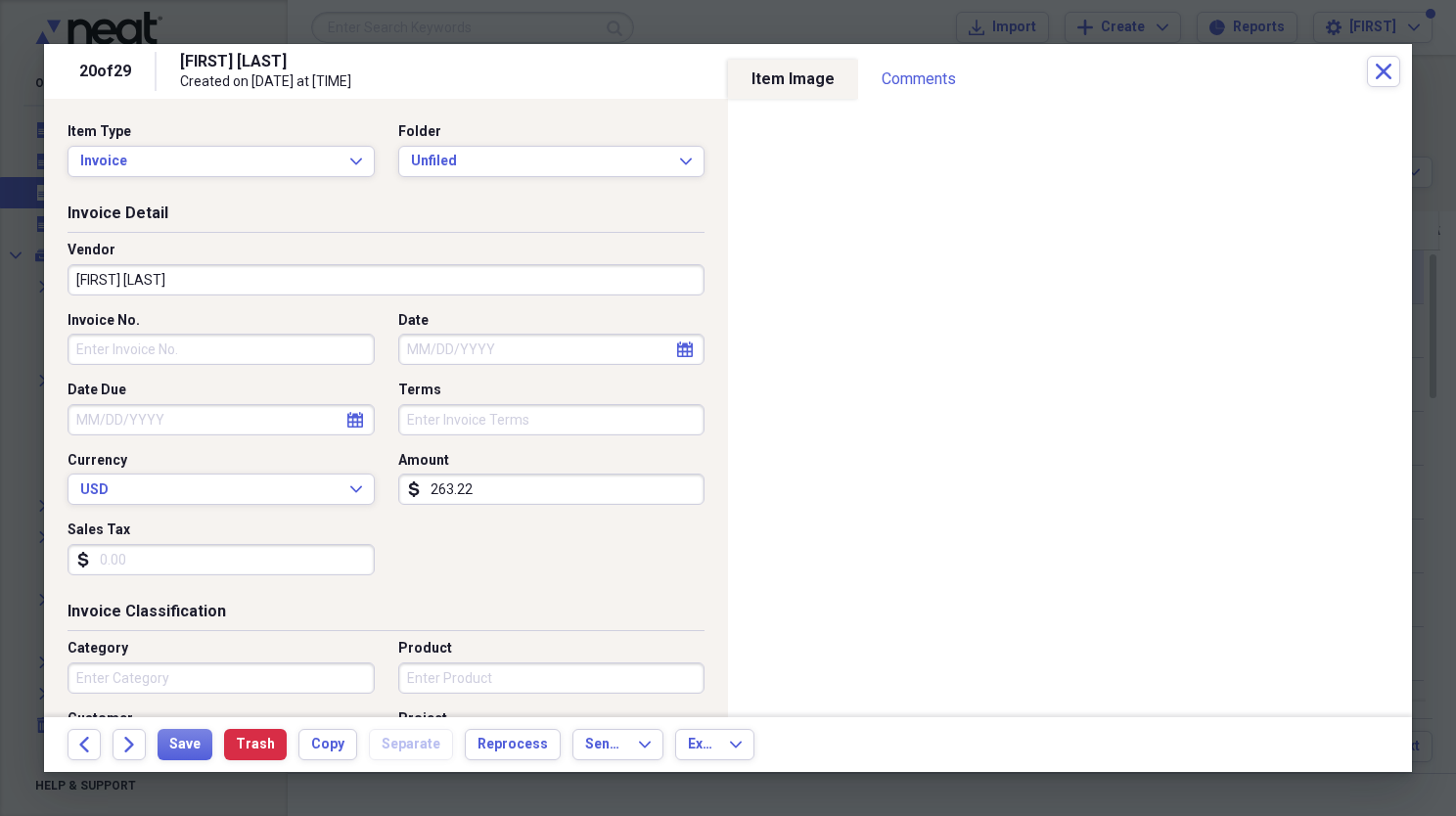 click on "[FIRST] [LAST]" at bounding box center (386, 280) 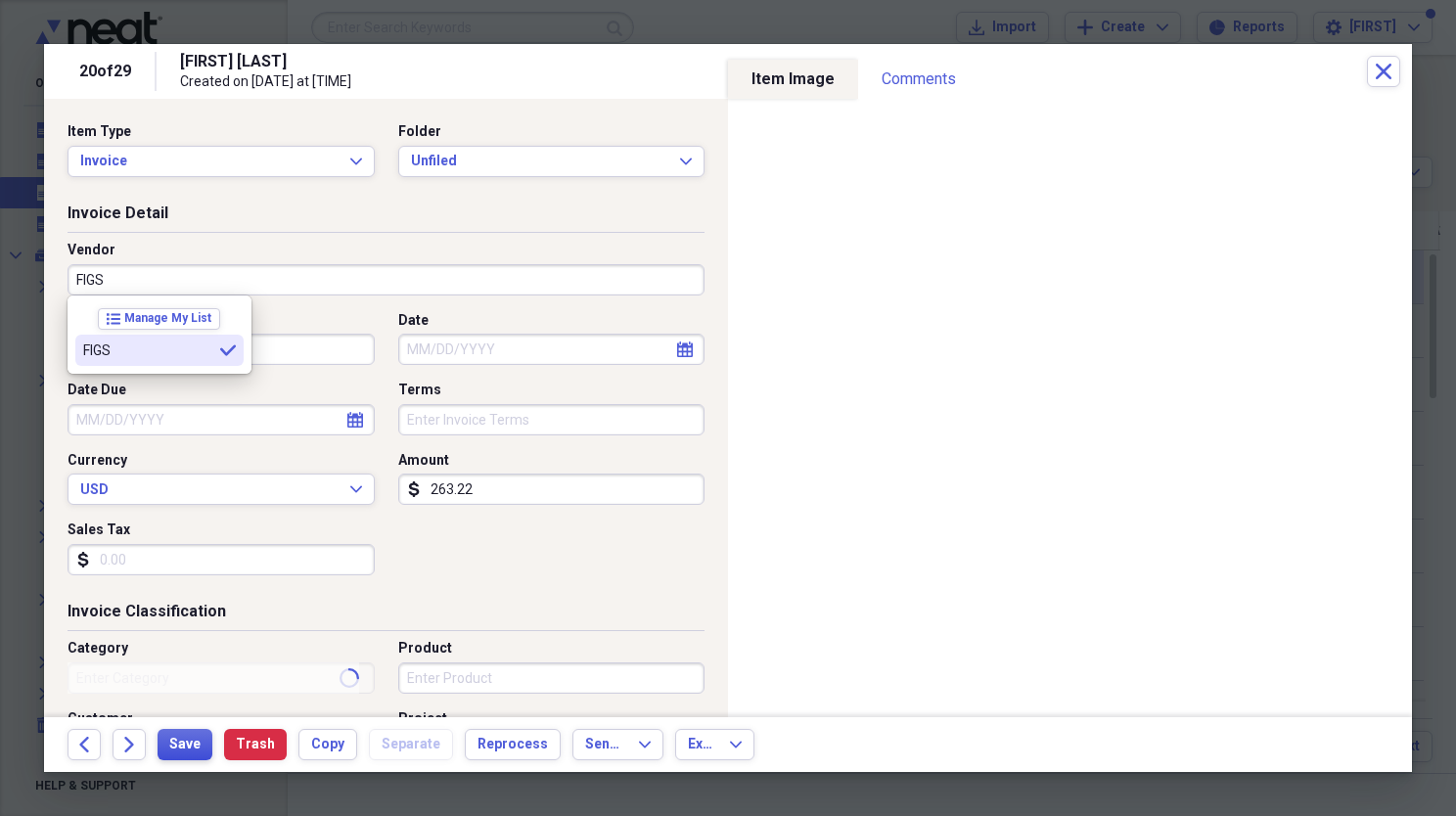 type on "FIGS" 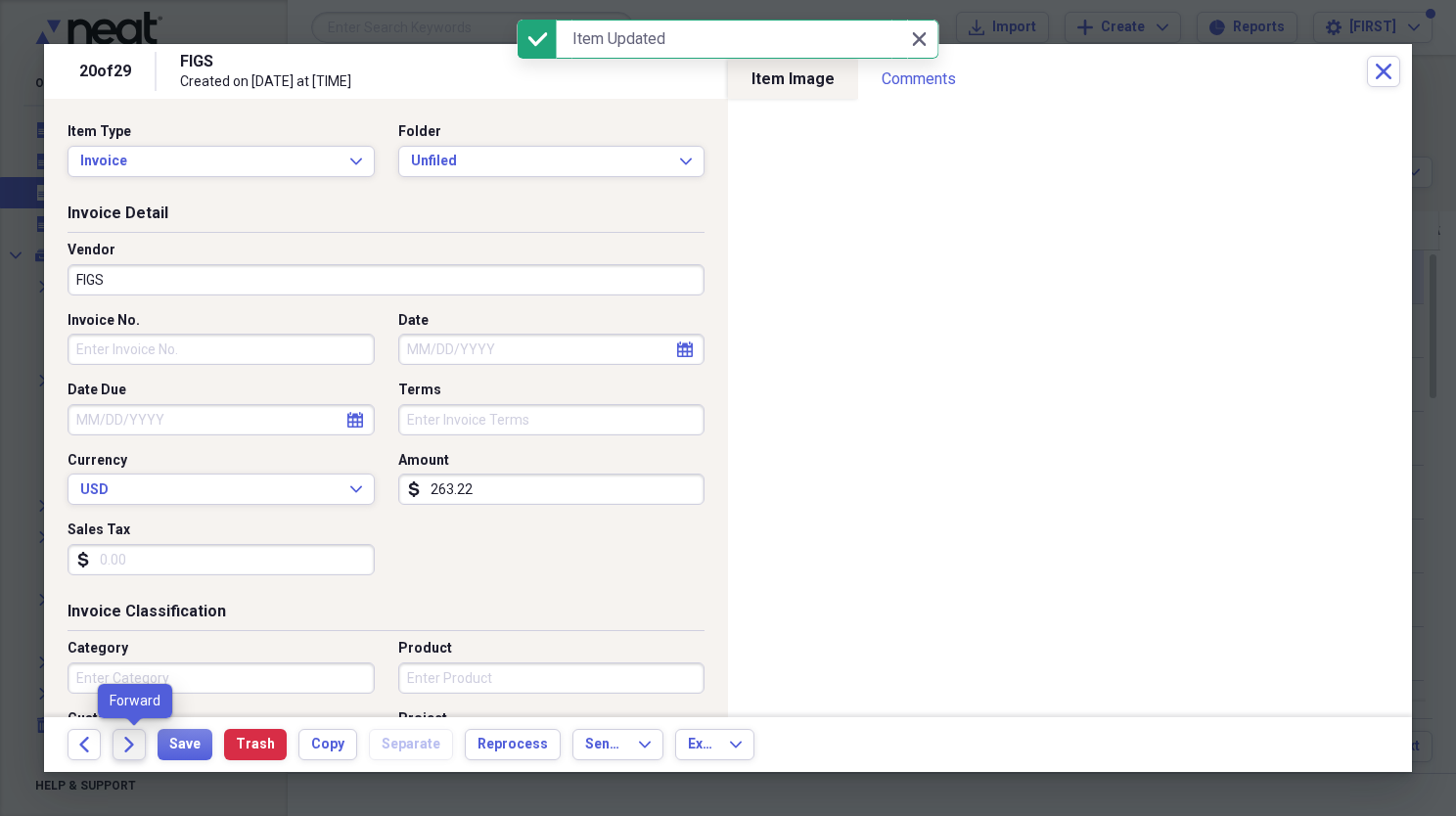 click on "Forward" at bounding box center (129, 745) 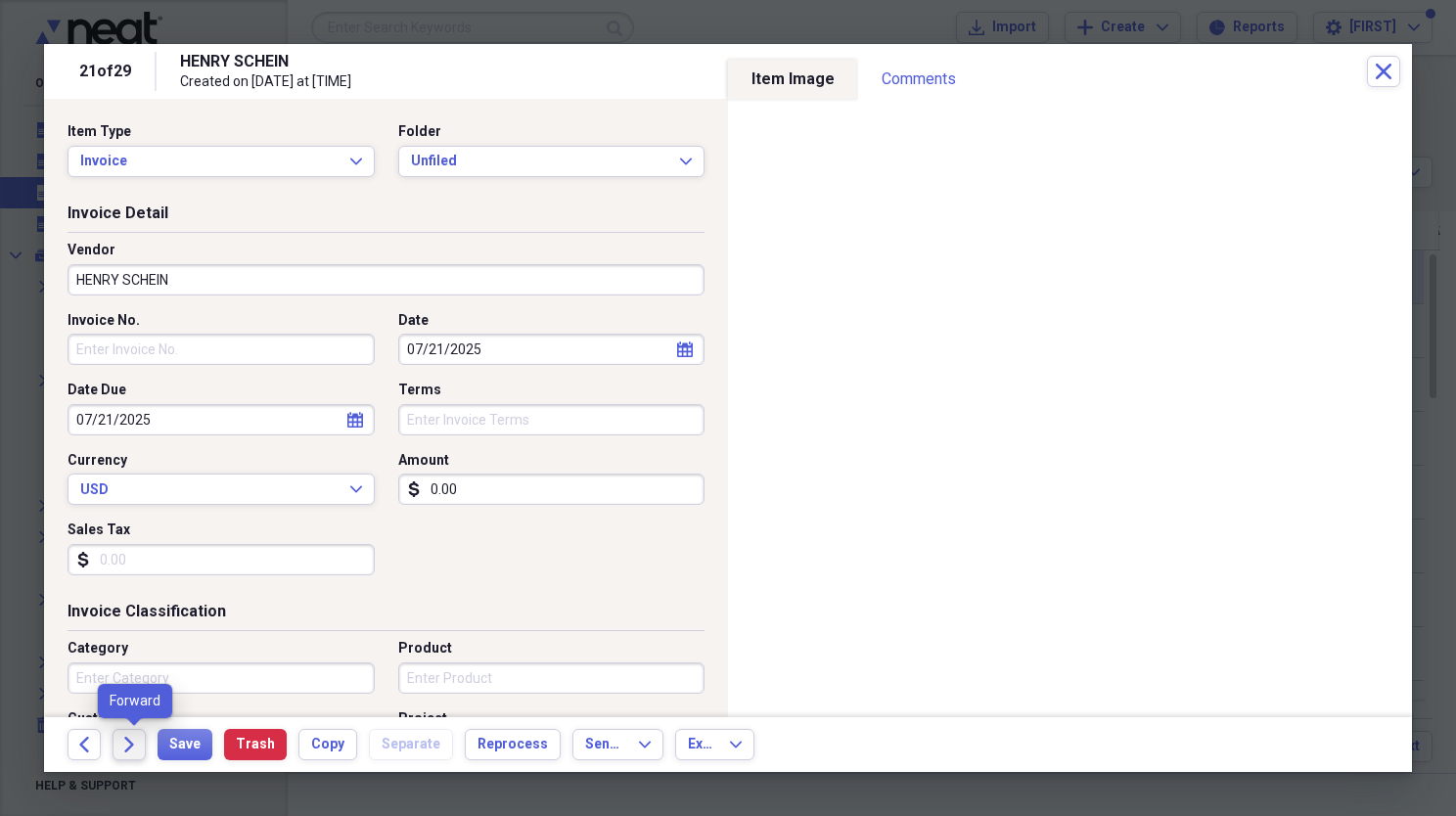 click on "Forward" at bounding box center [129, 745] 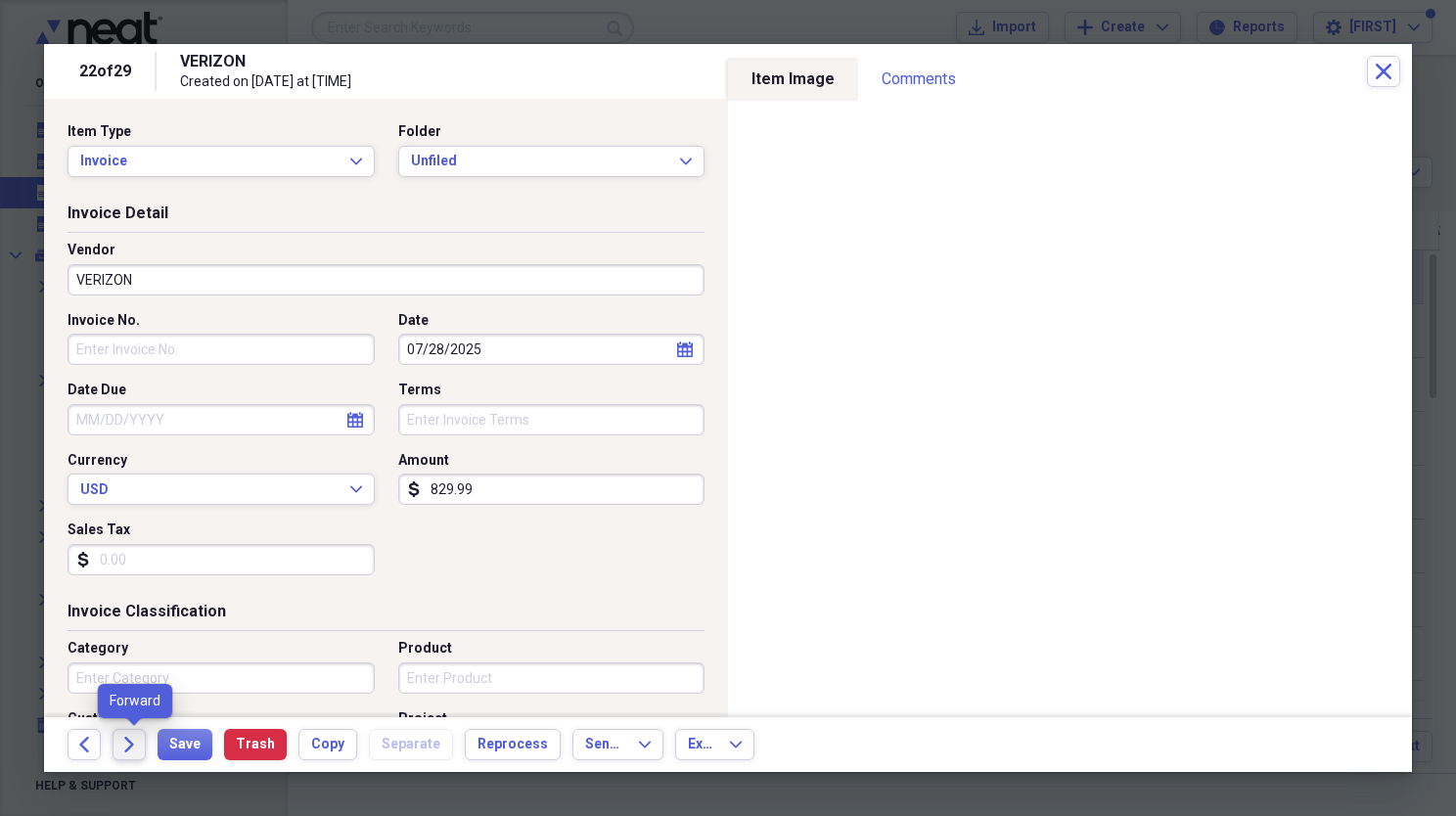 click on "Forward" at bounding box center [129, 745] 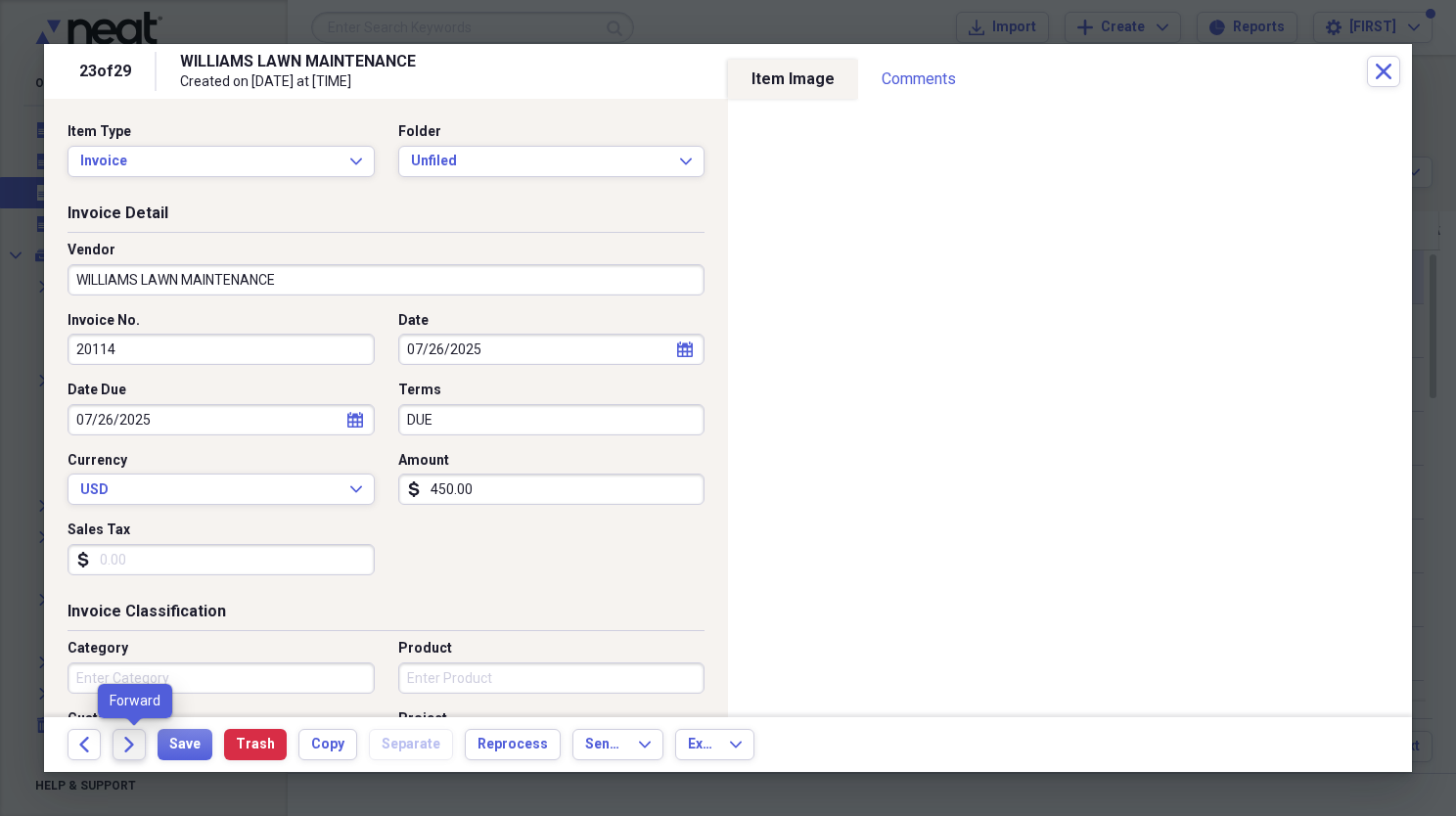 click on "Forward" at bounding box center (129, 745) 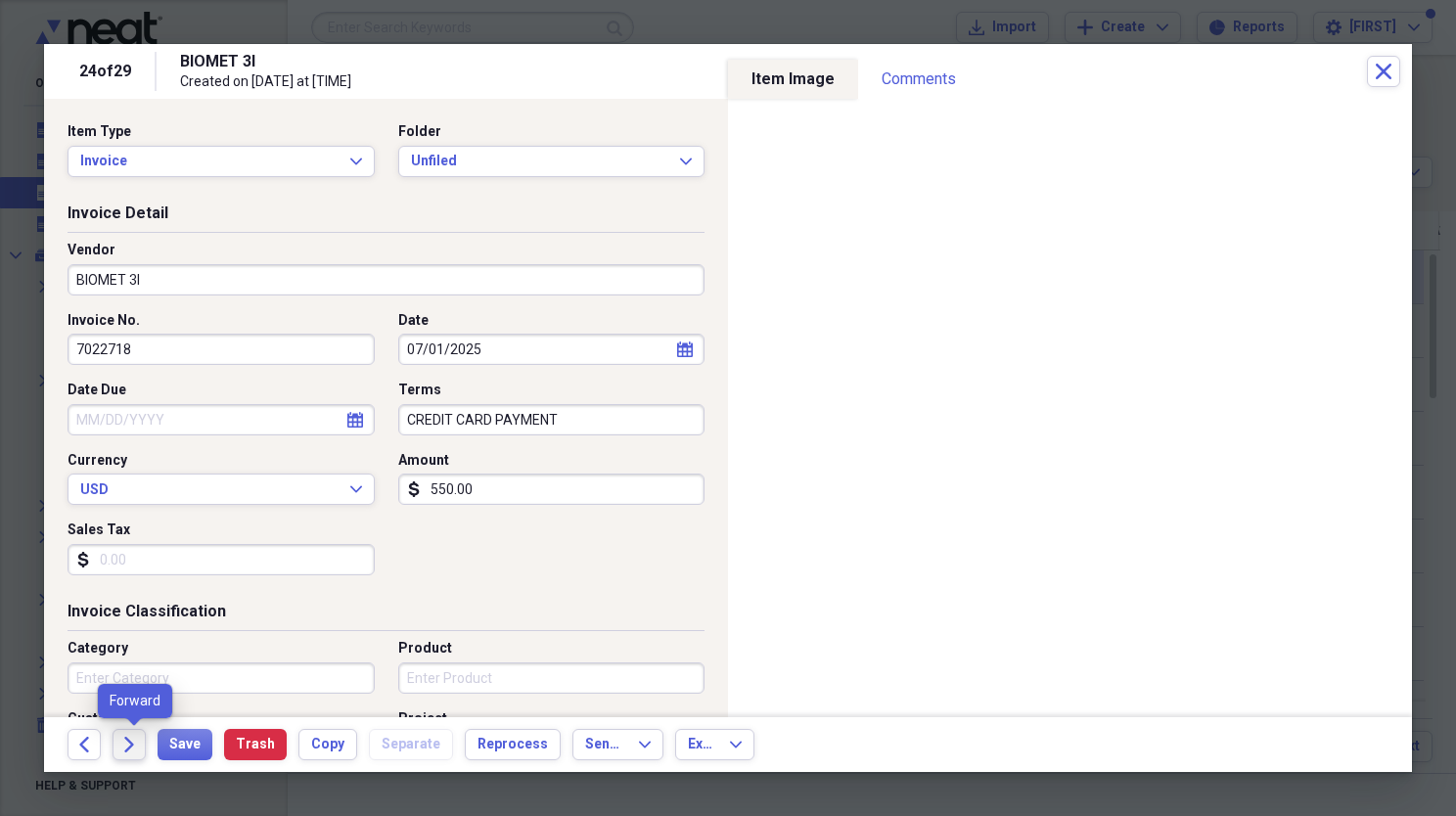 click on "Forward" at bounding box center [129, 745] 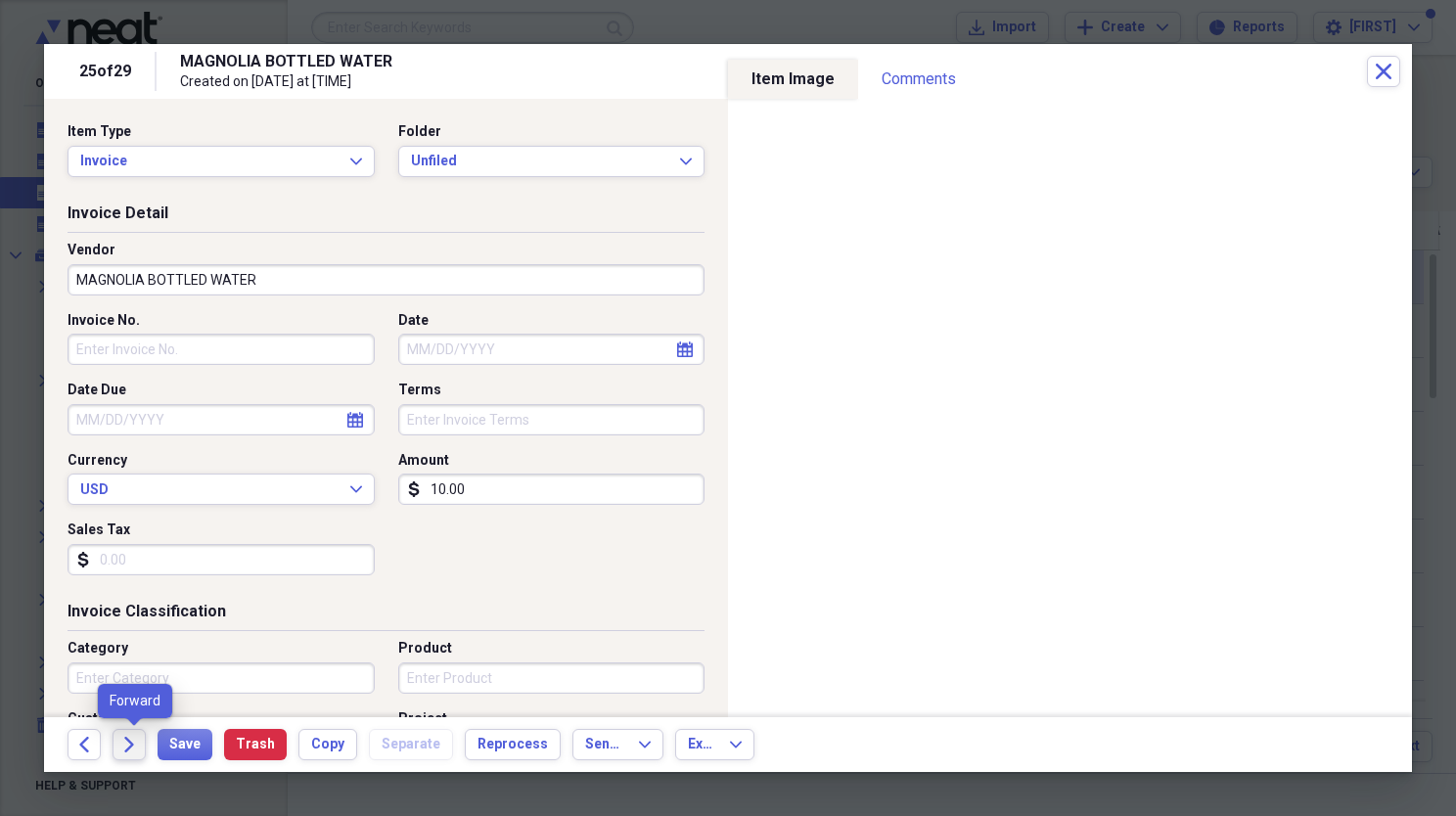 click on "Forward" 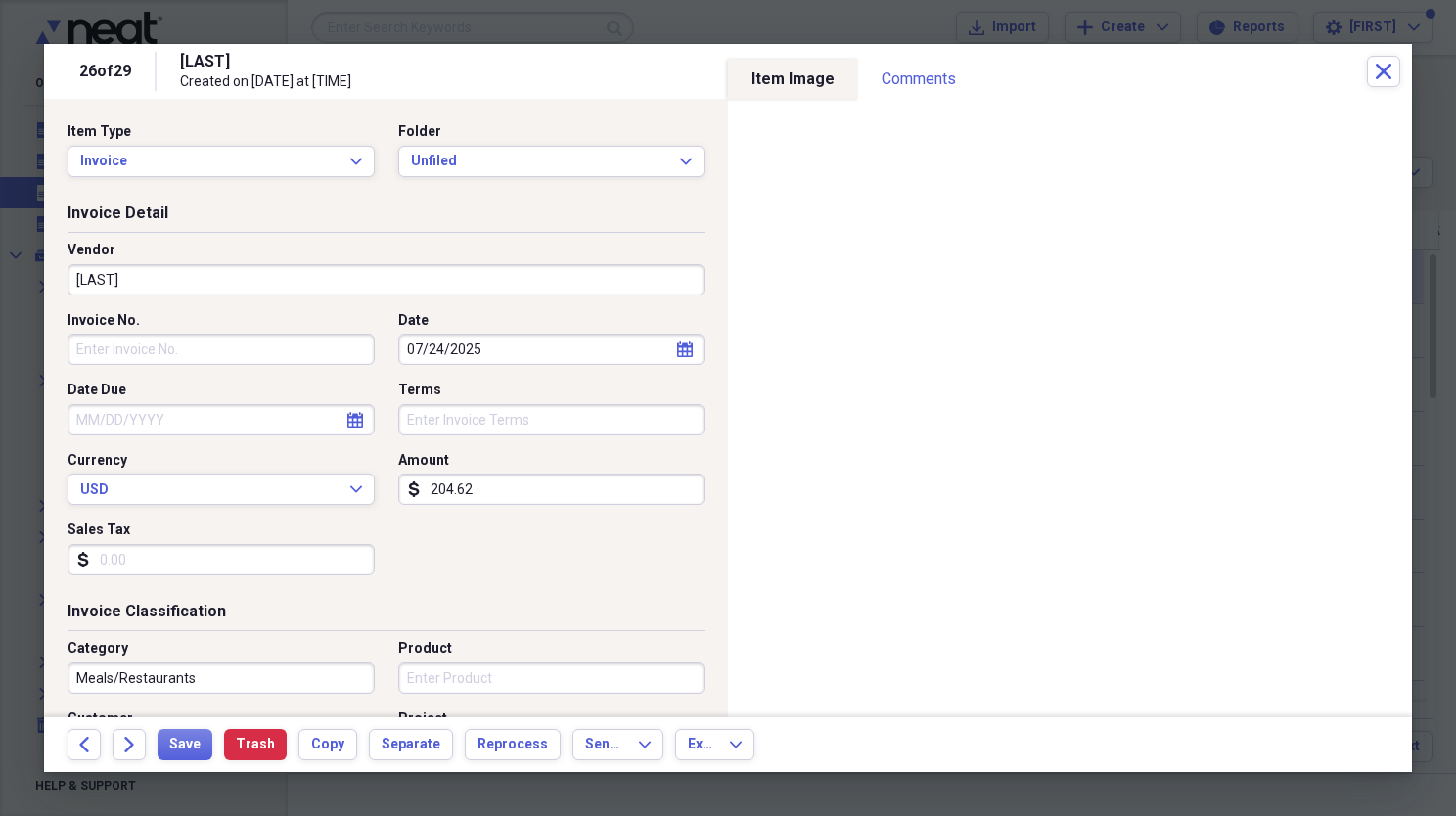 click on "[LAST]" at bounding box center [386, 280] 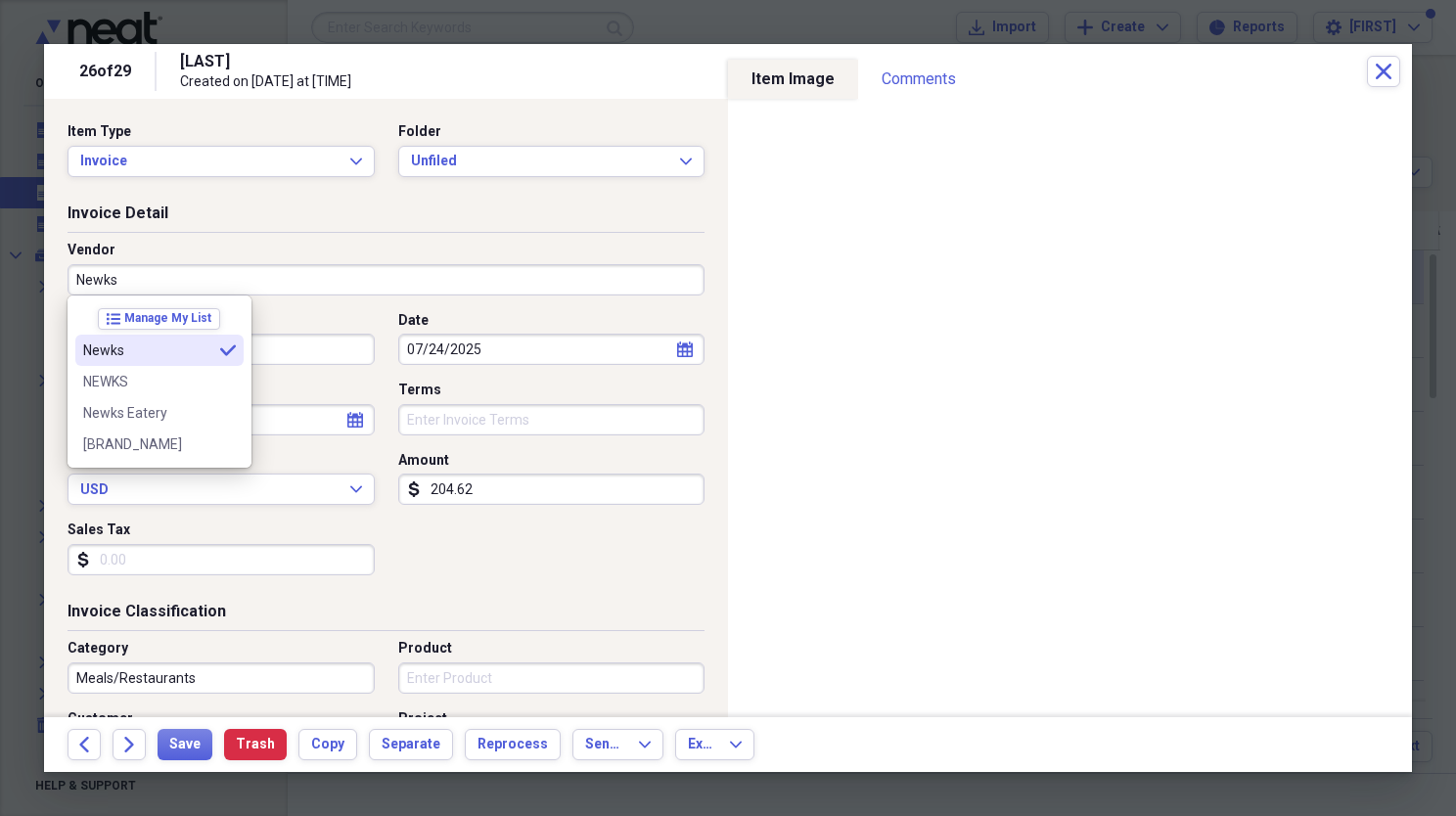 type on "Newks" 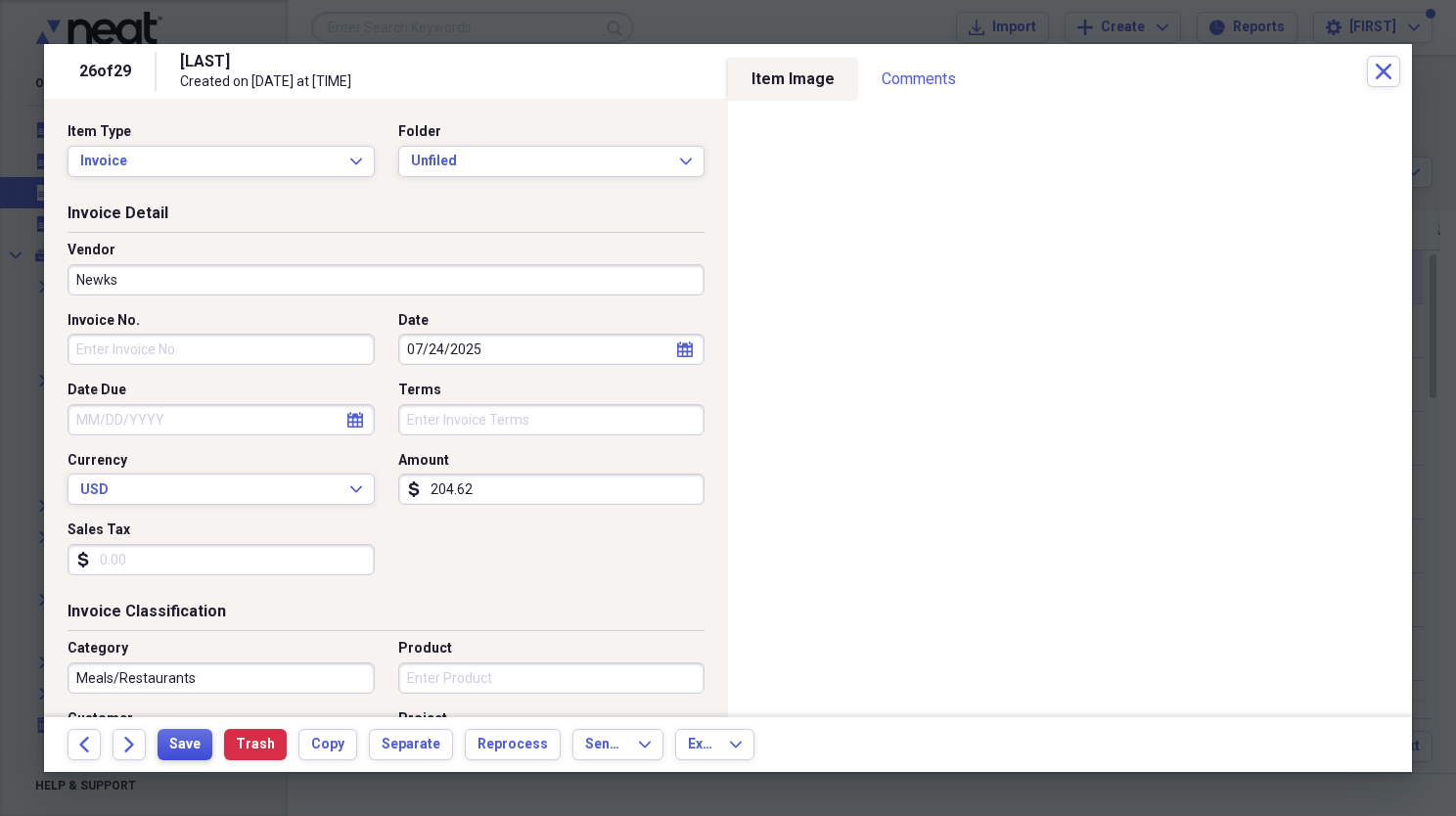 click on "Save" at bounding box center (185, 745) 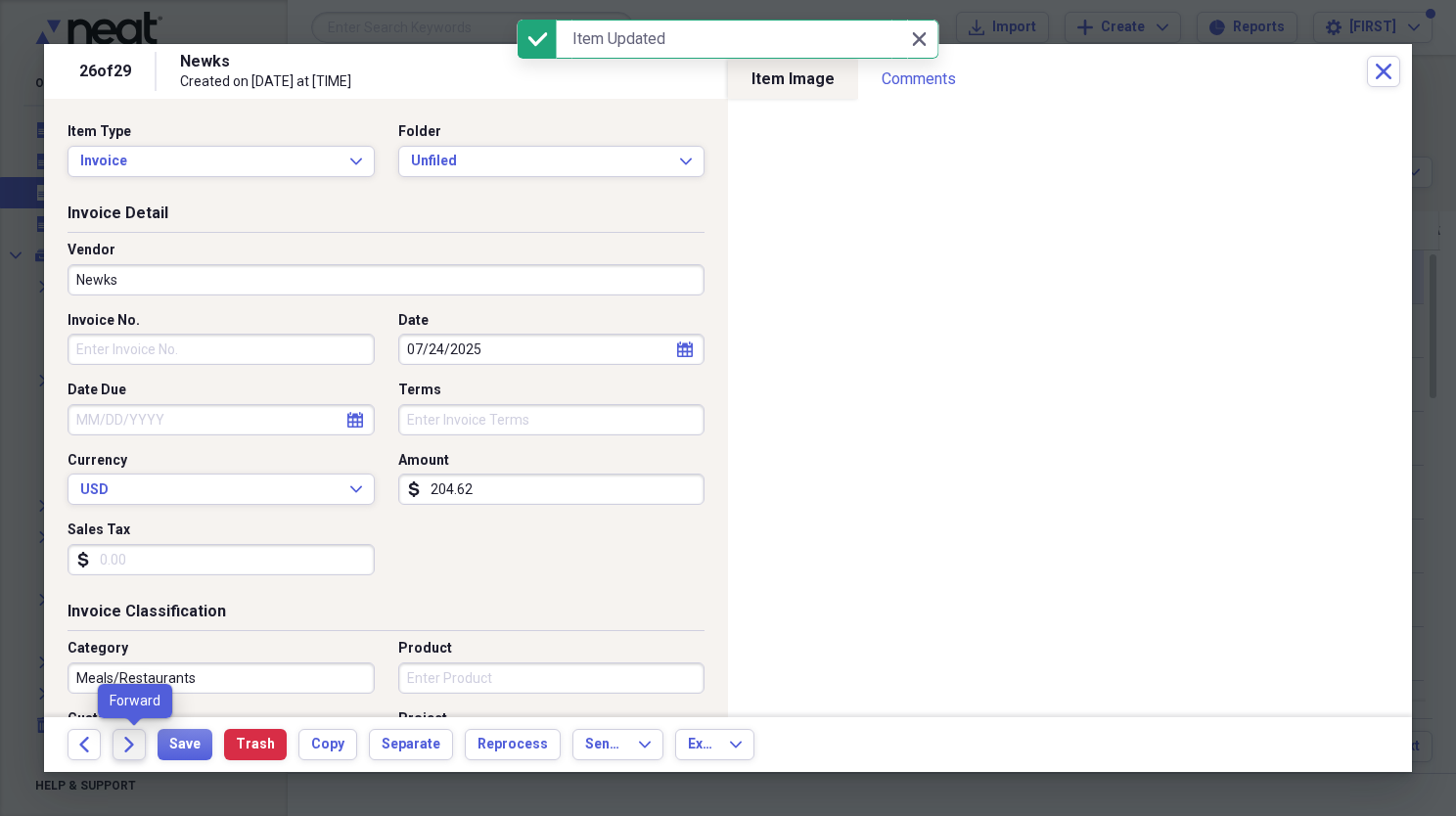 click on "Forward" at bounding box center [129, 745] 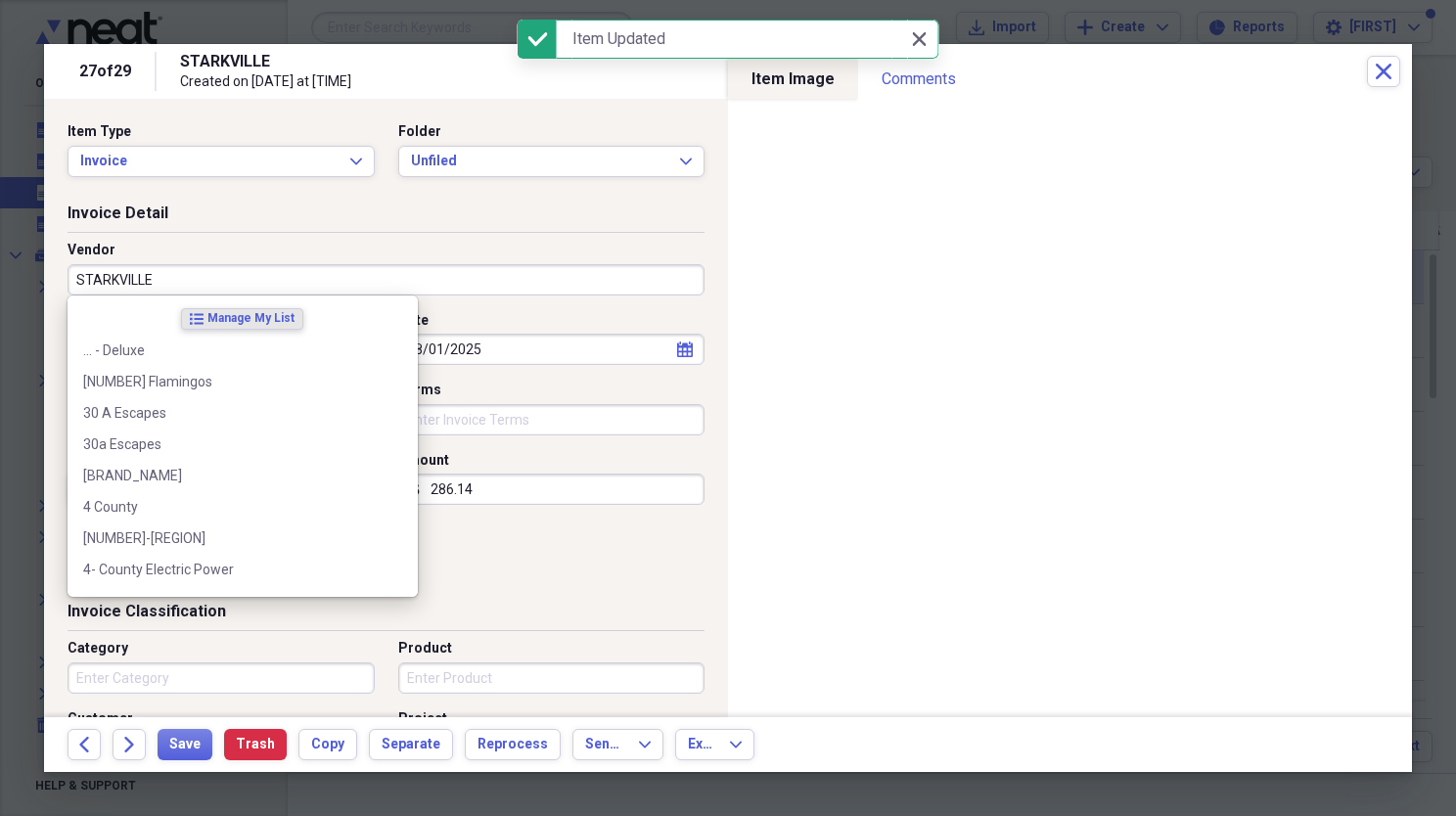 click on "STARKVILLE" at bounding box center [386, 280] 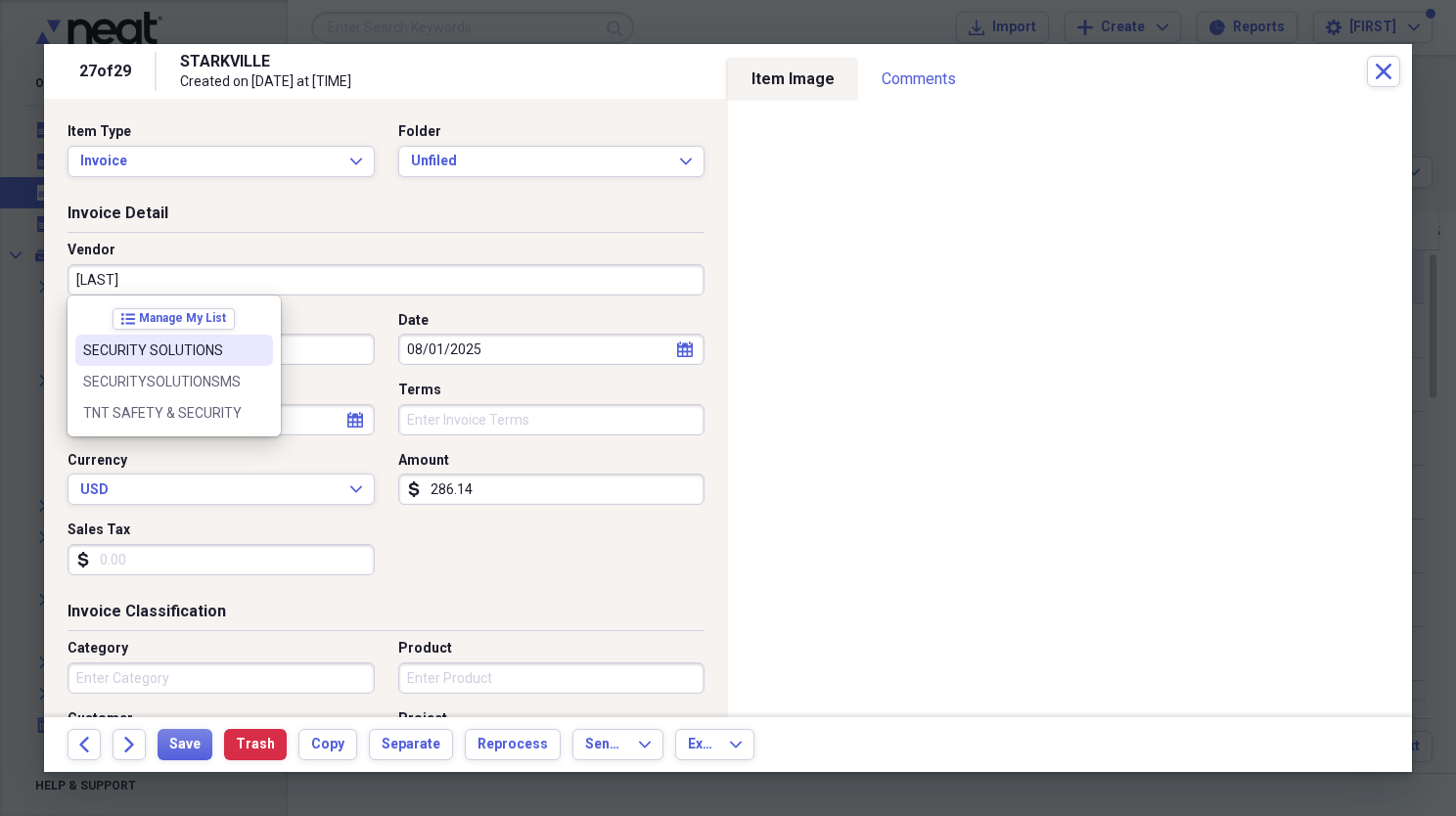 click at bounding box center (257, 350) 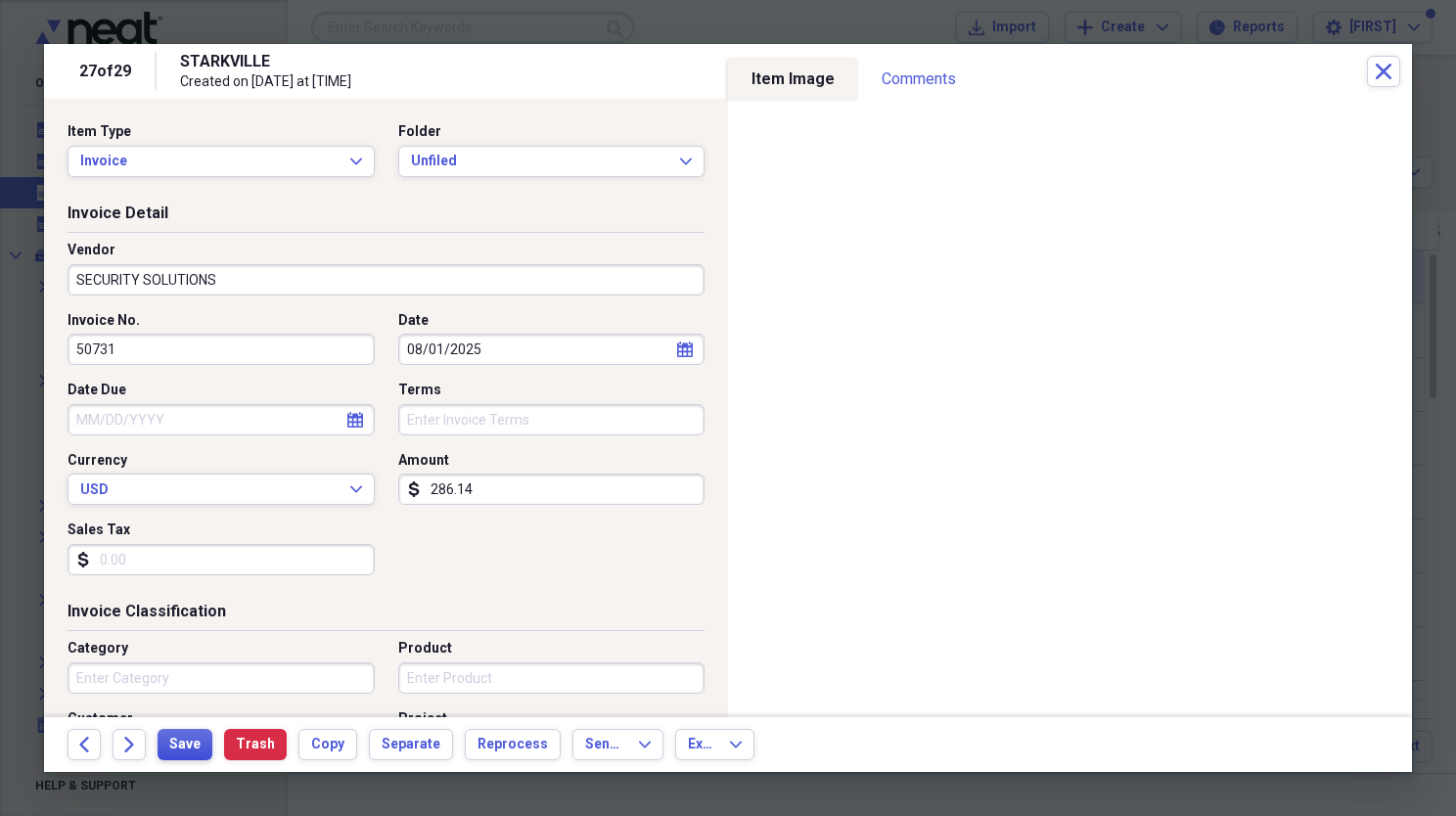 click on "Save" at bounding box center (185, 745) 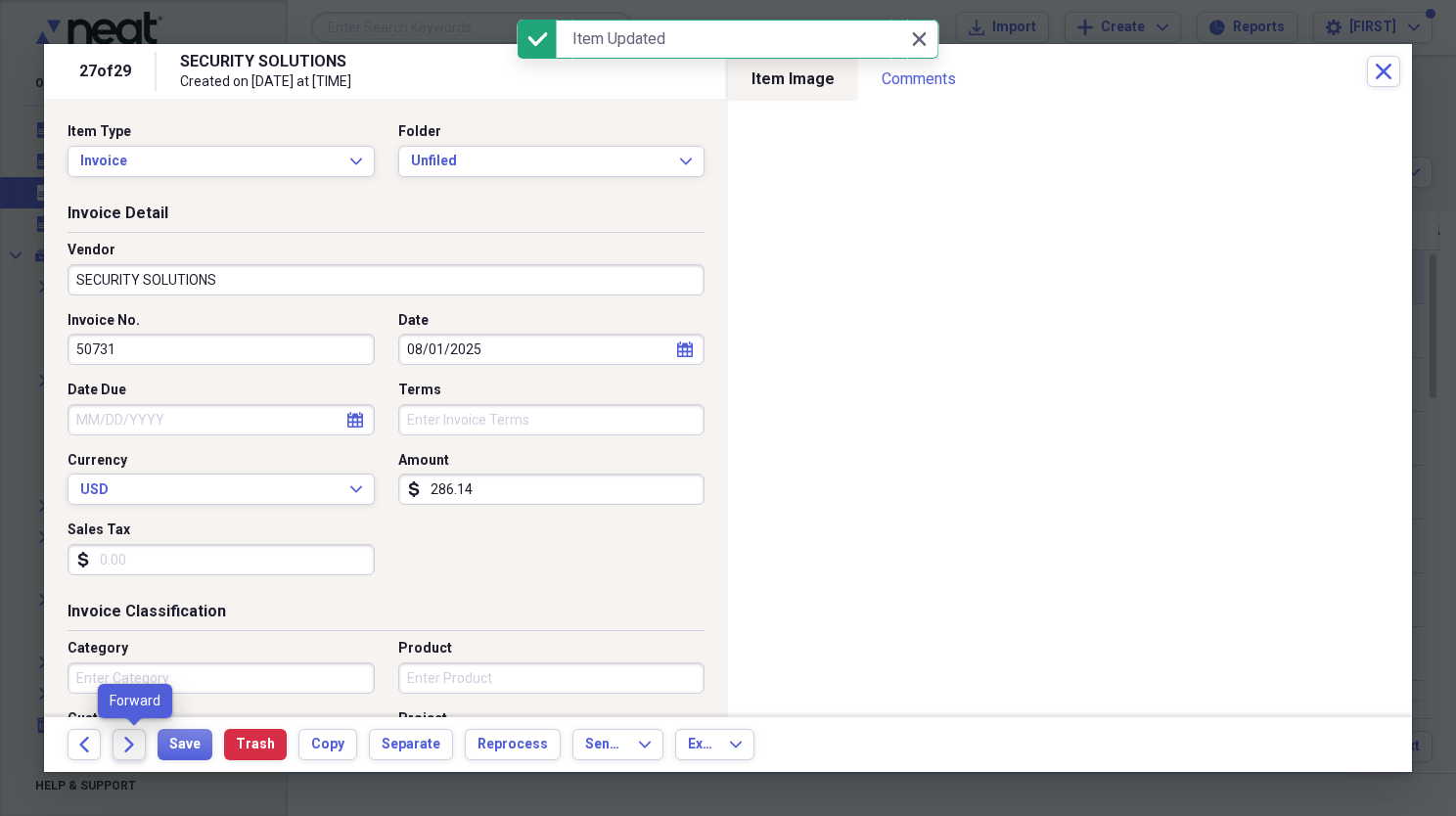 click 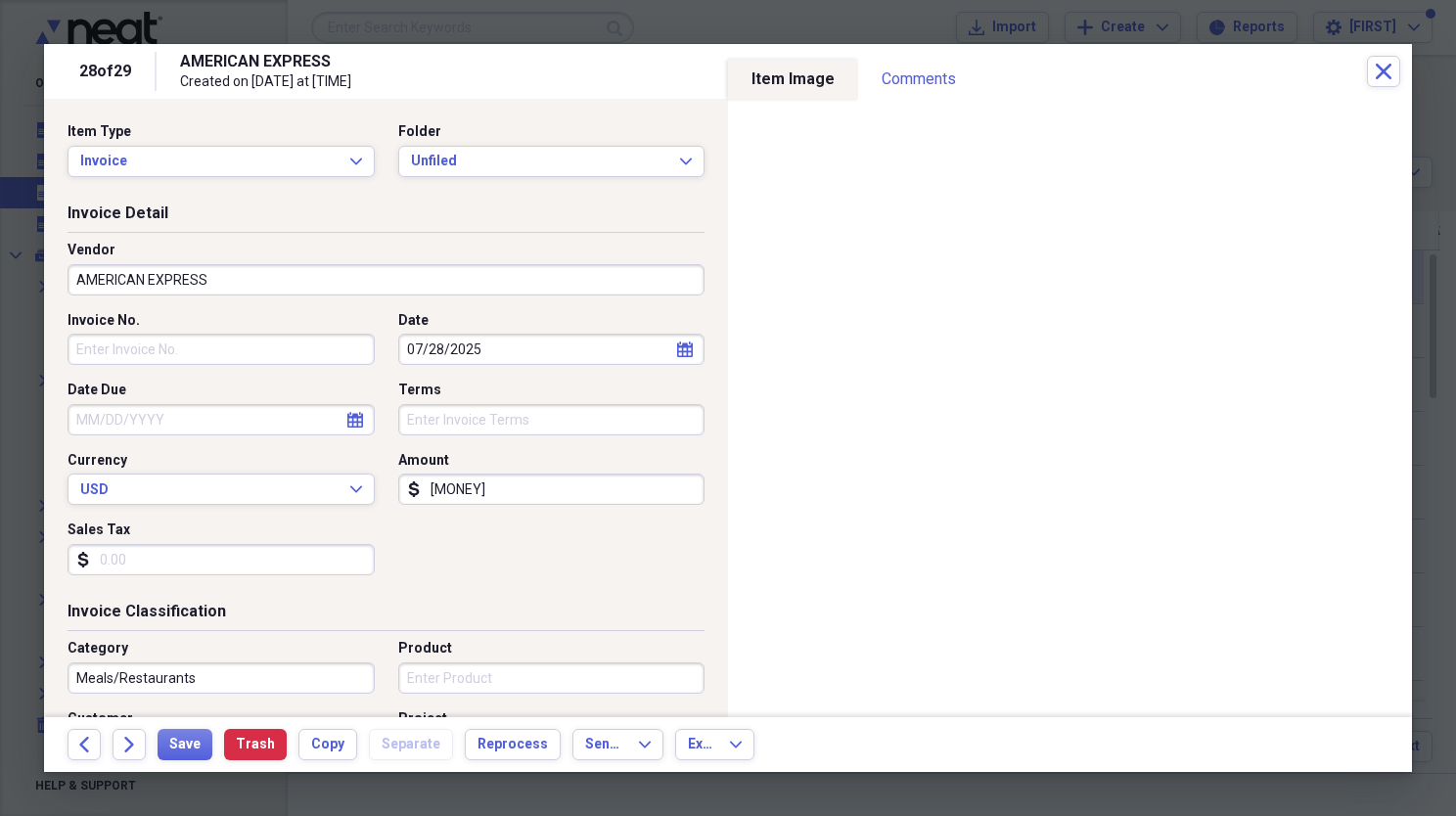 click on "AMERICAN EXPRESS" at bounding box center (386, 280) 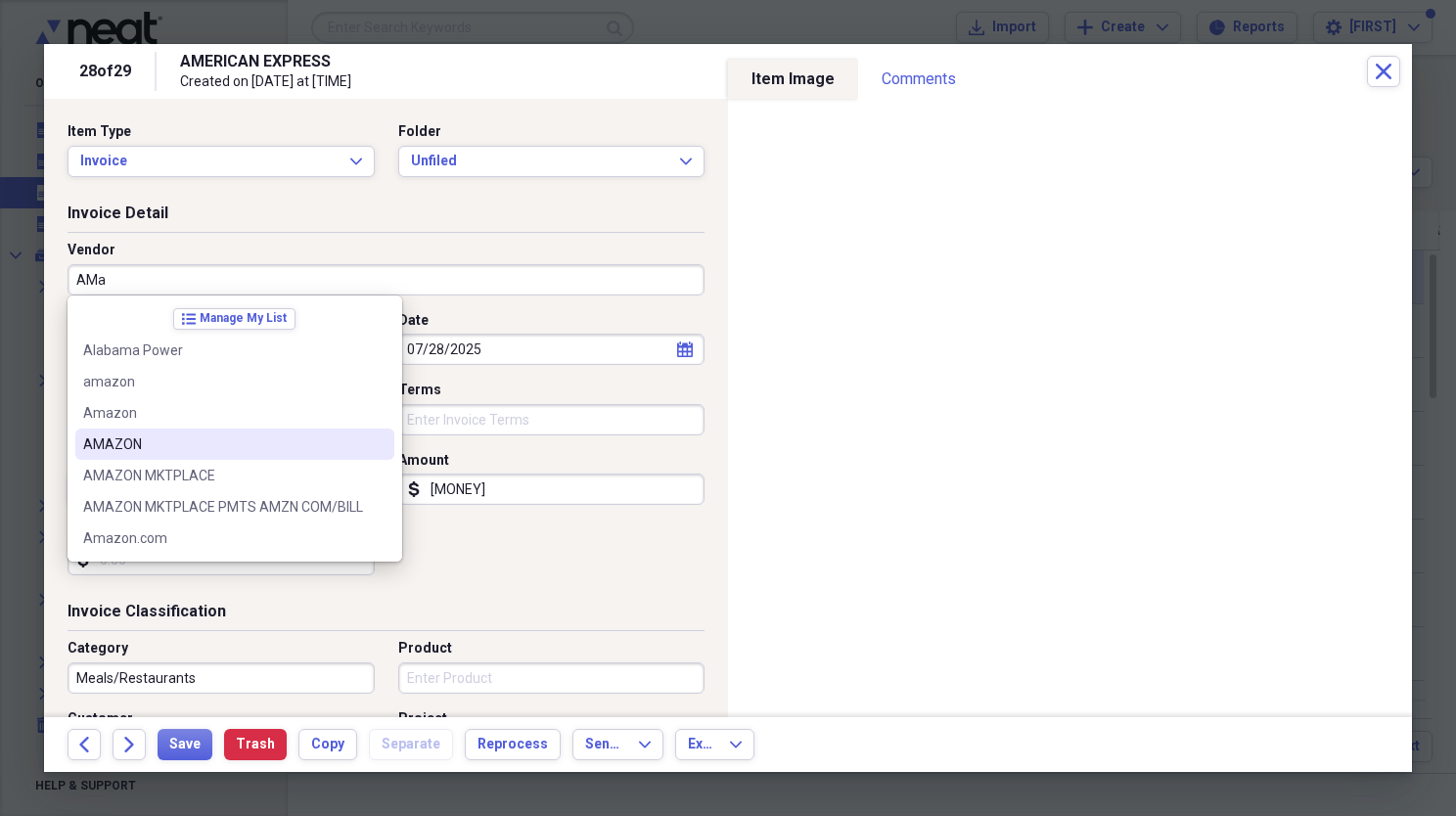 click on "AMAZON" at bounding box center (223, 444) 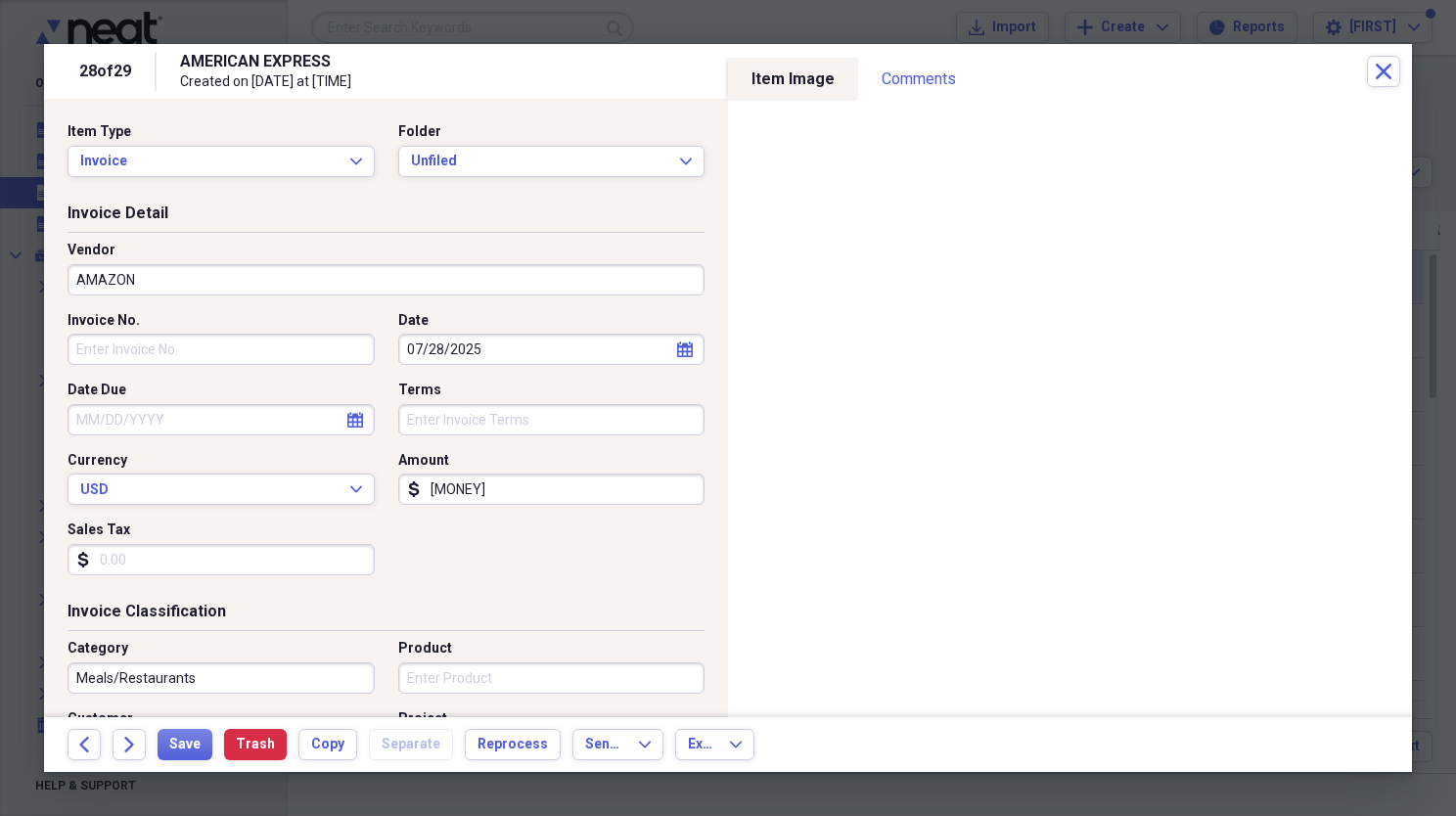 type on "General Retail" 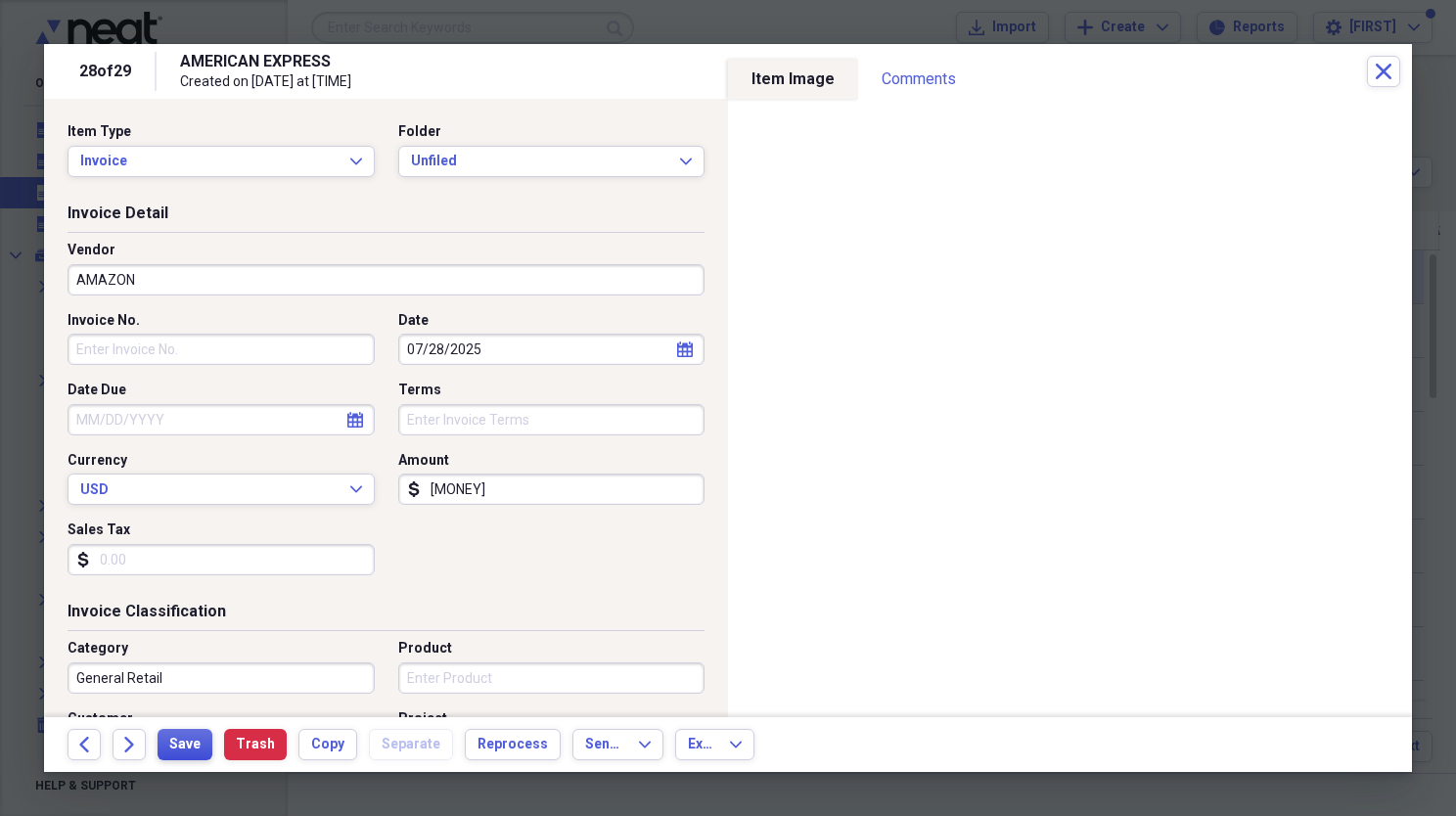 click on "Save" at bounding box center (185, 745) 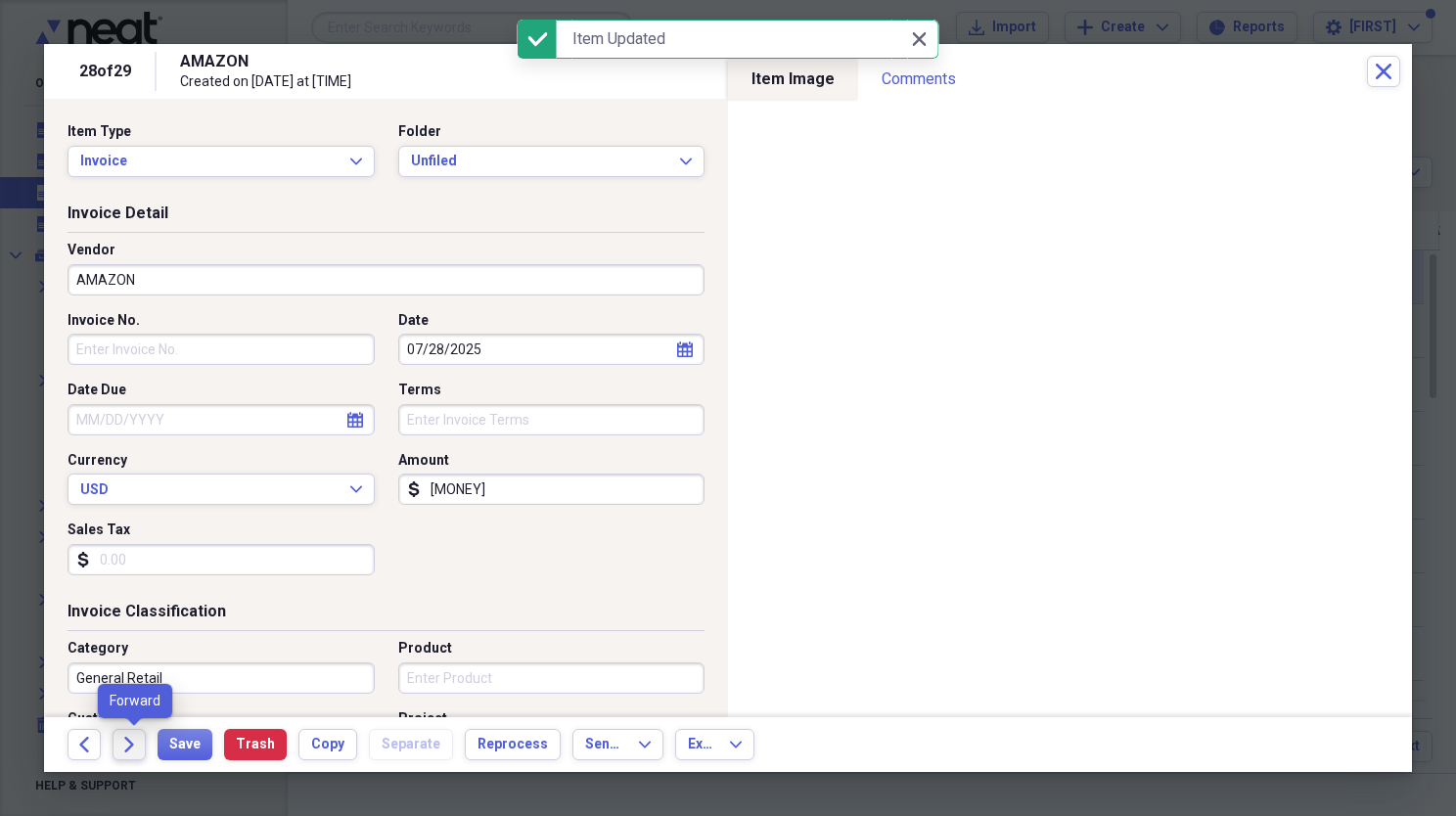 click on "Forward" 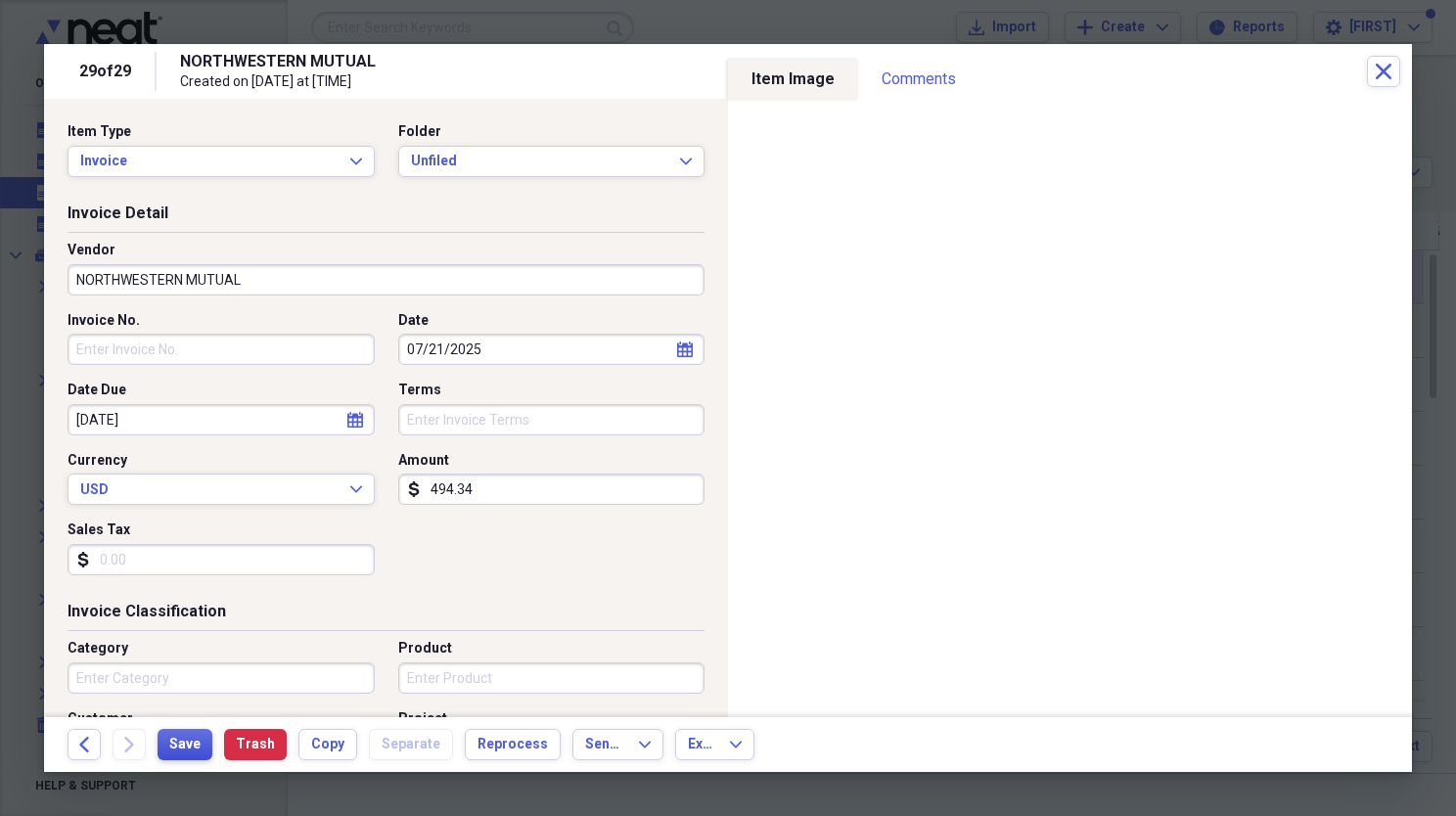 click on "Save" at bounding box center (185, 745) 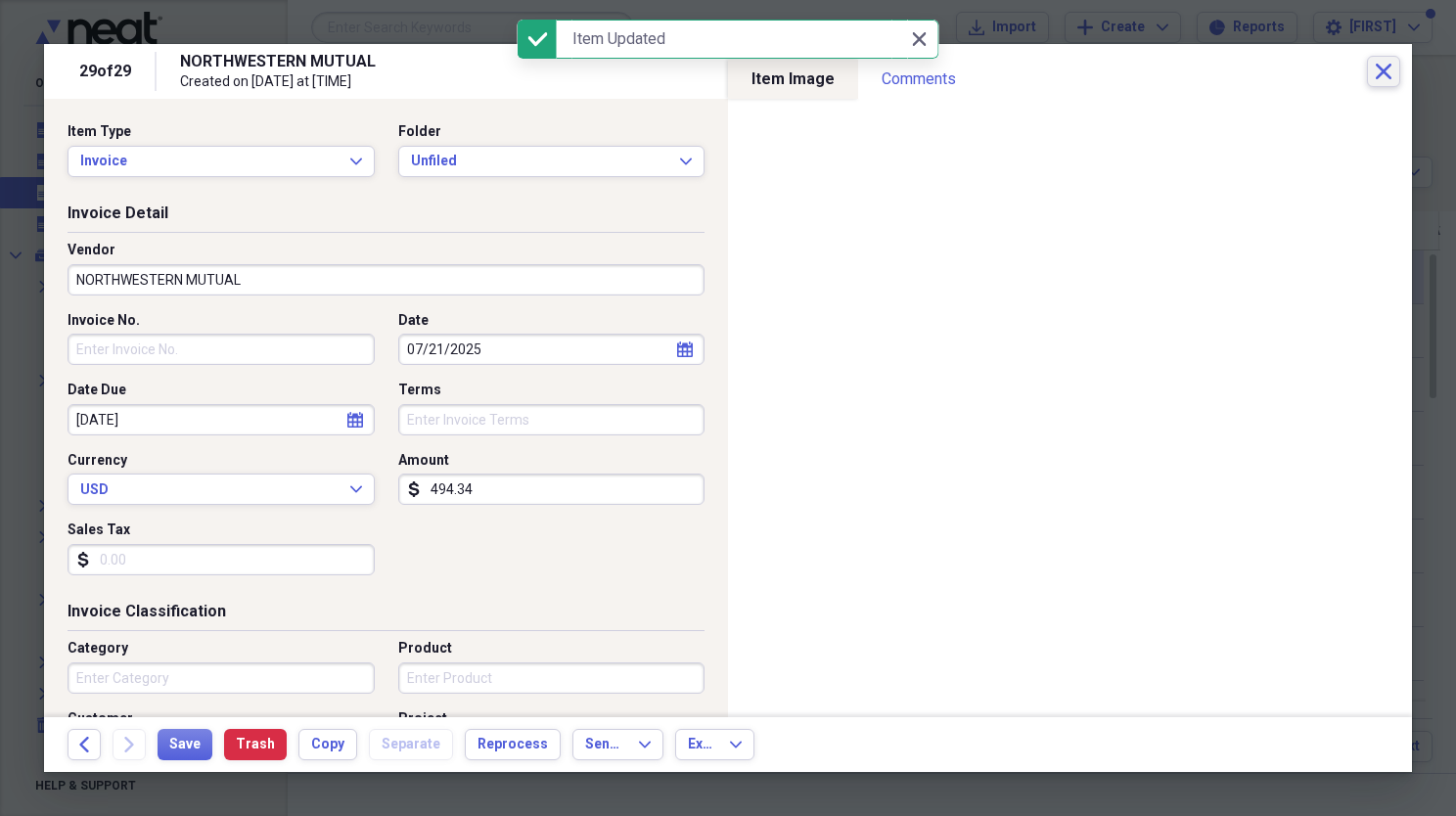 click on "Close" at bounding box center (1384, 71) 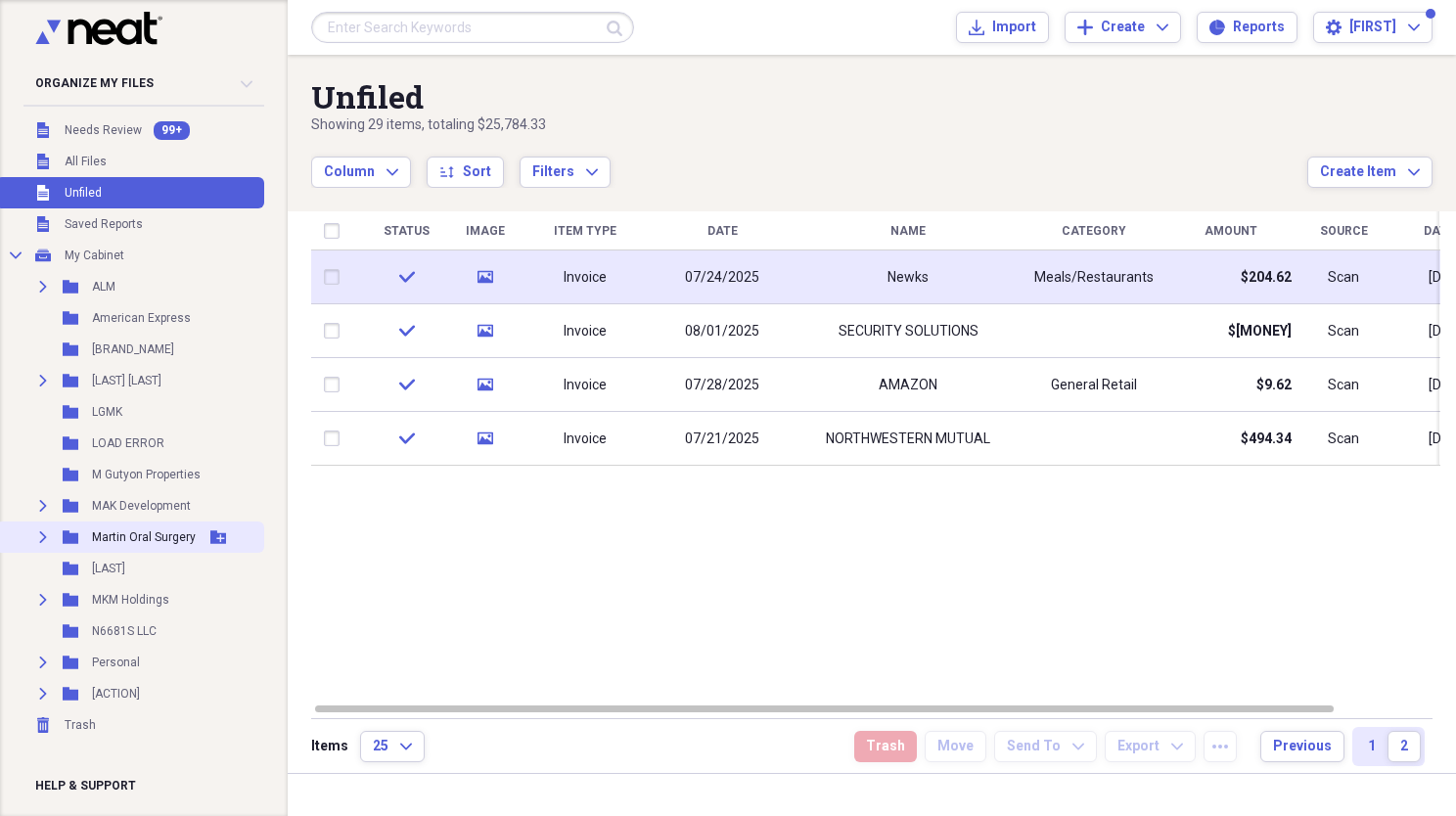 click on "Expand" at bounding box center [43, 537] 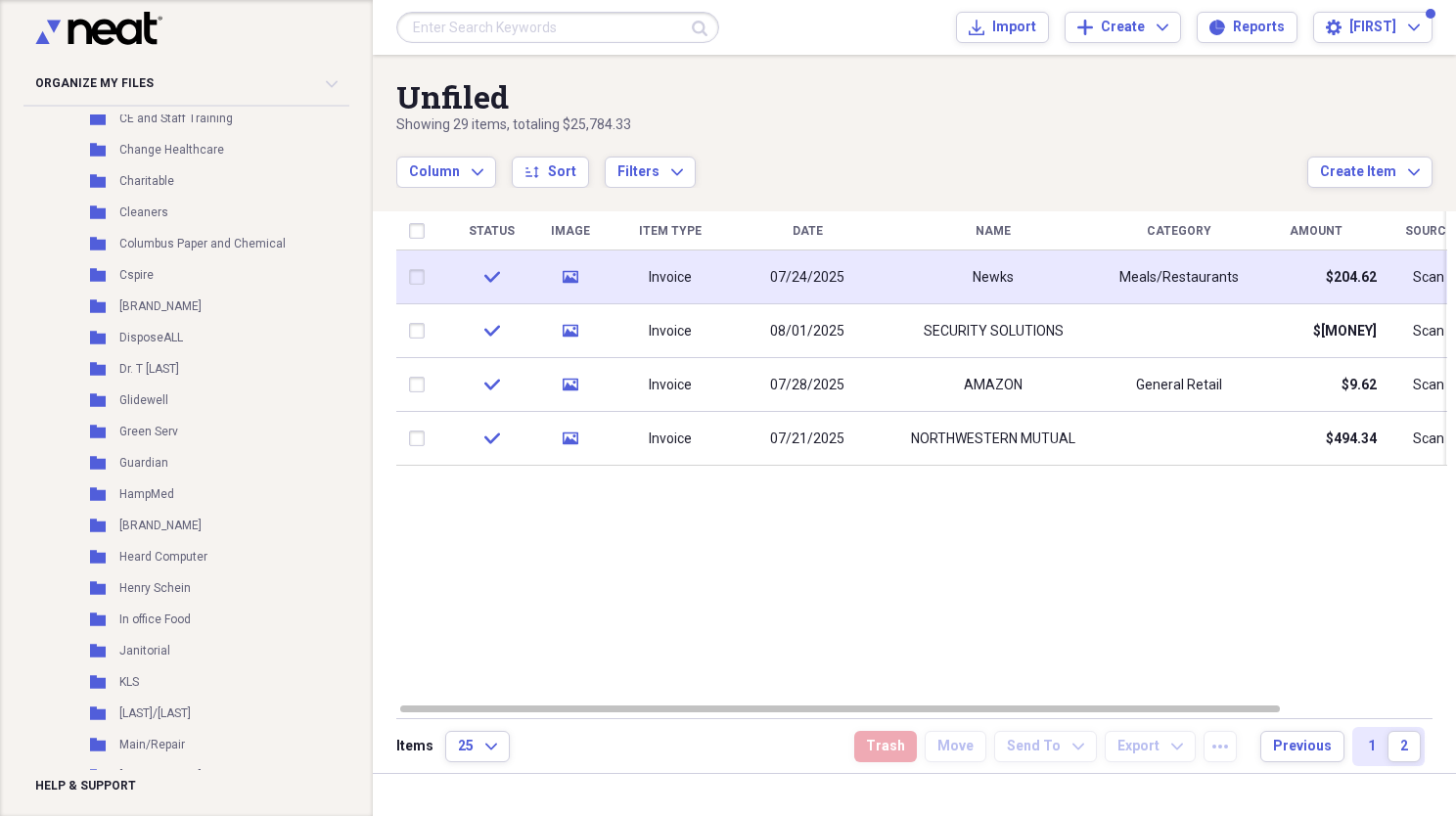 scroll, scrollTop: 783, scrollLeft: 0, axis: vertical 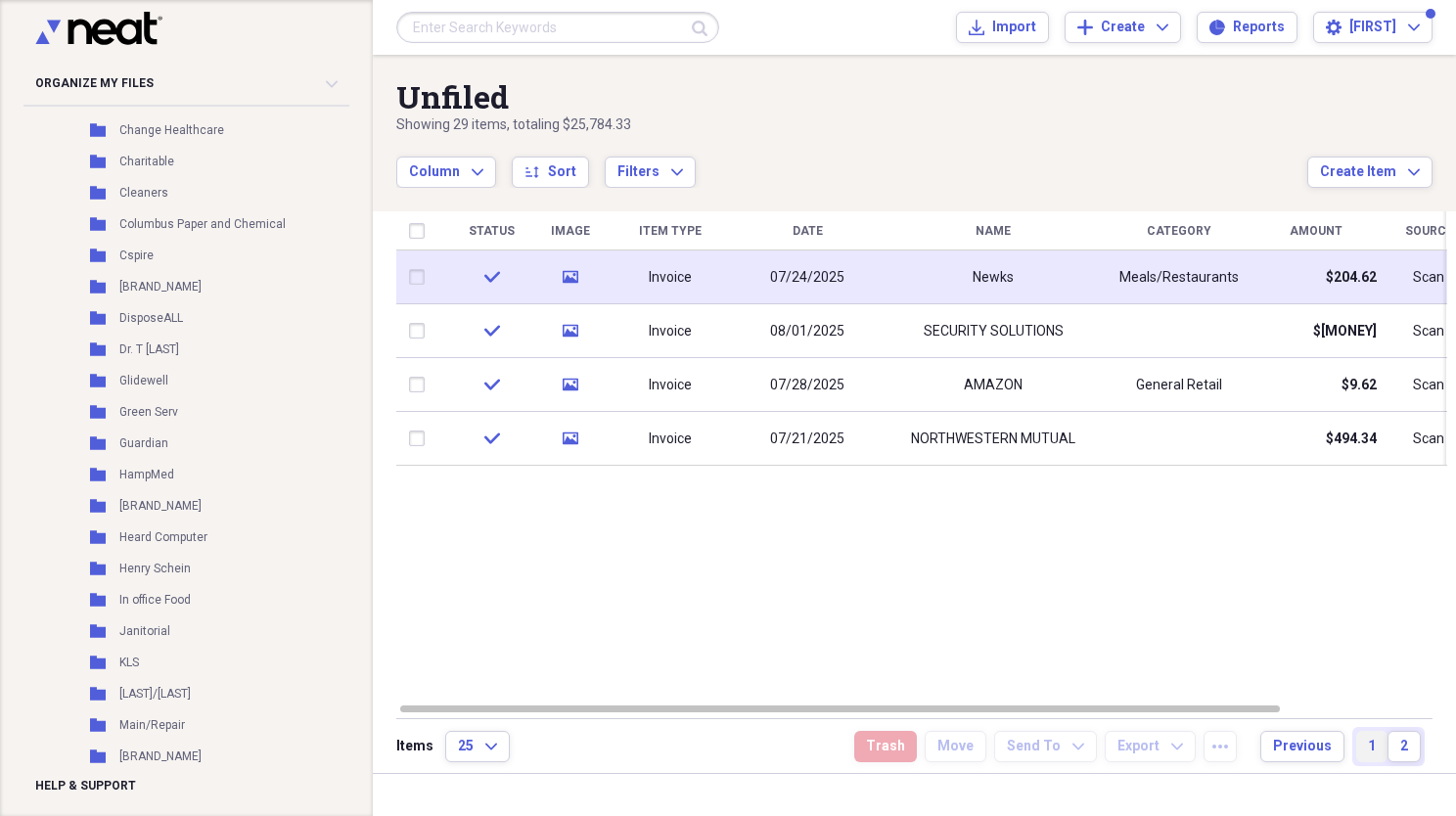 click on "1" at bounding box center [1372, 747] 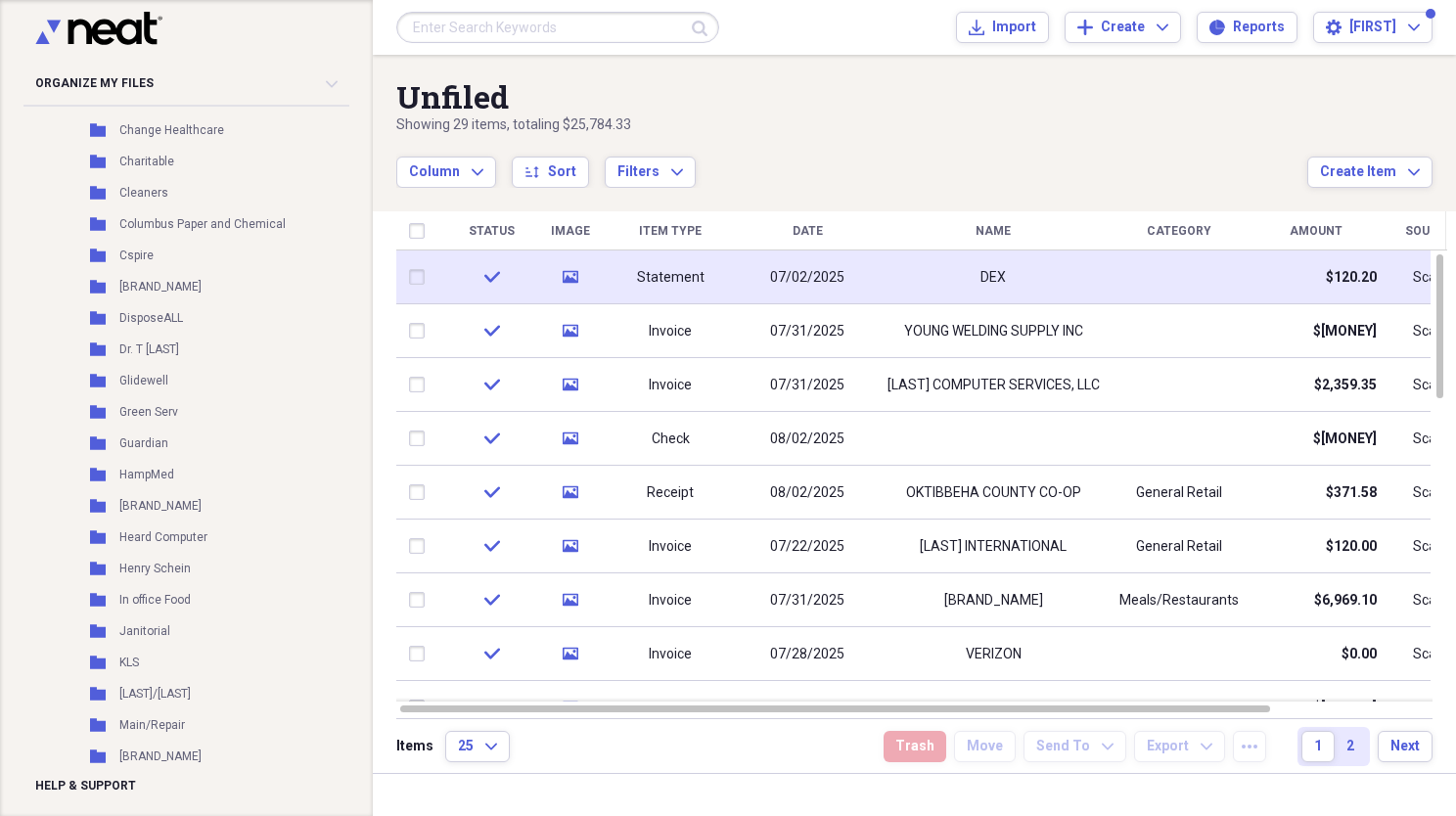 click on "Name" at bounding box center [993, 231] 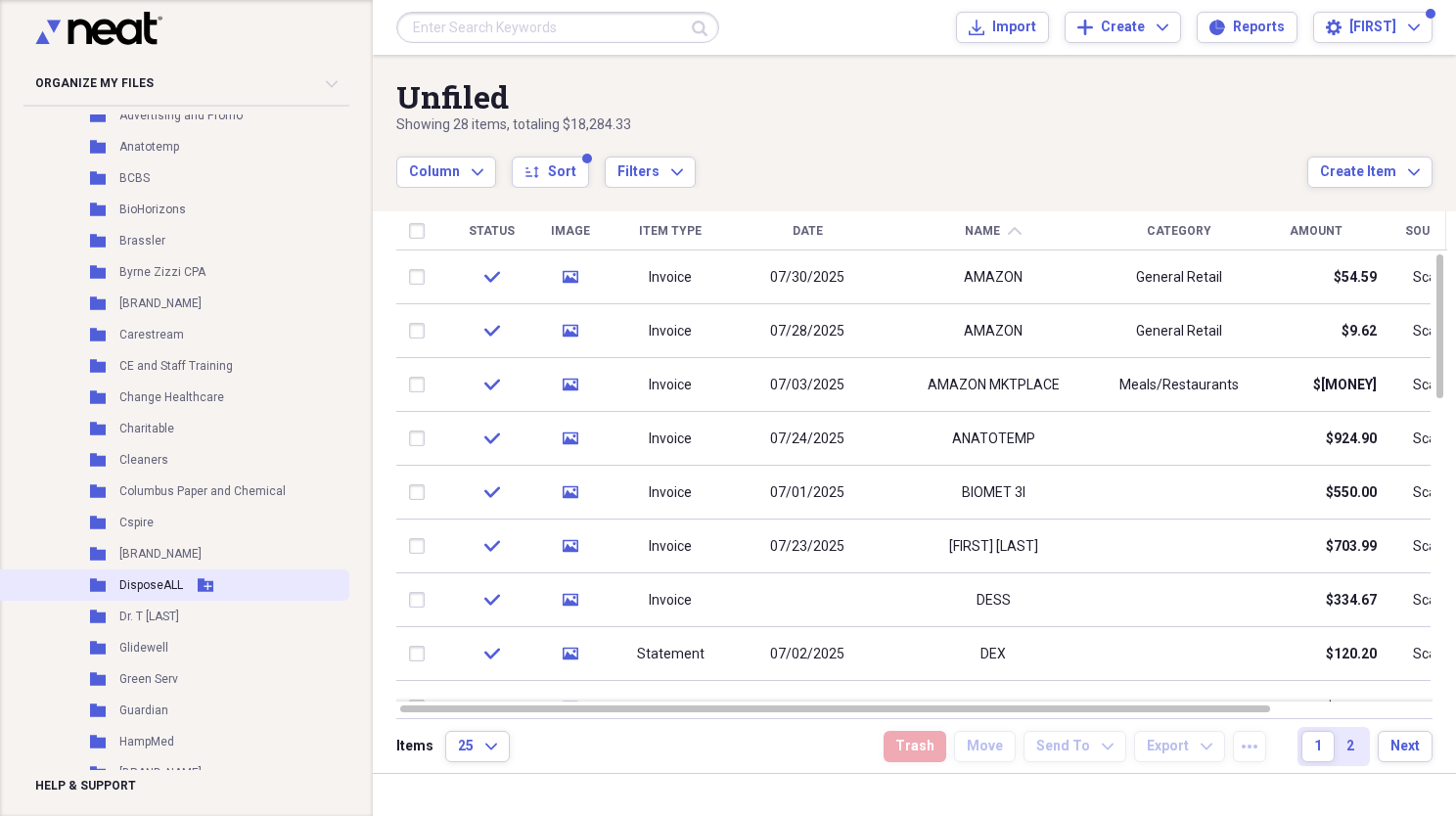 scroll, scrollTop: 489, scrollLeft: 0, axis: vertical 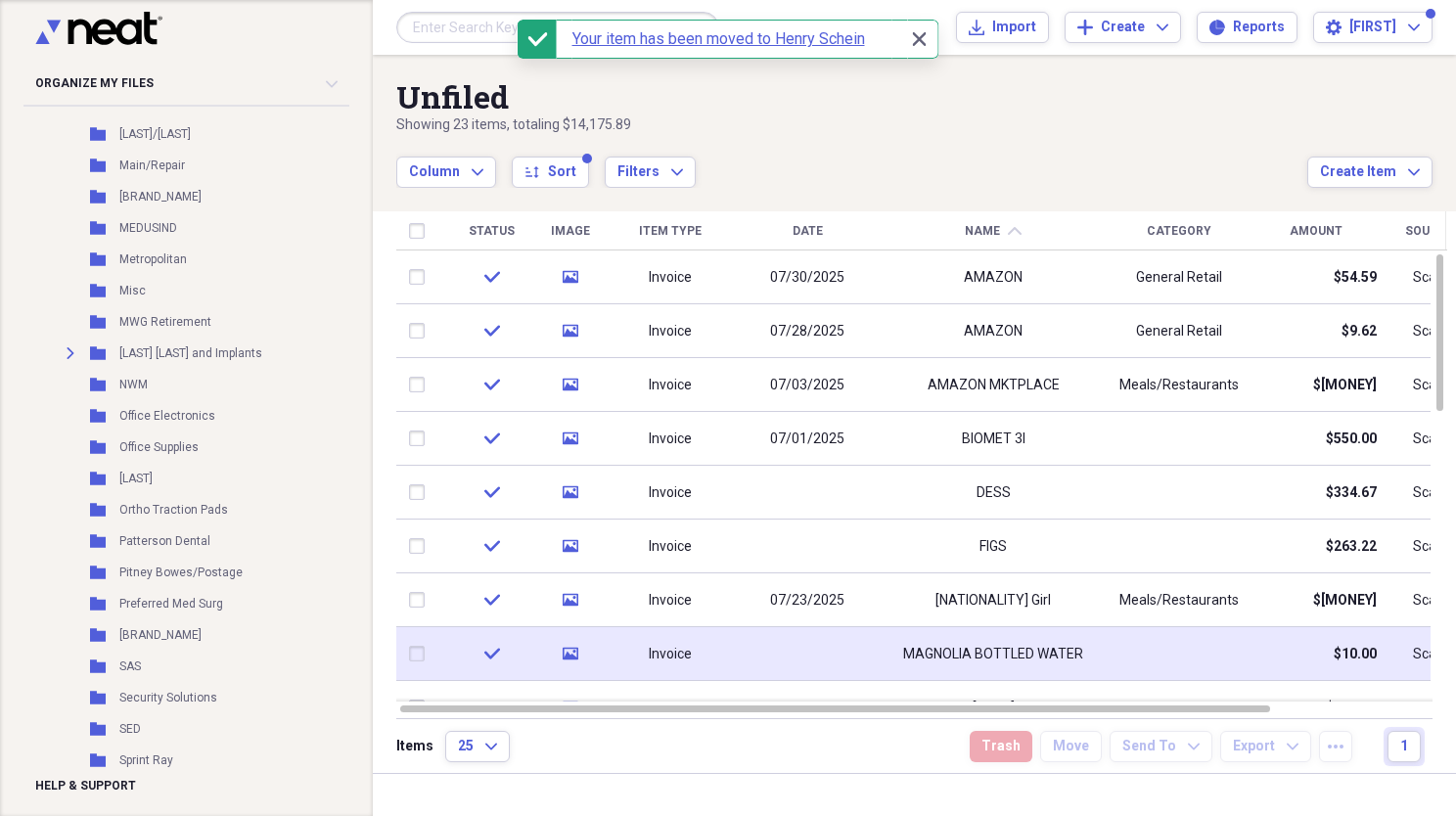 click at bounding box center (421, 654) 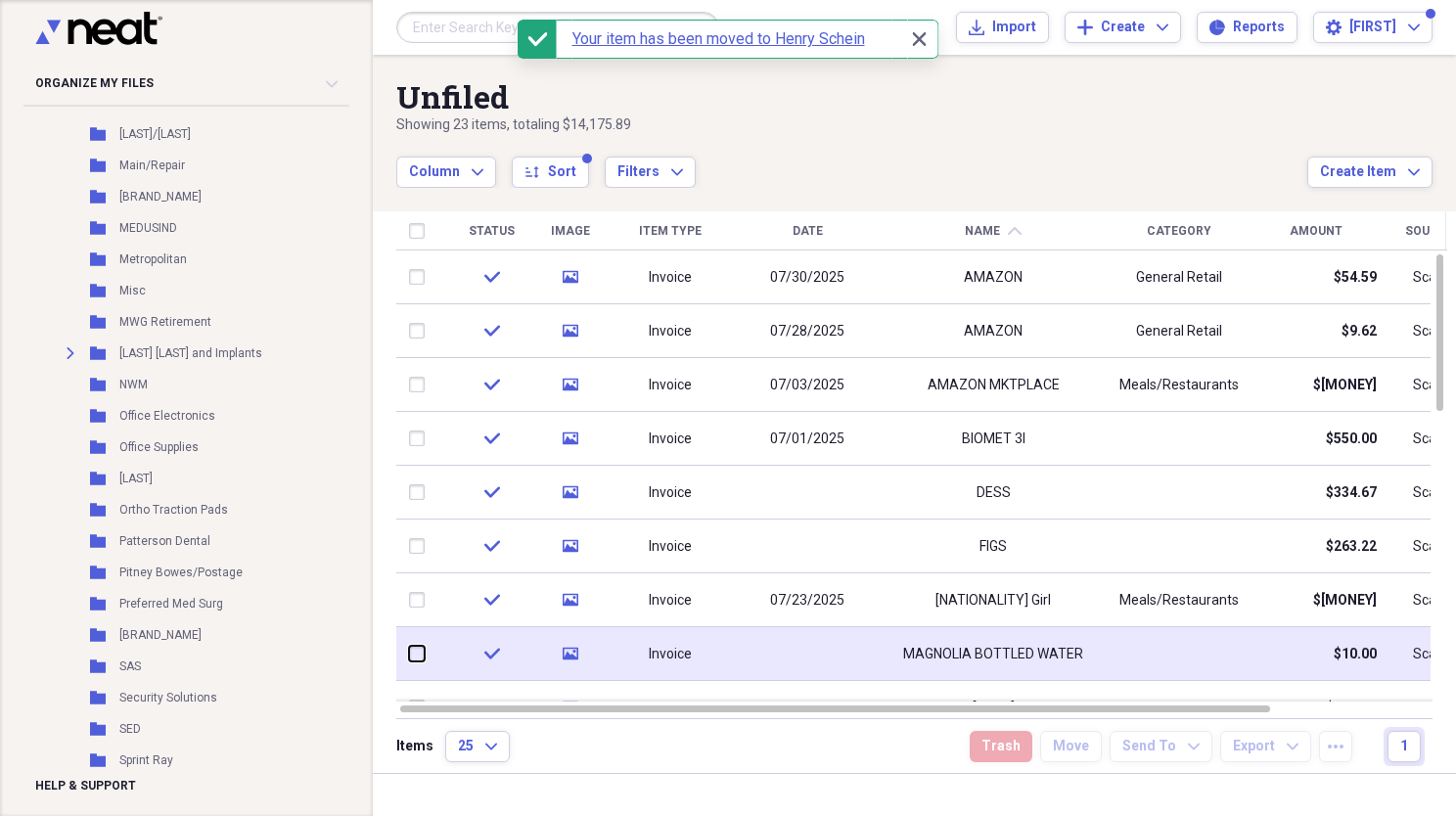 click at bounding box center [409, 654] 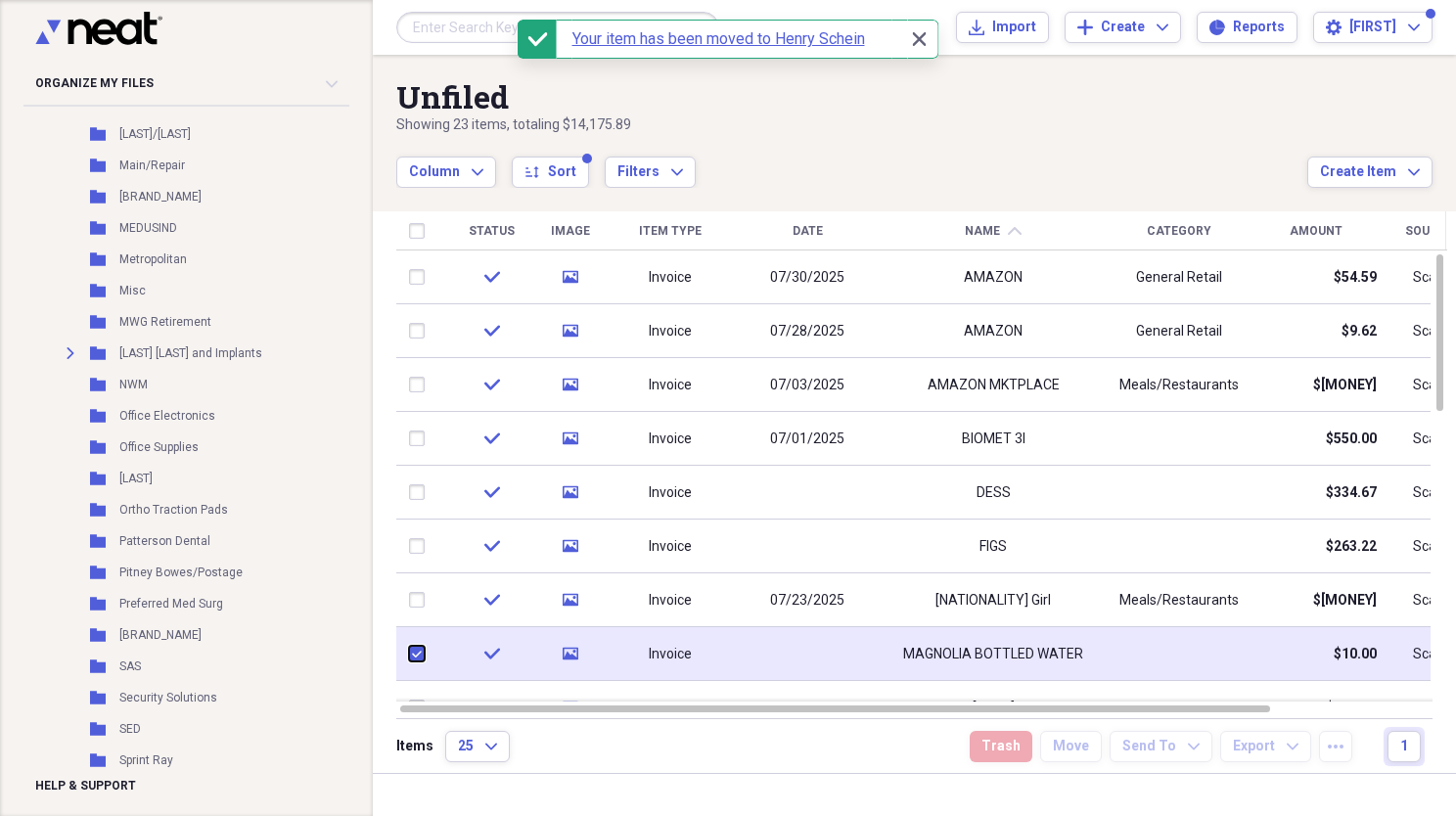 checkbox on "true" 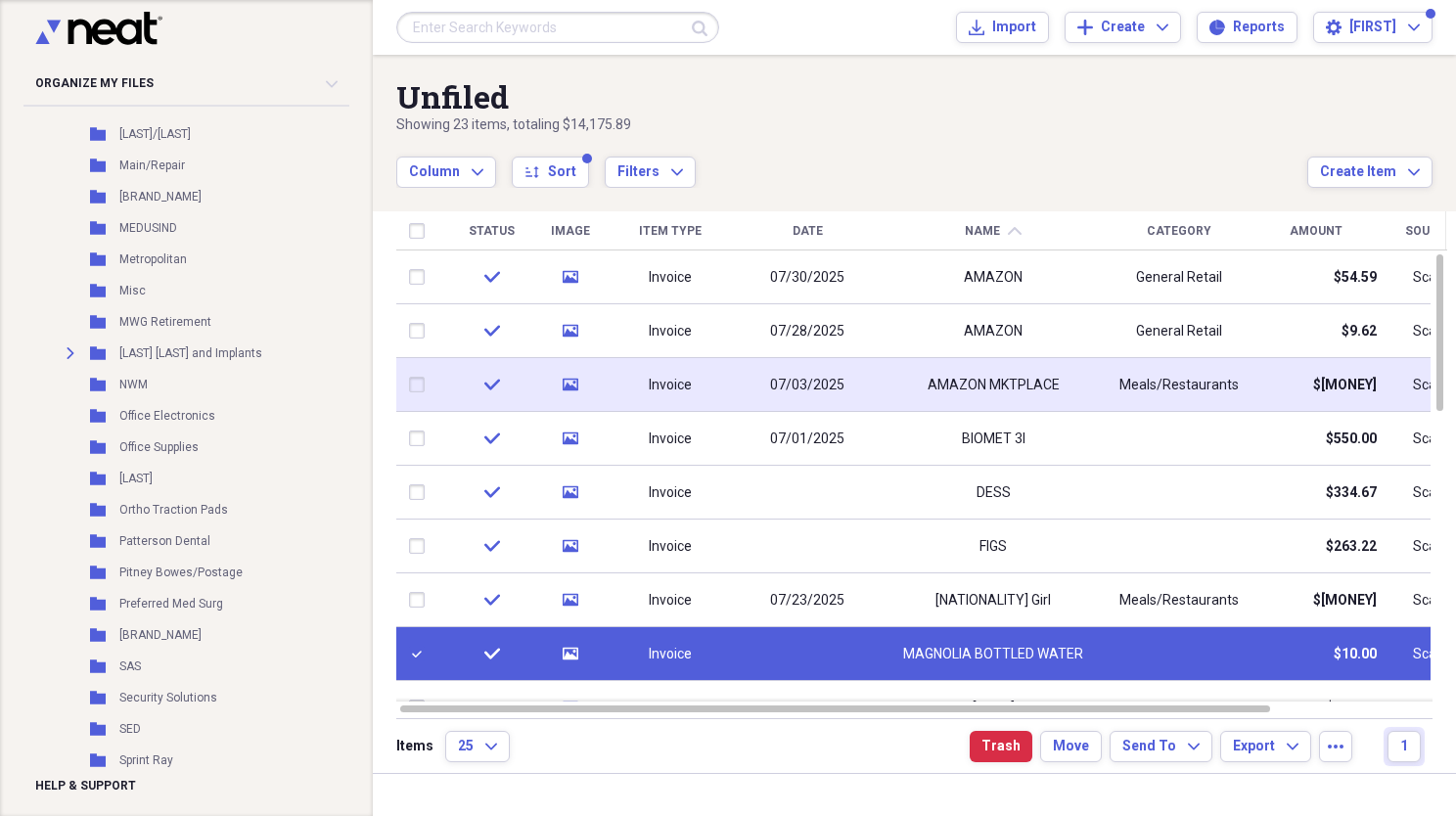 drag, startPoint x: 421, startPoint y: 383, endPoint x: 430, endPoint y: 335, distance: 48.836462 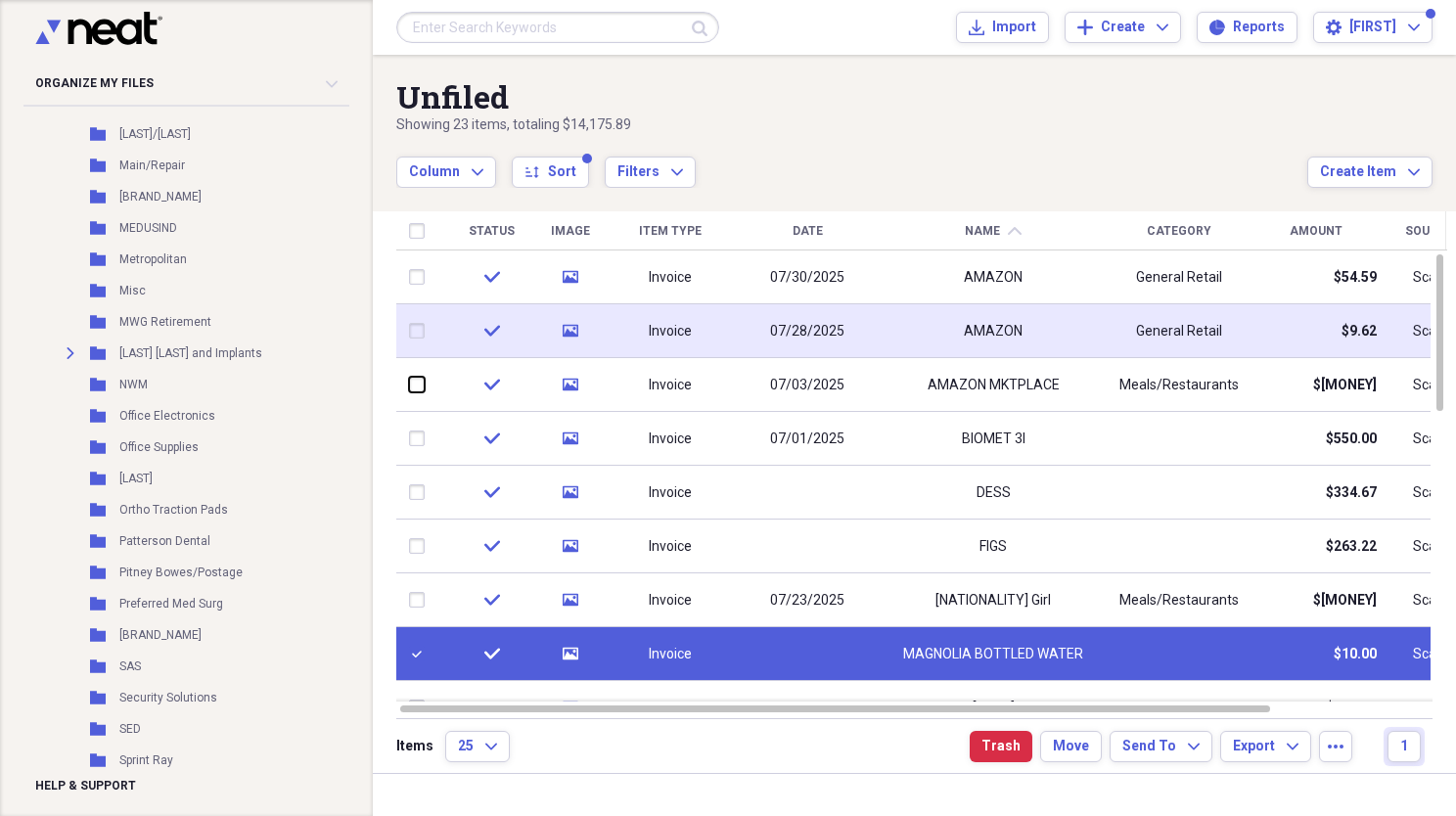 click at bounding box center (409, 385) 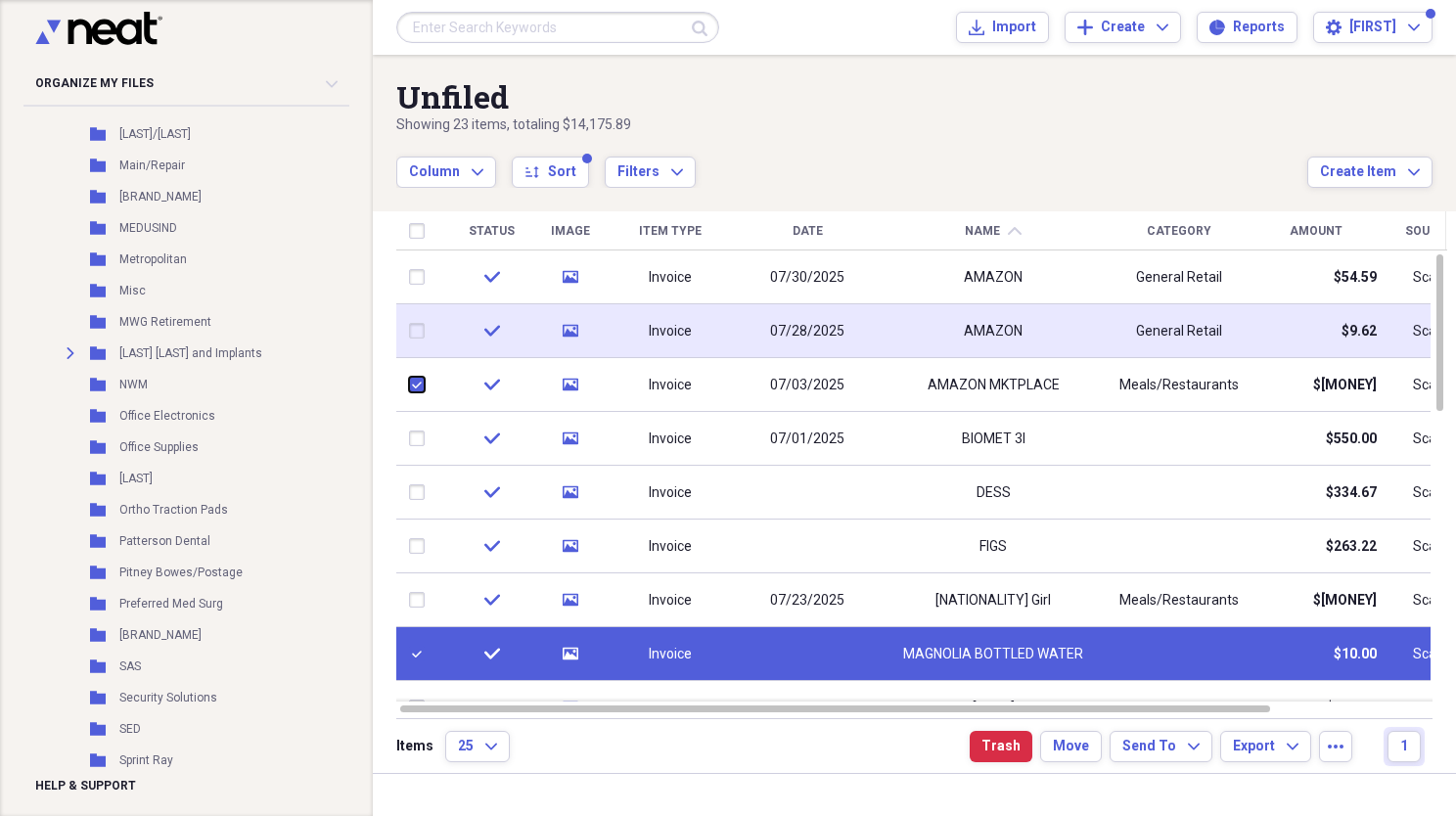 checkbox on "true" 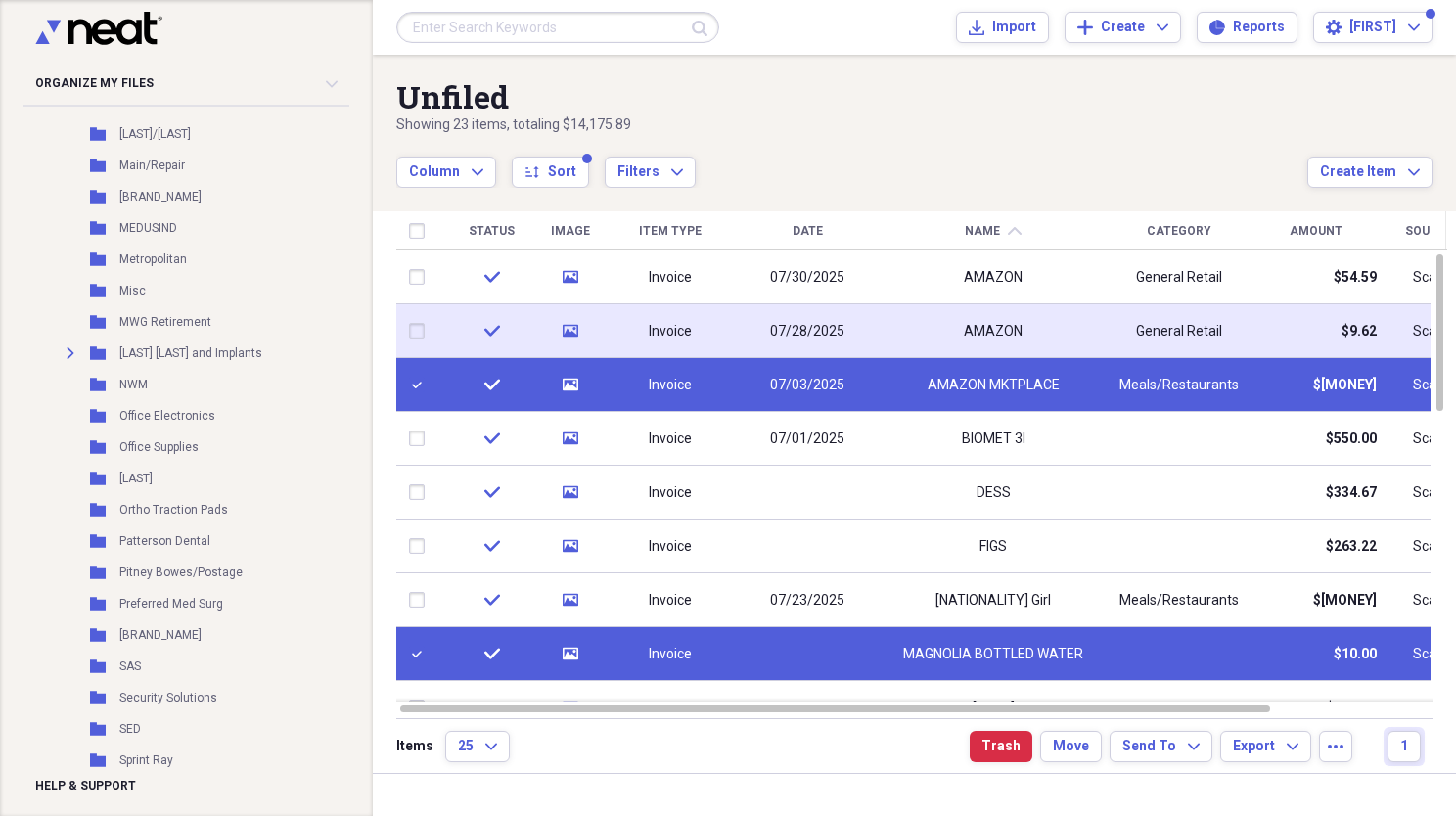 click at bounding box center [421, 331] 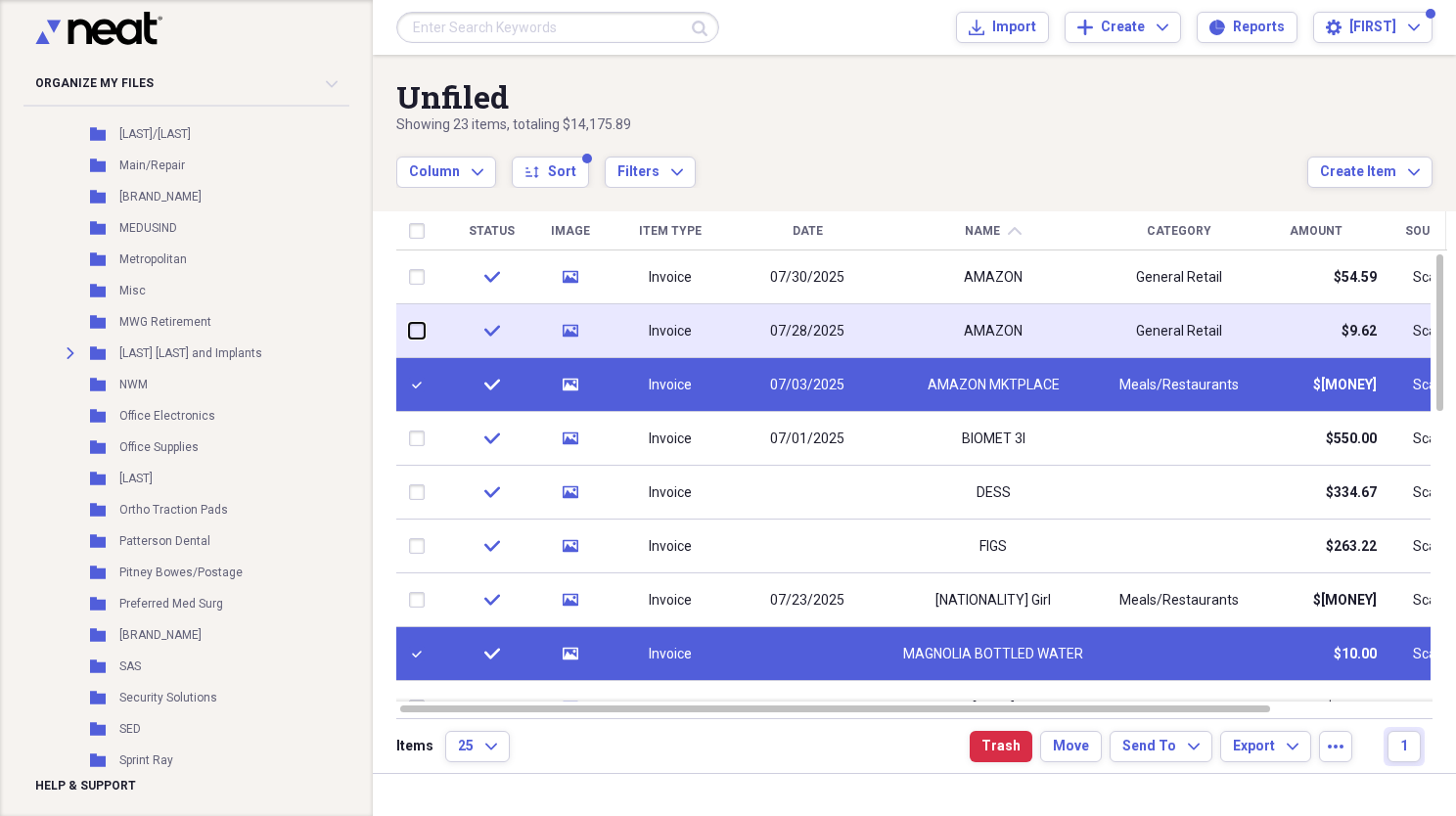 click at bounding box center [409, 331] 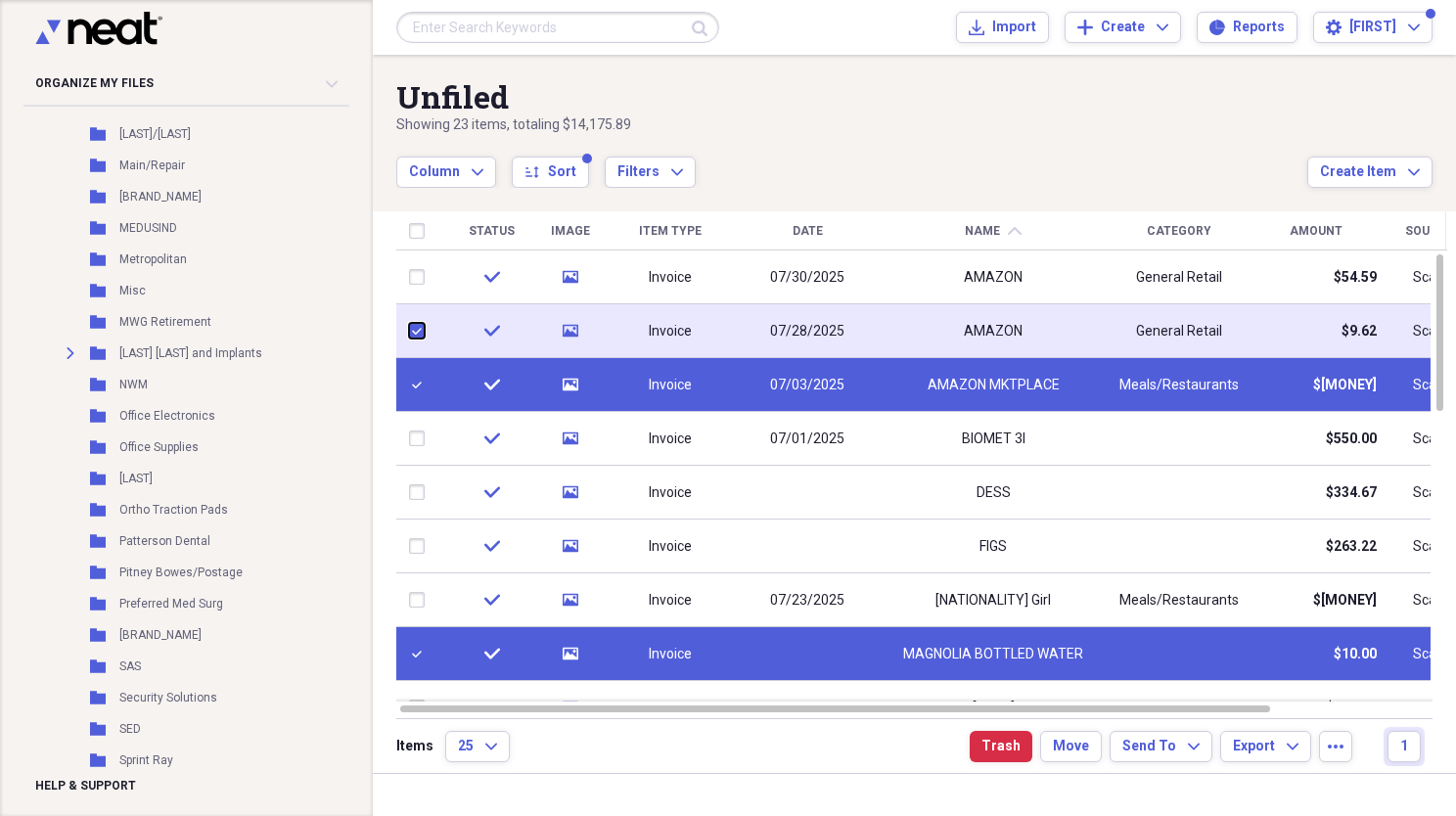 checkbox on "true" 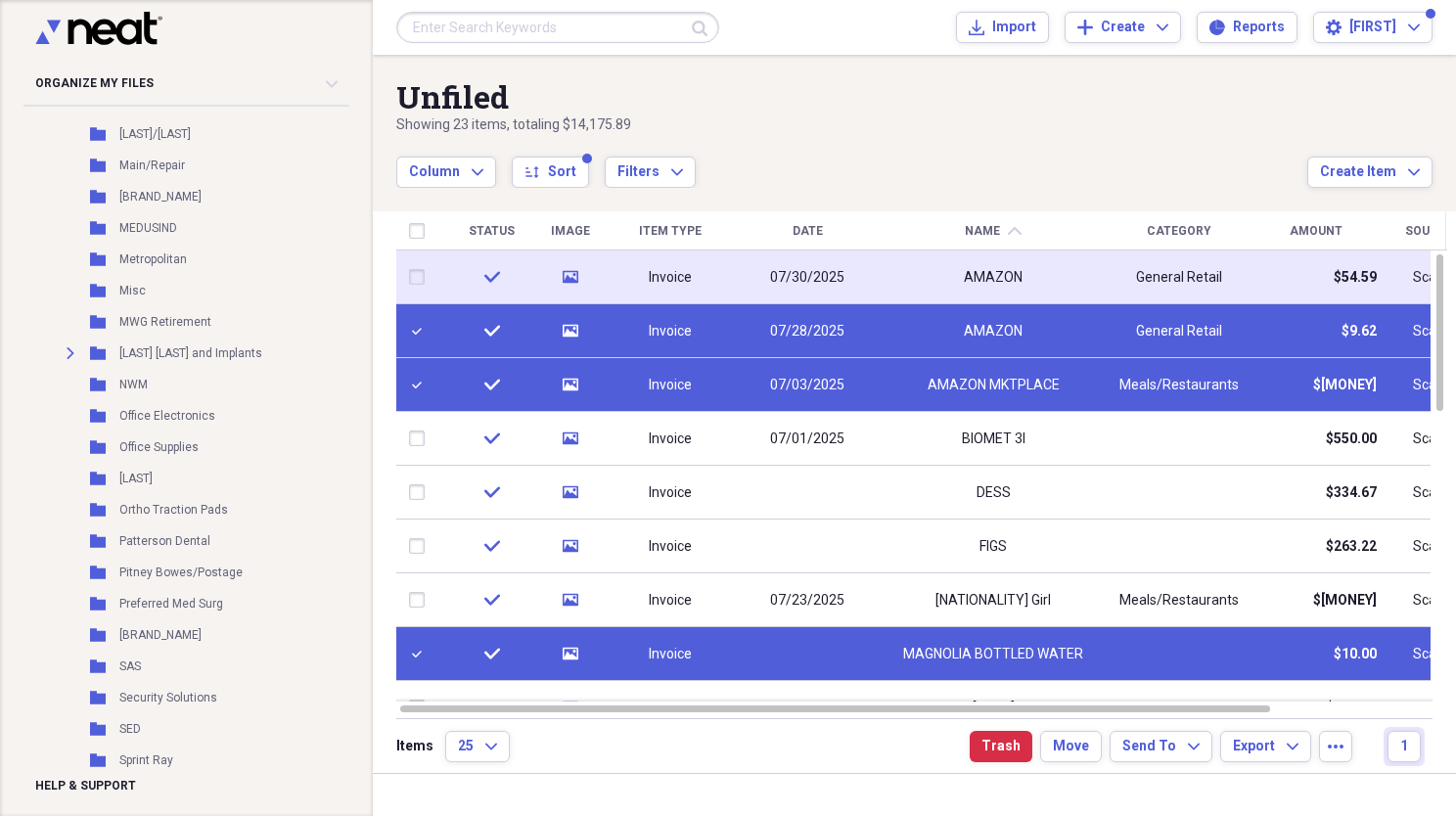 click at bounding box center [421, 277] 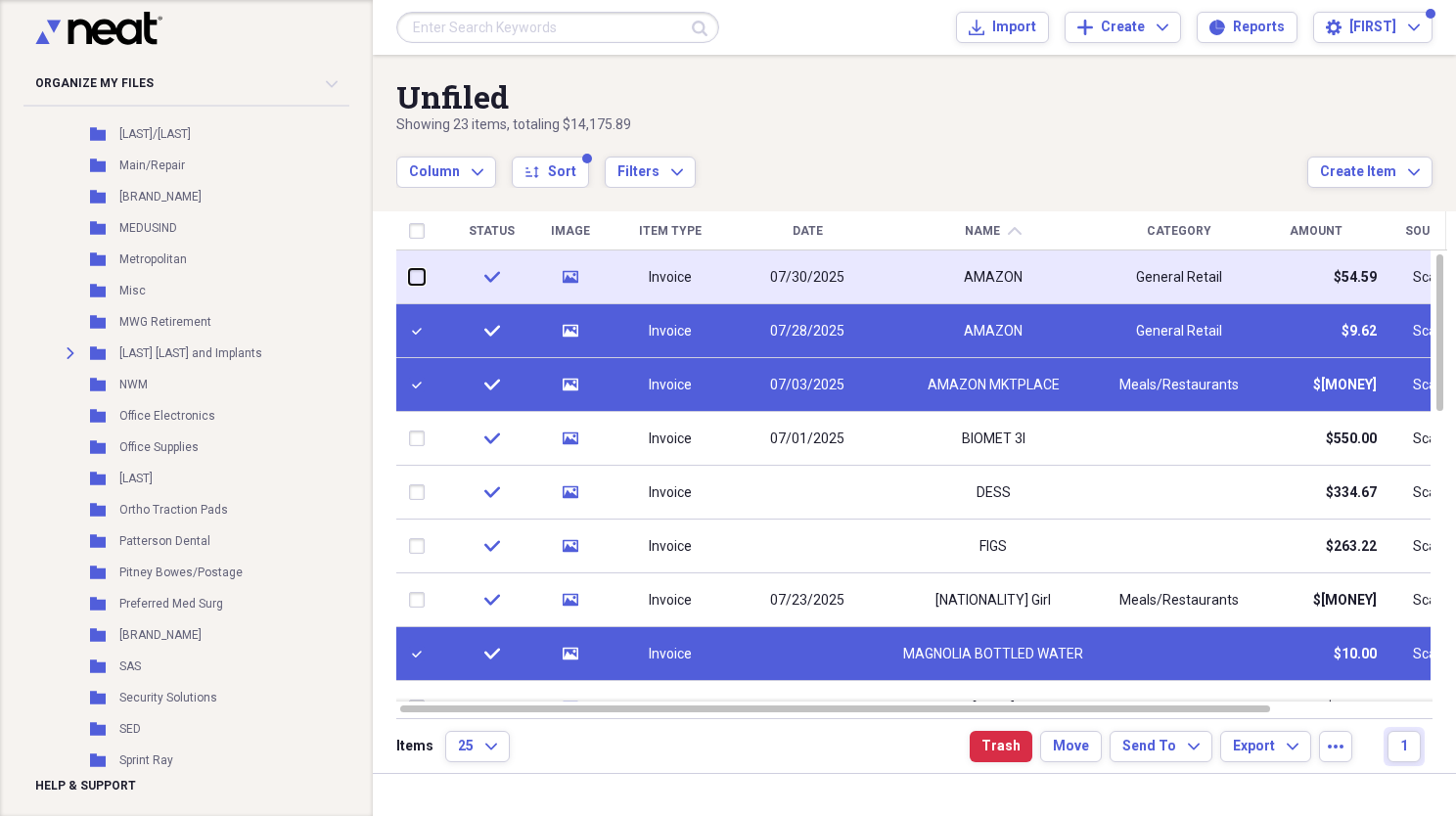 click at bounding box center (409, 277) 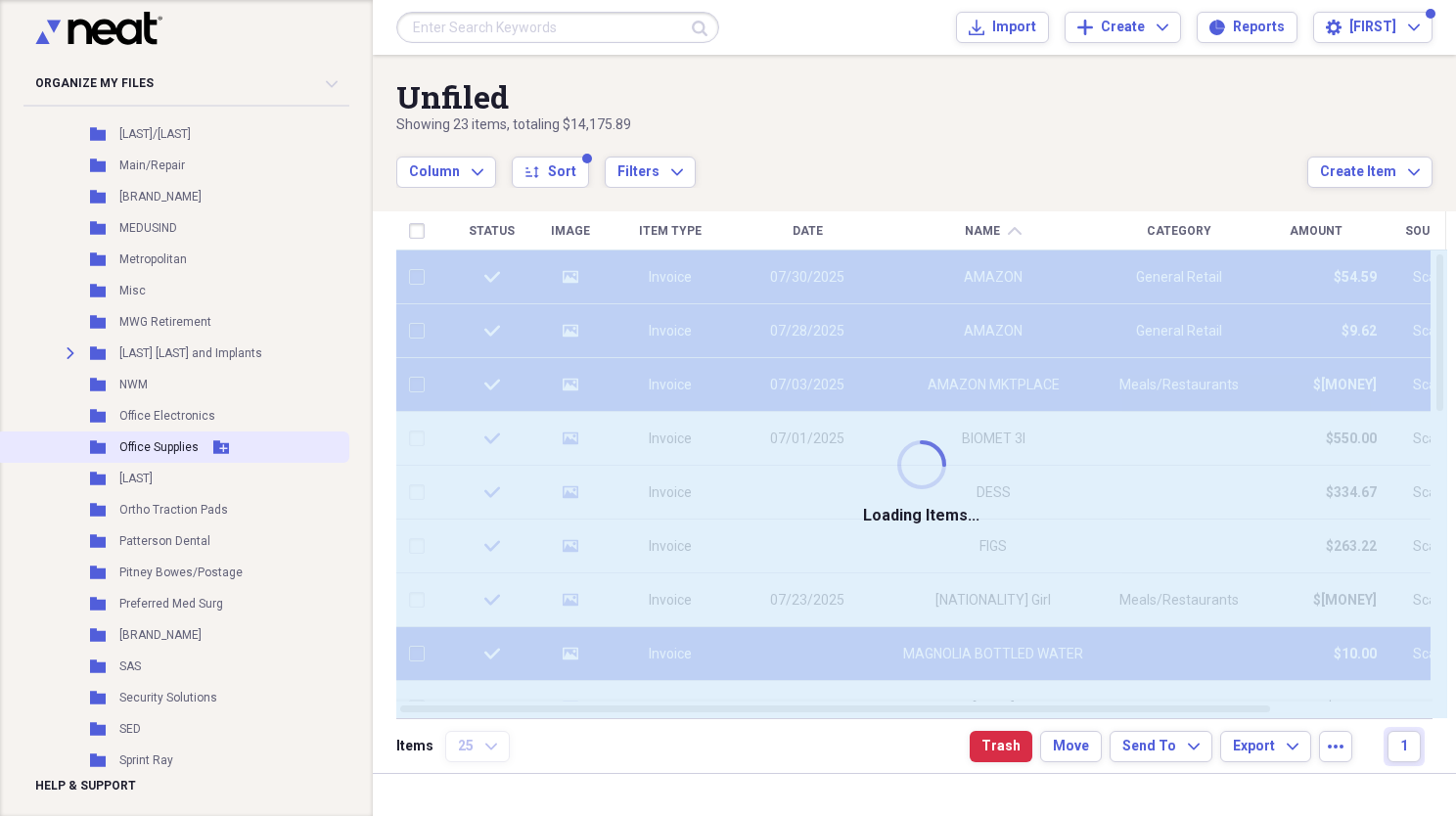 checkbox on "false" 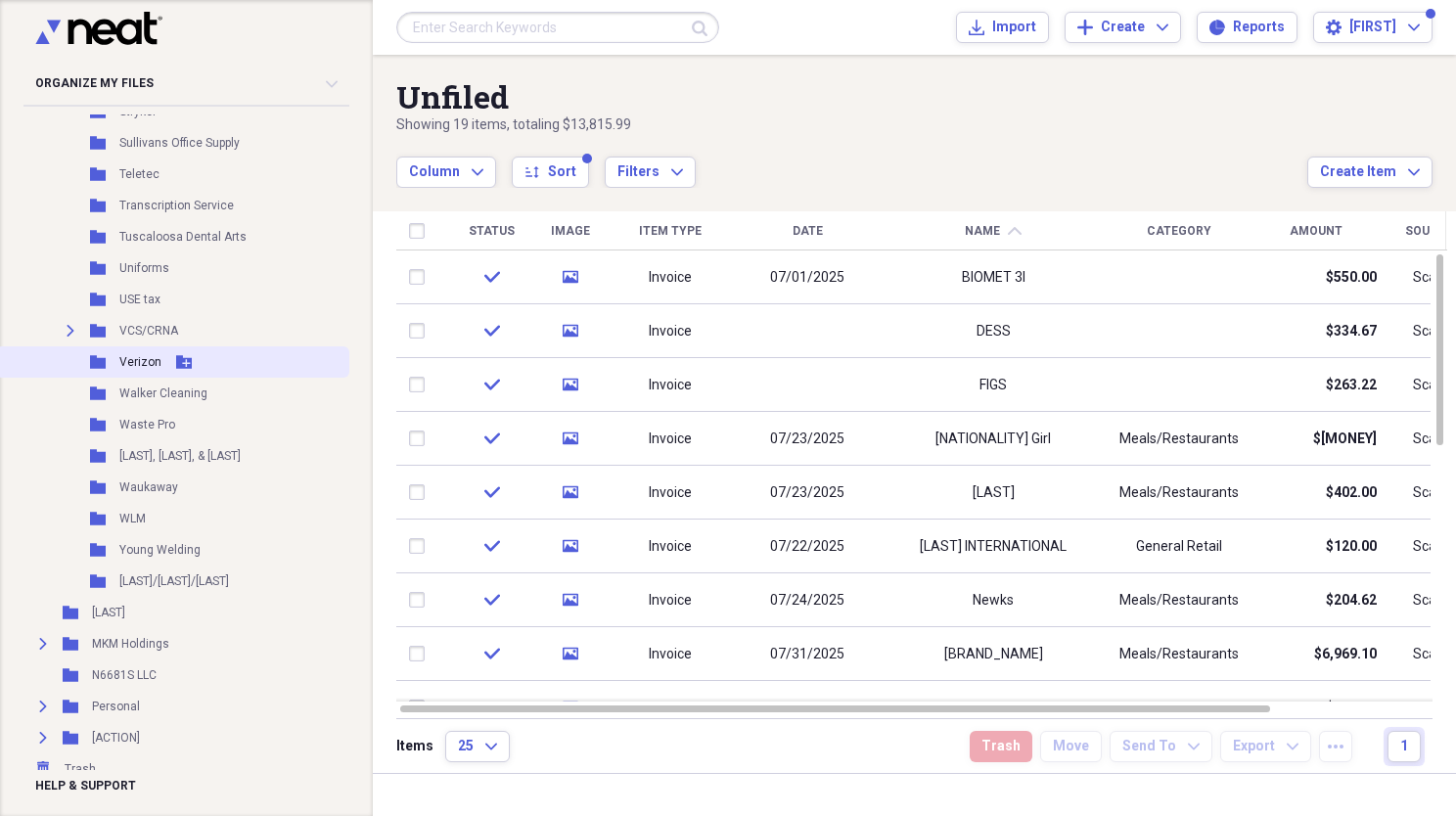 scroll, scrollTop: 2160, scrollLeft: 0, axis: vertical 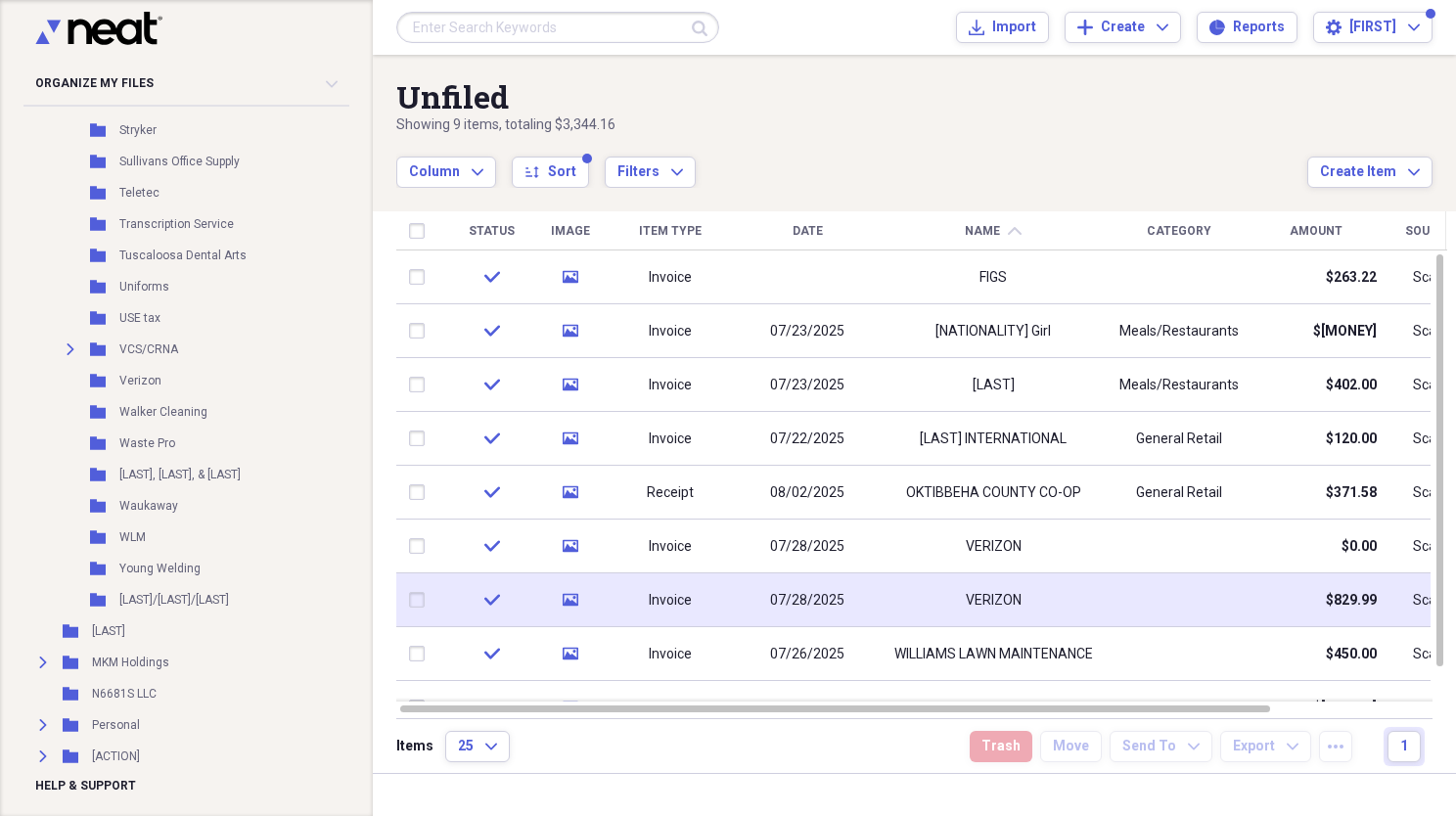 click at bounding box center [421, 600] 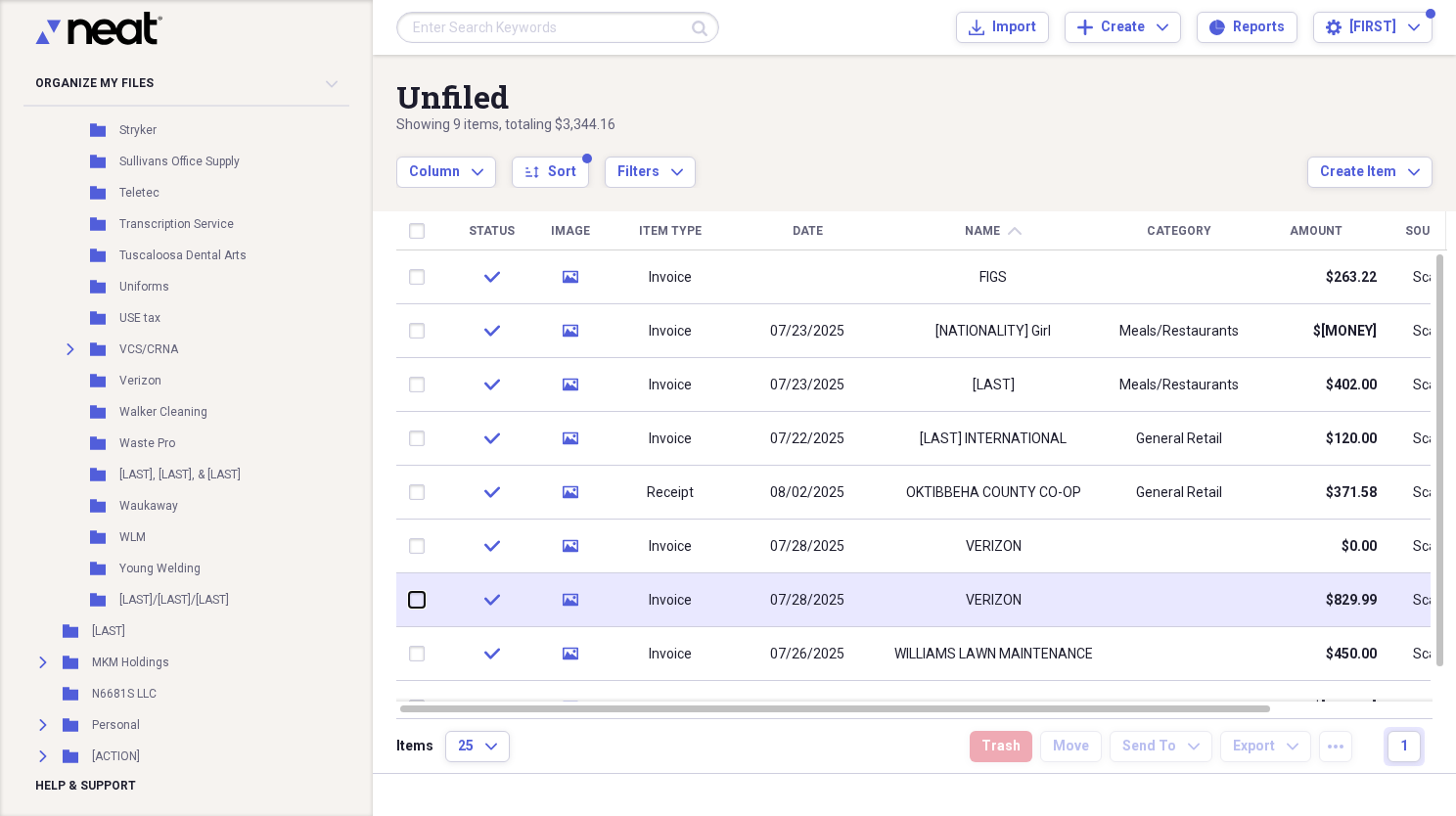 click at bounding box center [409, 600] 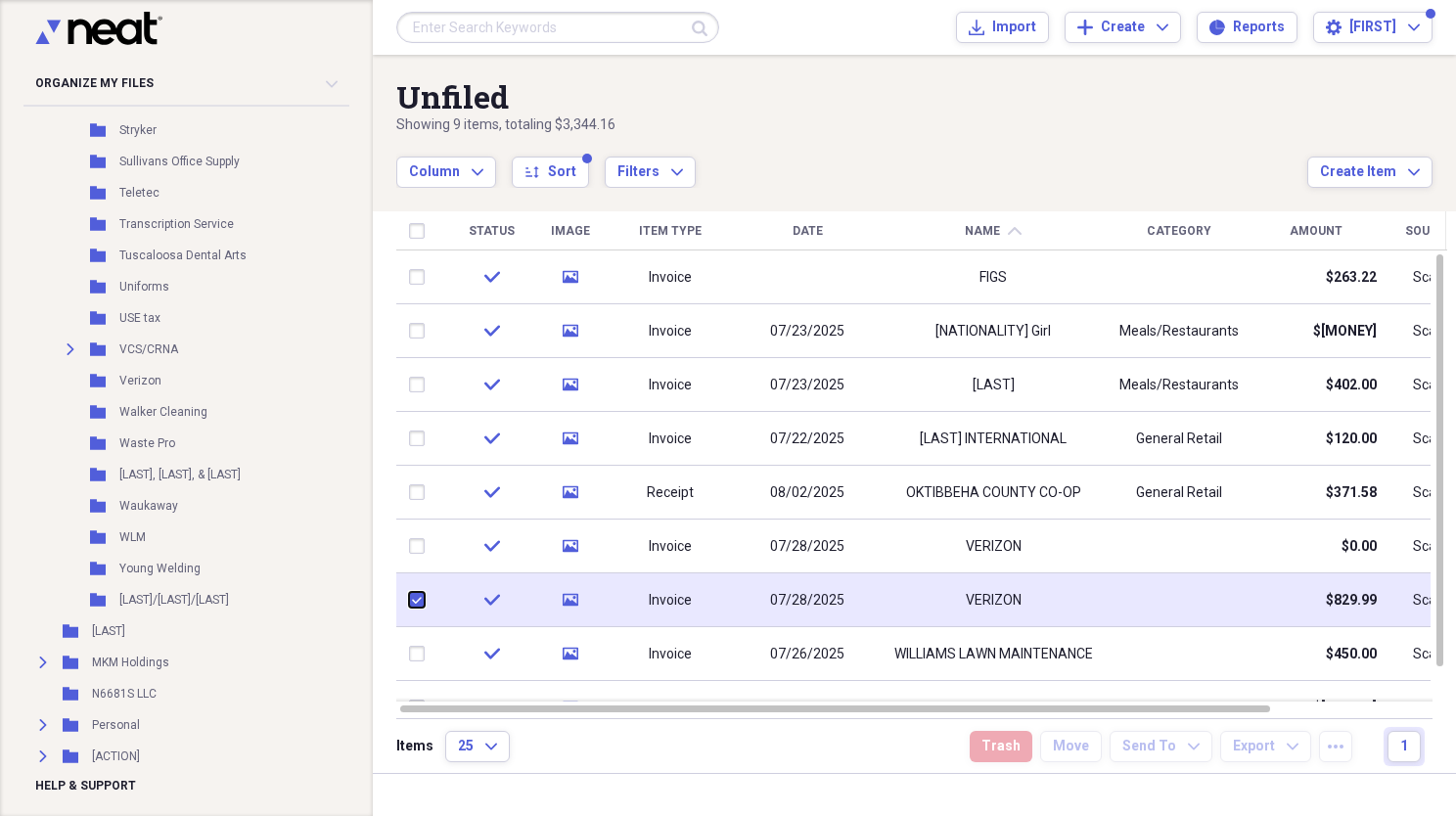 checkbox on "true" 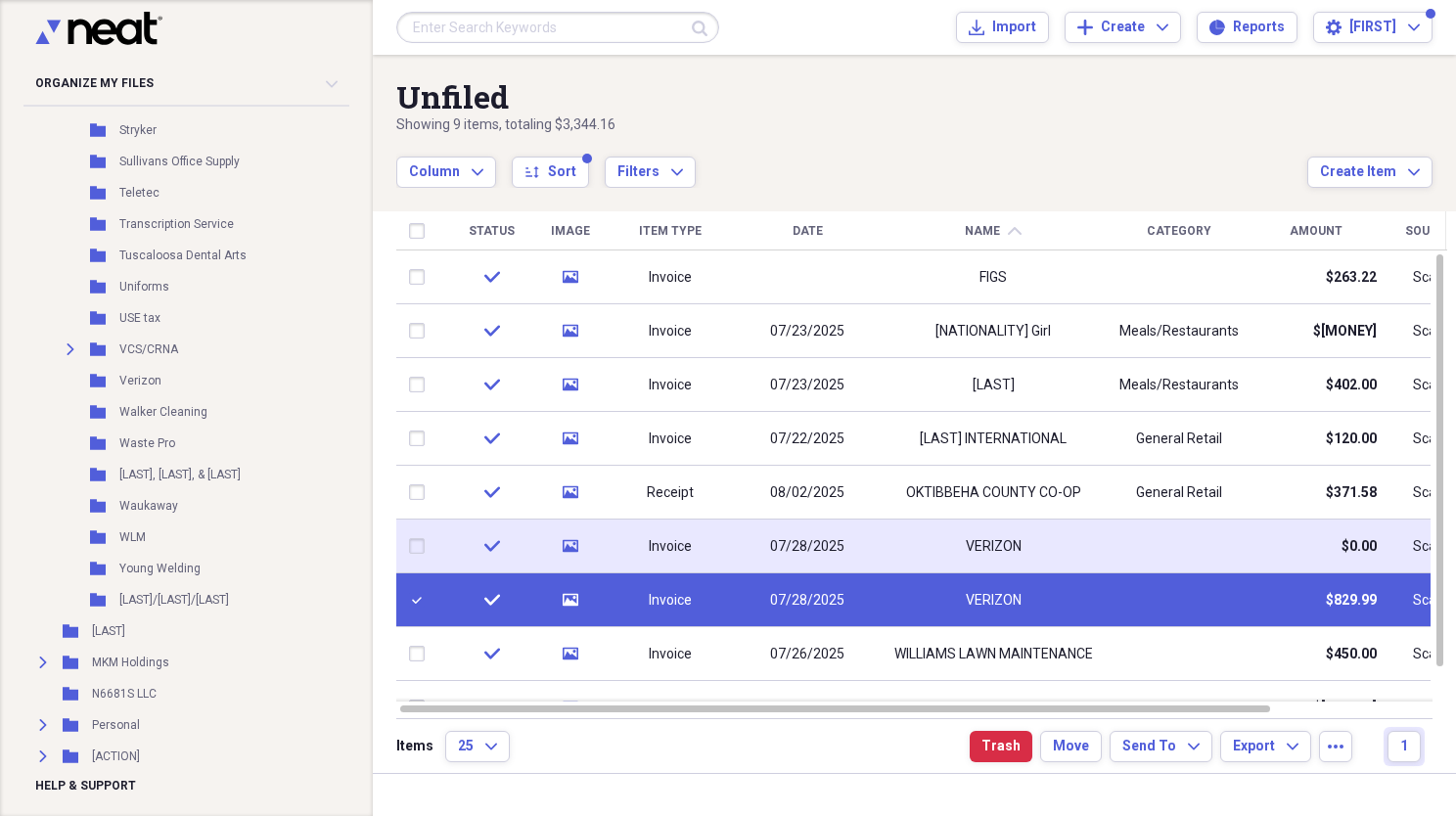 click at bounding box center [421, 546] 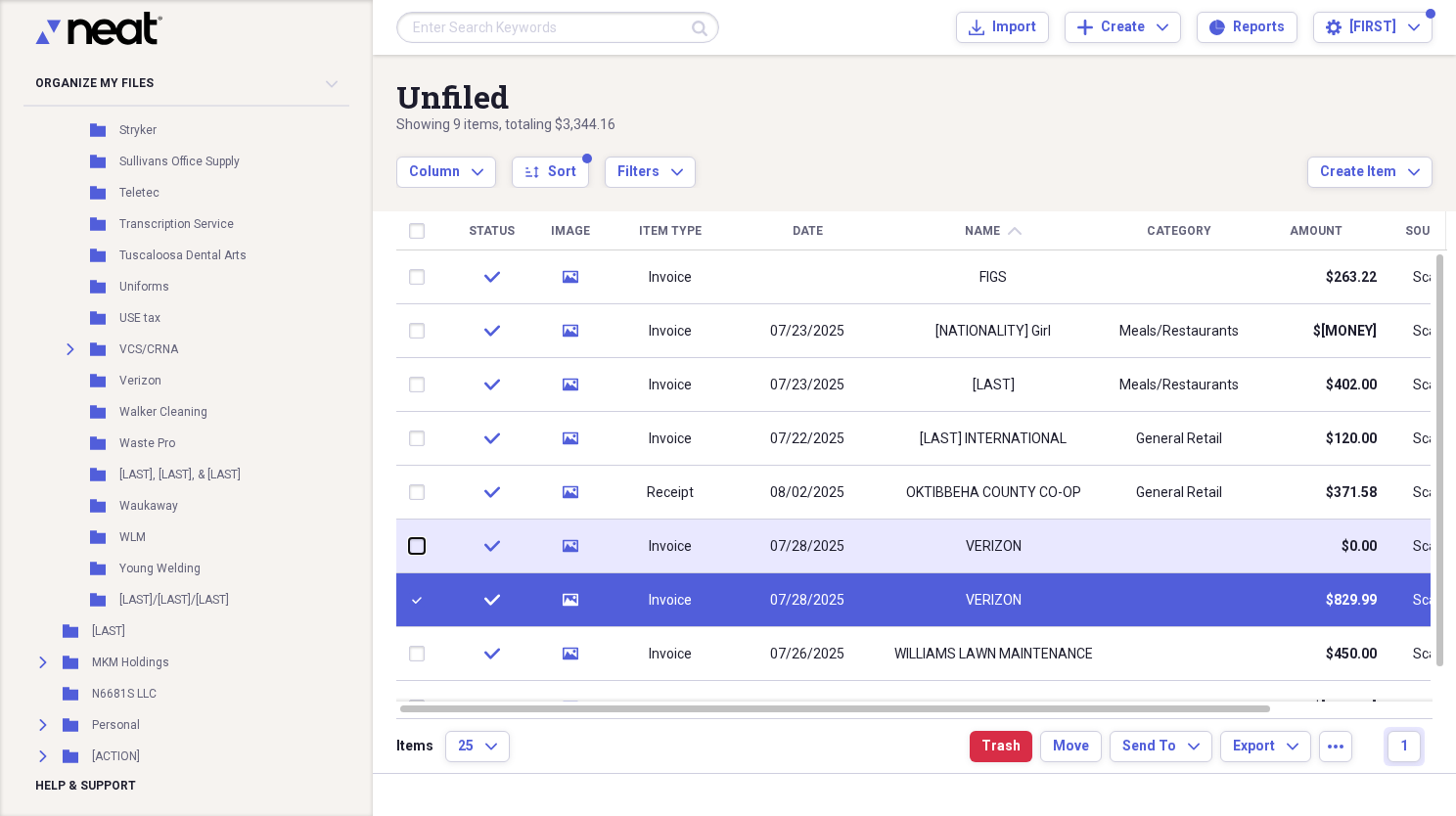 click at bounding box center [409, 546] 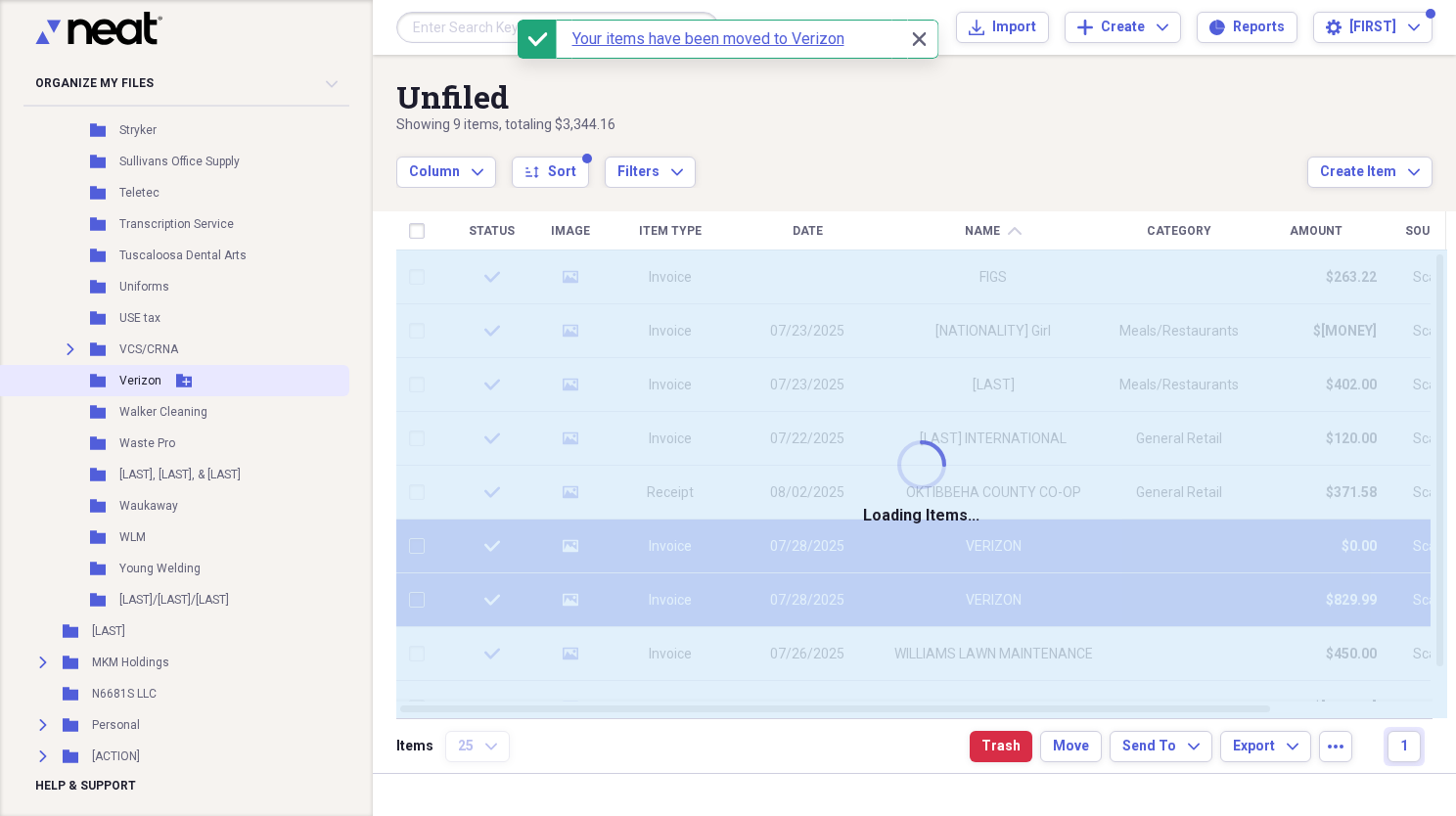 checkbox on "false" 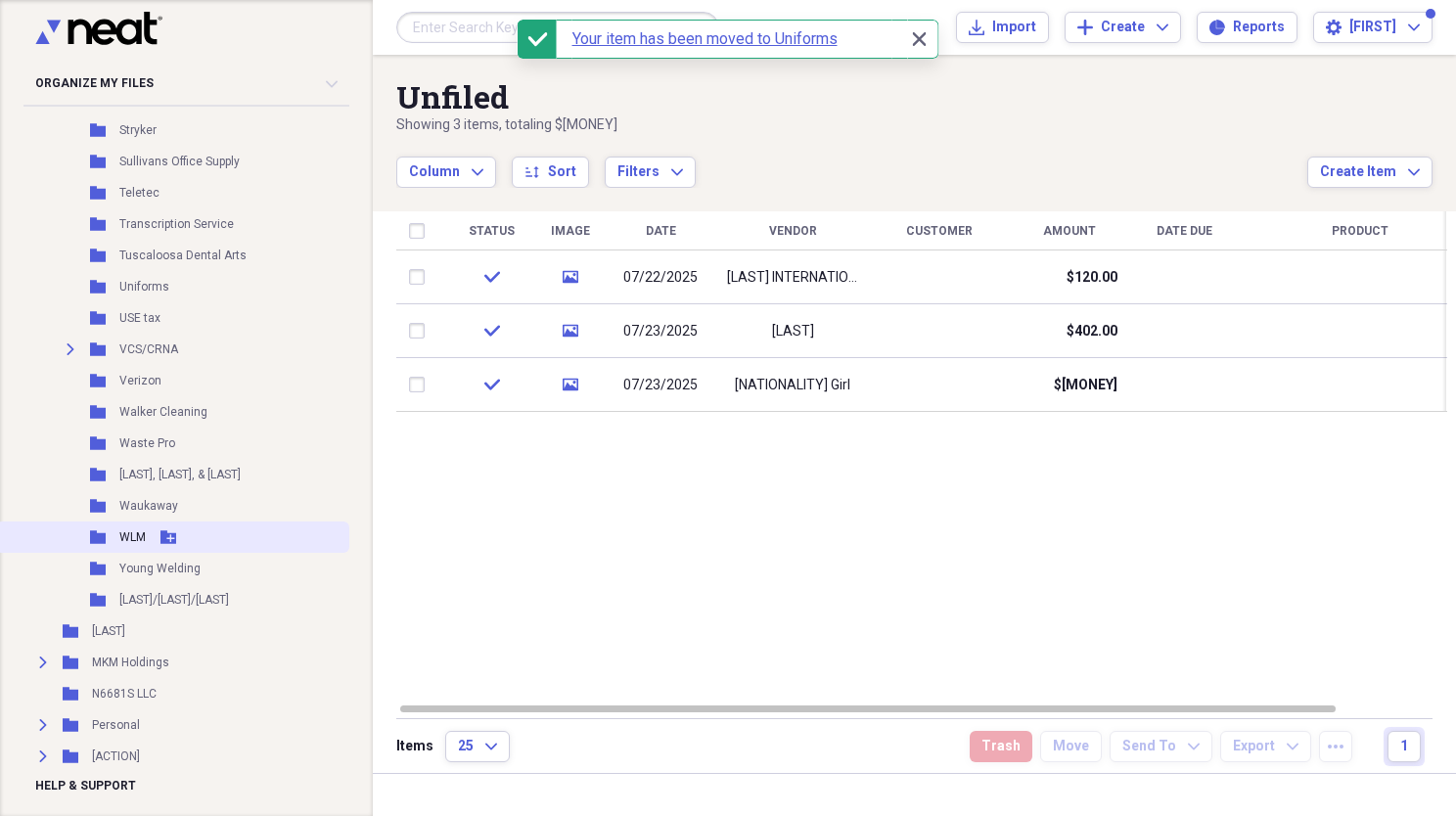 scroll, scrollTop: 2192, scrollLeft: 0, axis: vertical 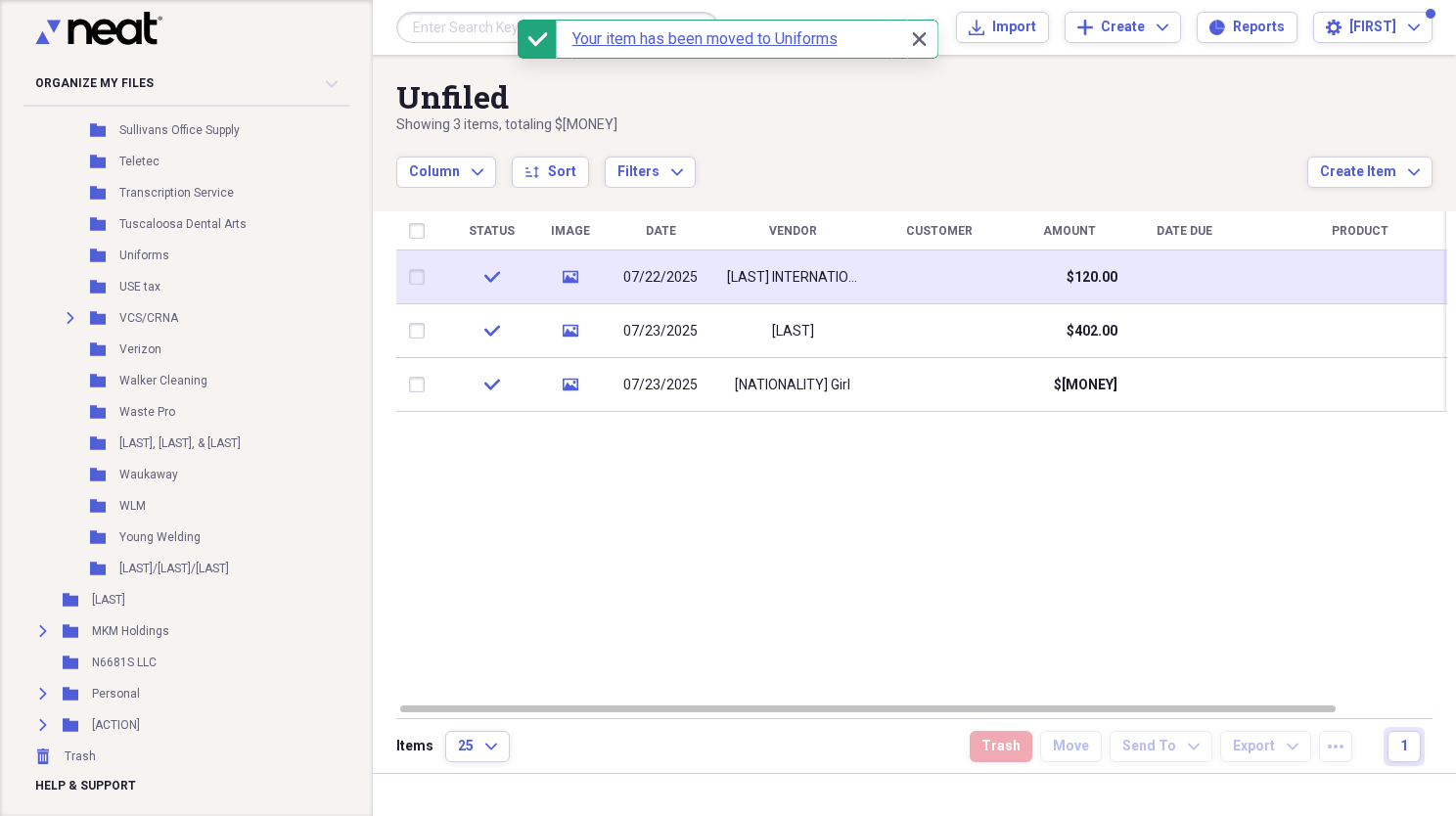 click at bounding box center (421, 277) 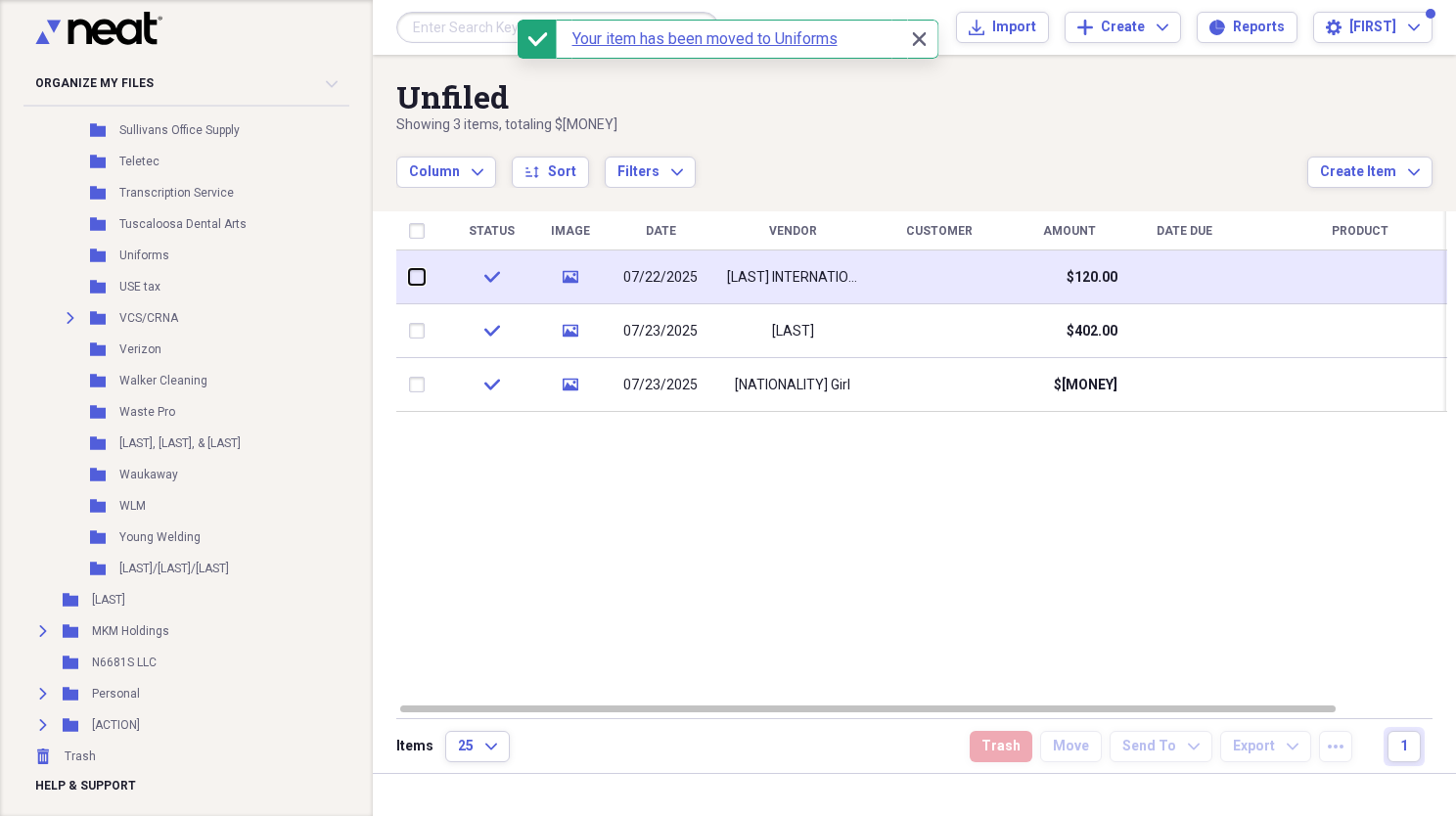 click at bounding box center [409, 277] 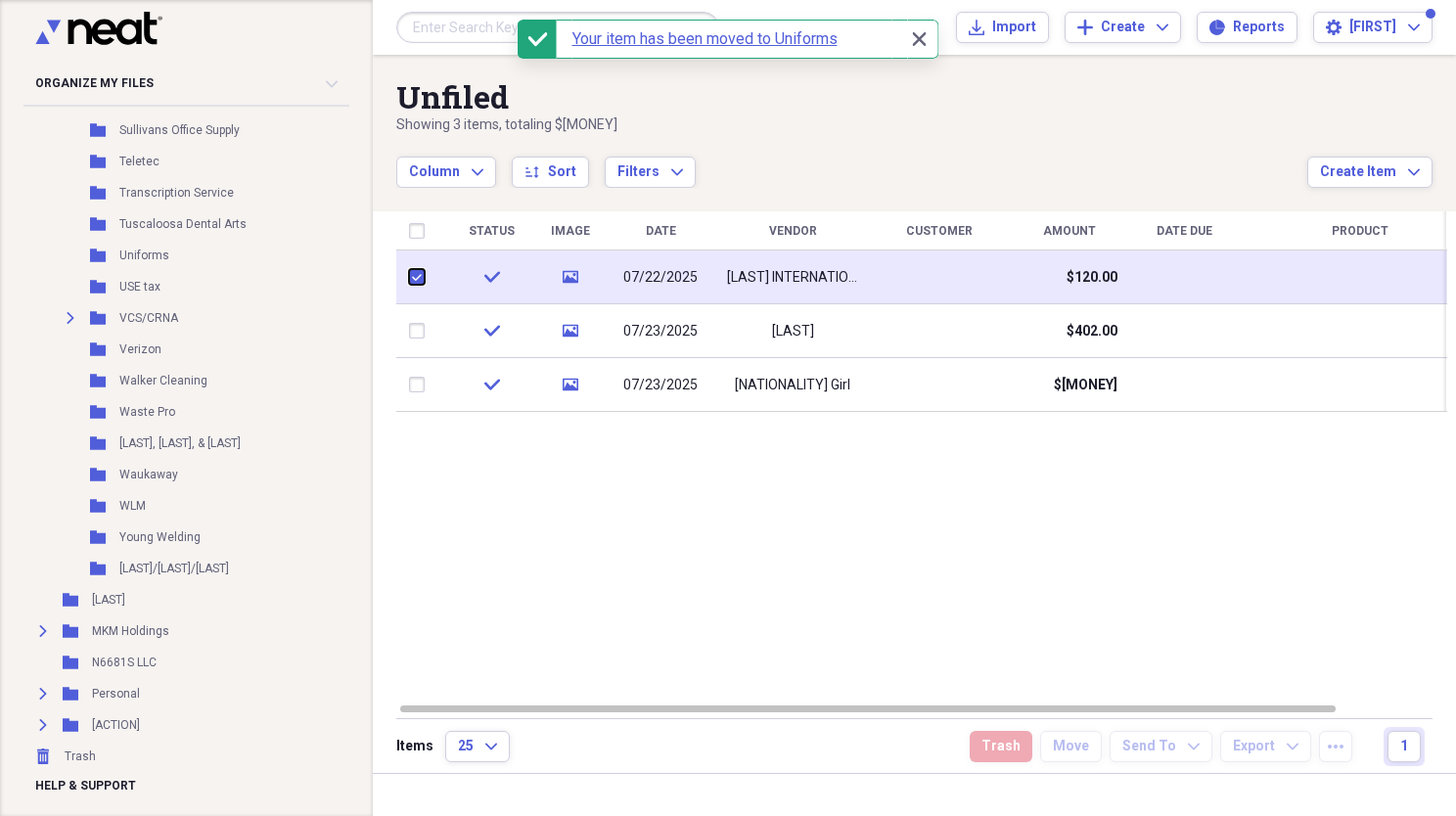 checkbox on "true" 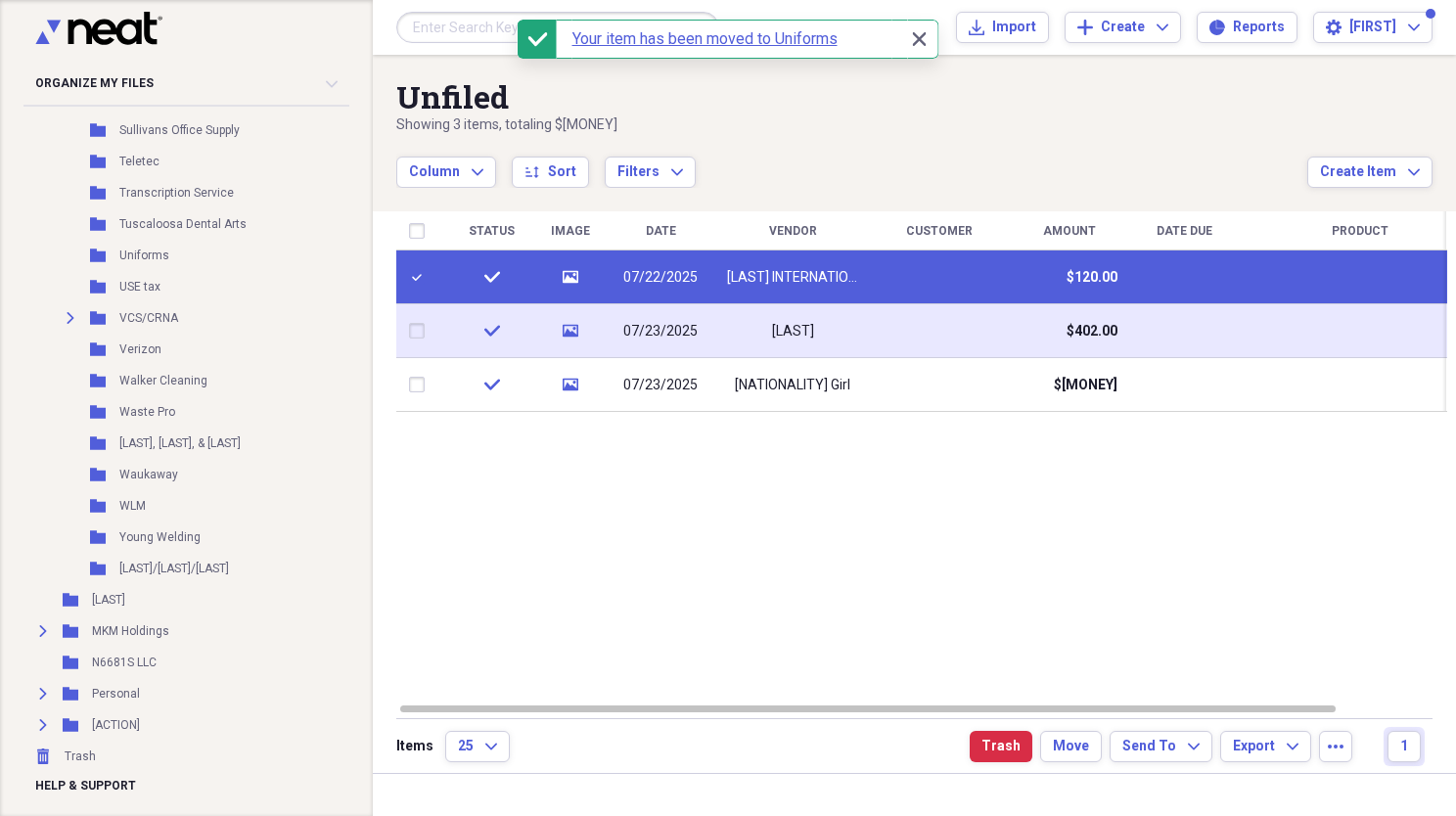 drag, startPoint x: 433, startPoint y: 333, endPoint x: 432, endPoint y: 342, distance: 9.055385 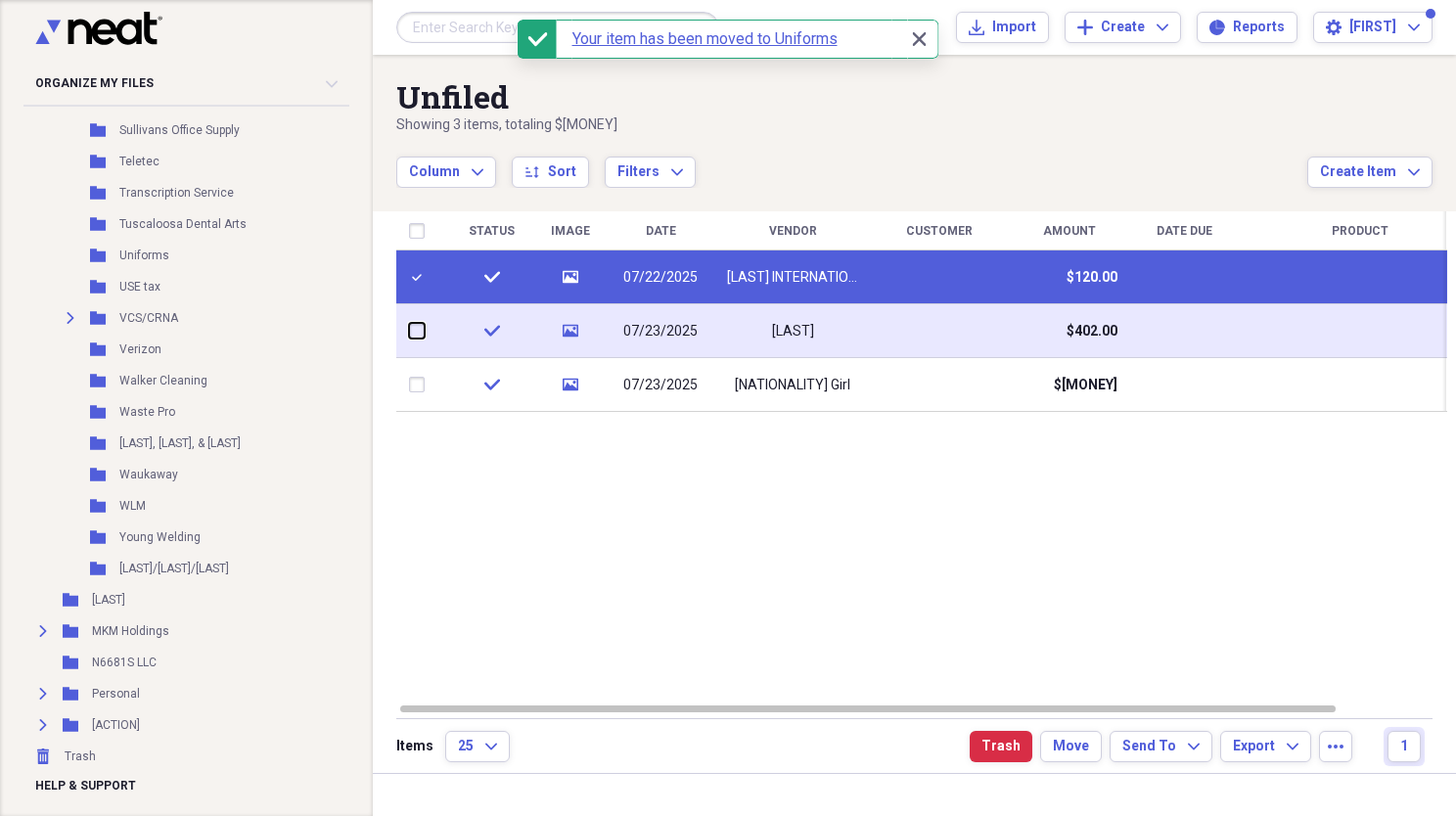 click at bounding box center [409, 331] 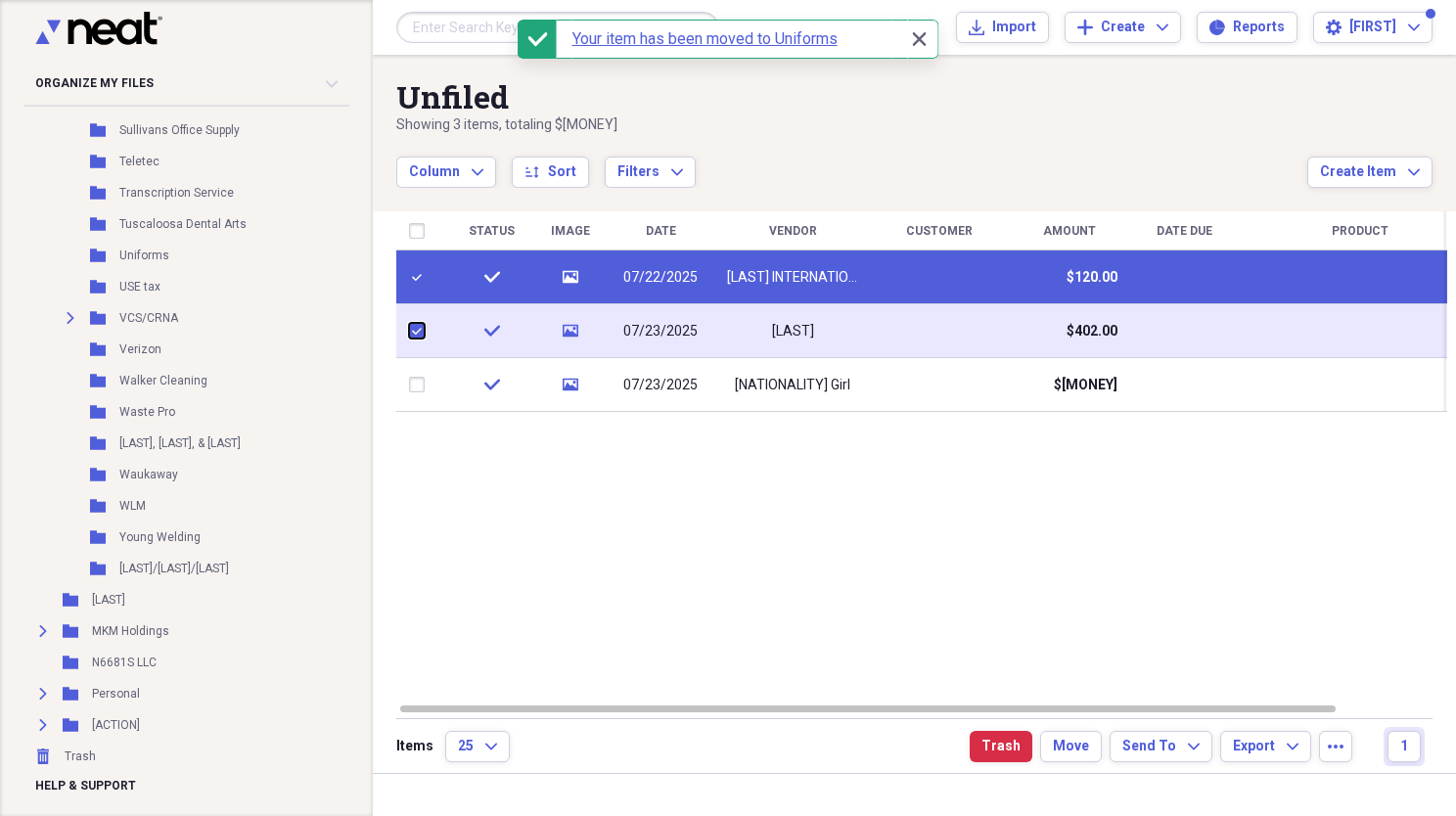 checkbox on "true" 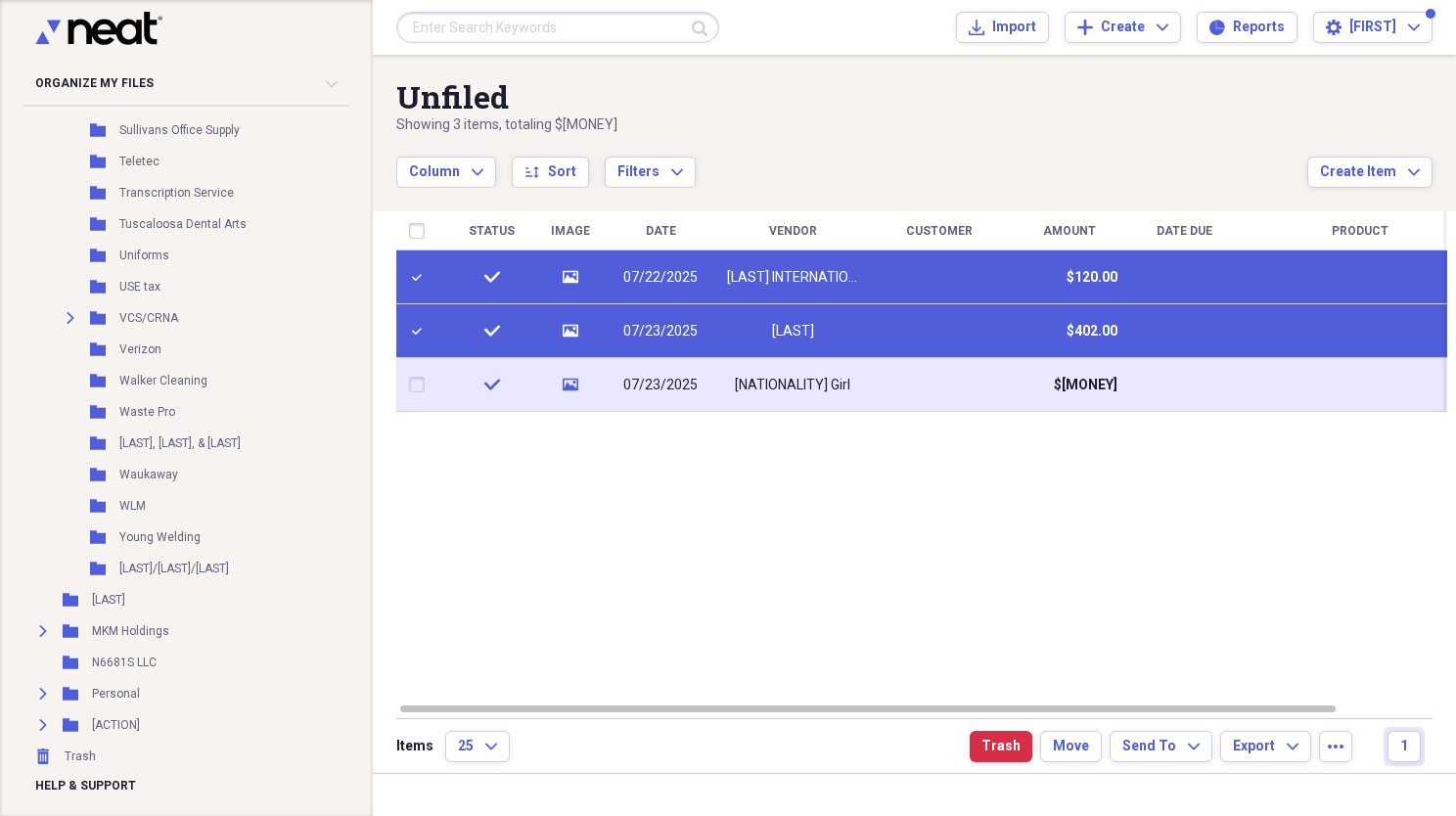 click at bounding box center [421, 385] 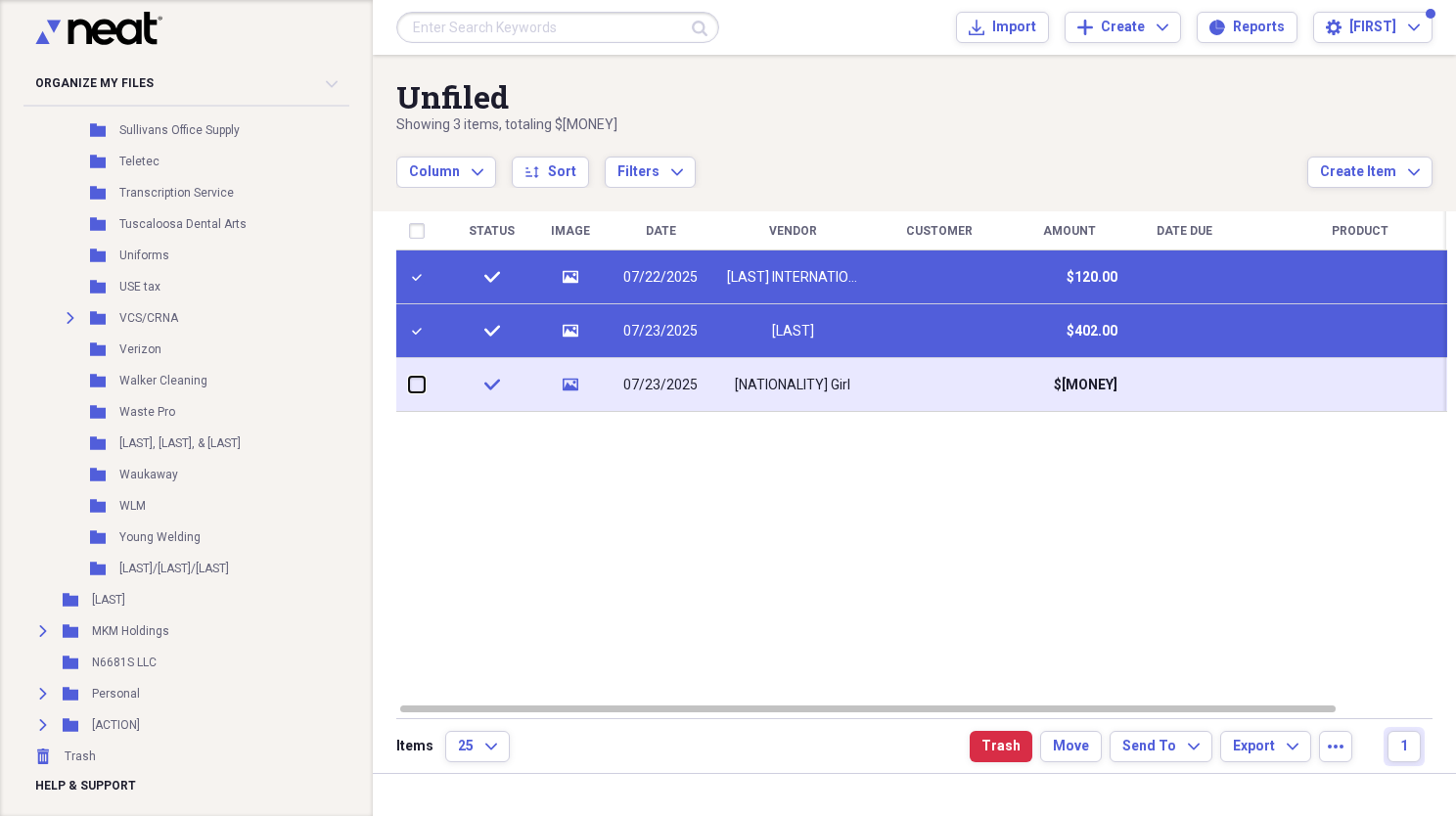 click at bounding box center (409, 385) 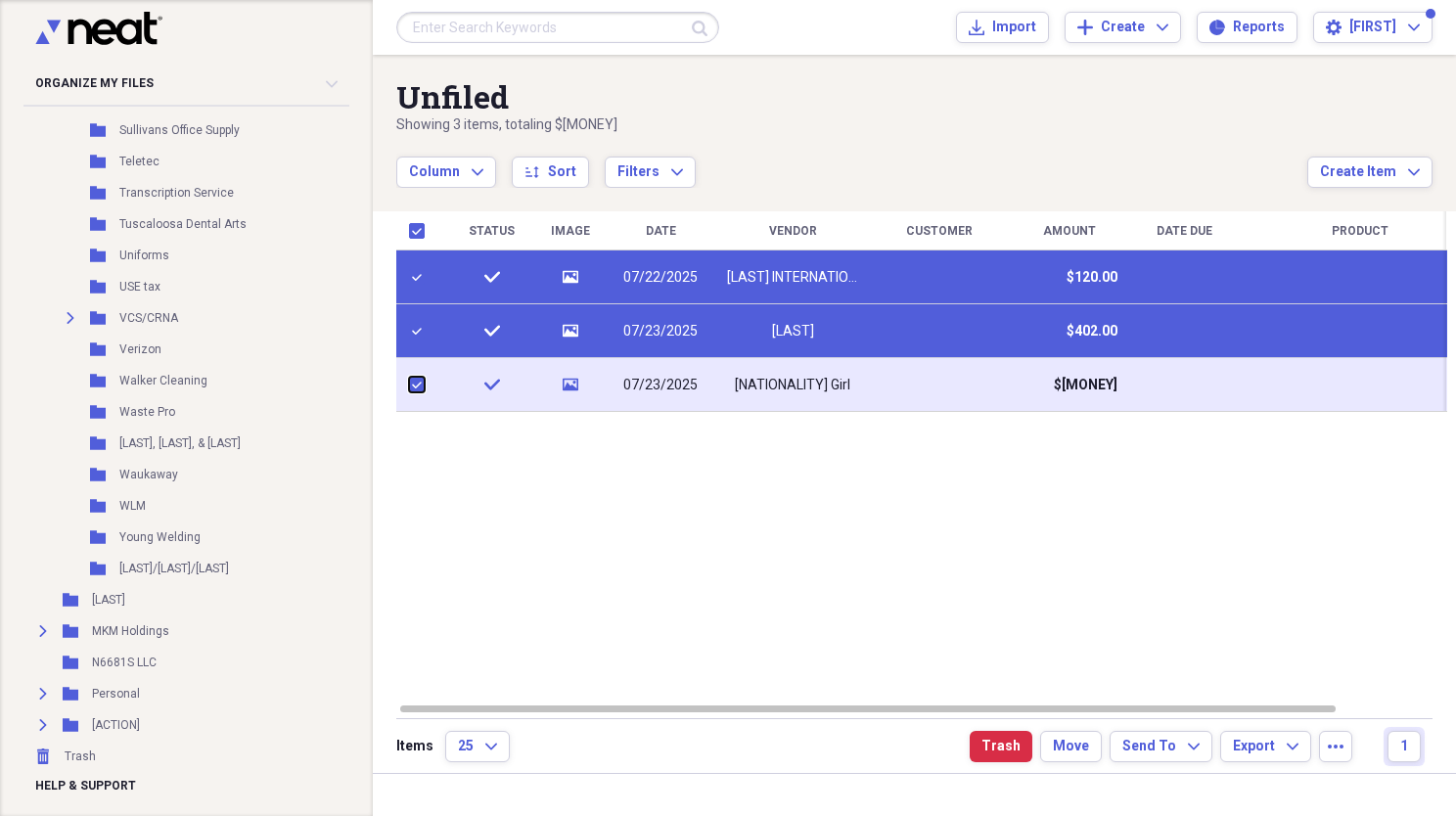 checkbox on "true" 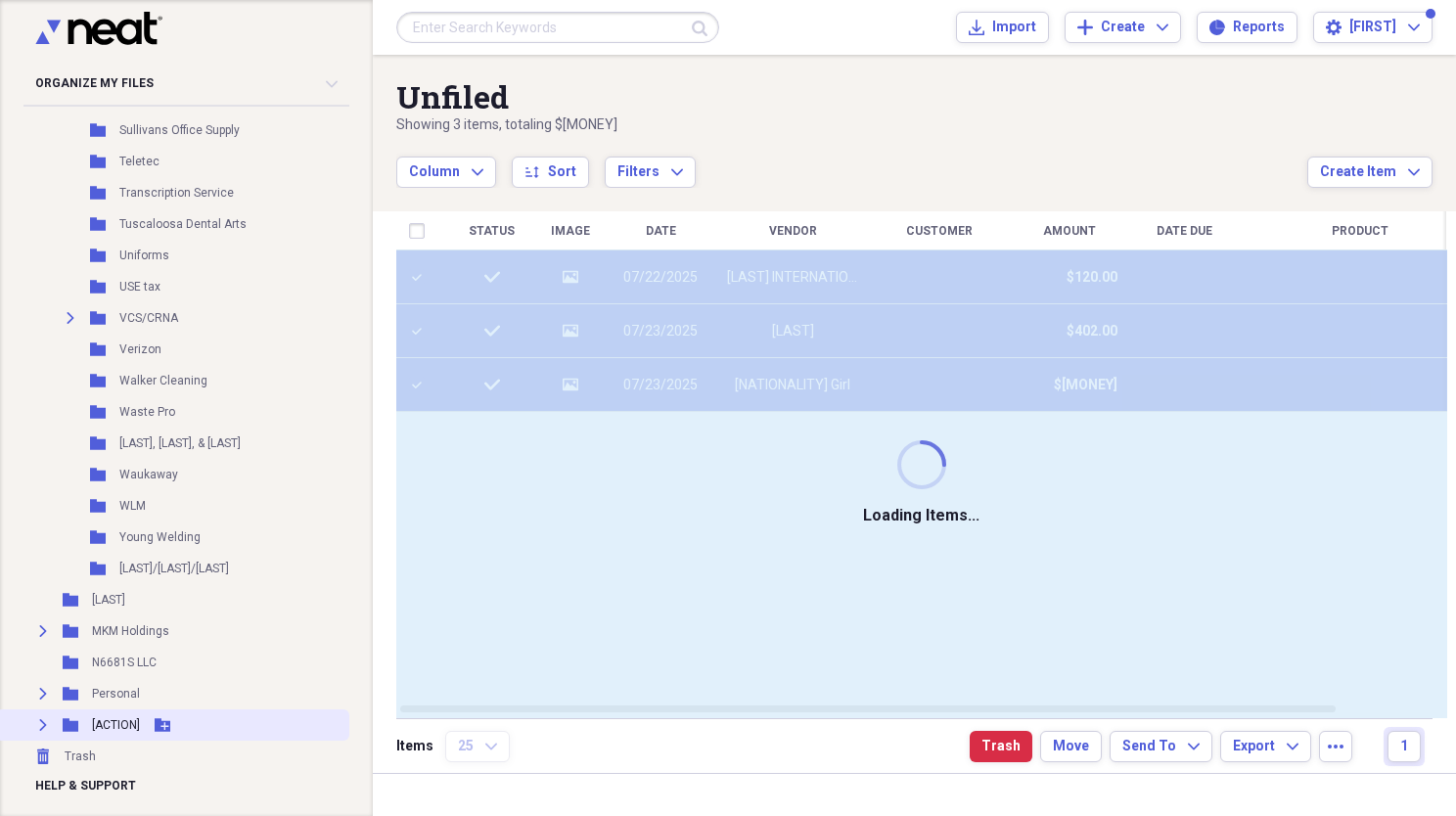 checkbox on "false" 